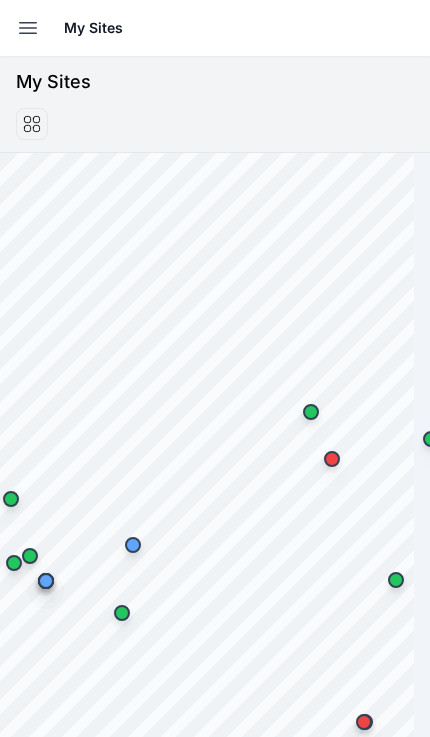 scroll, scrollTop: 0, scrollLeft: 0, axis: both 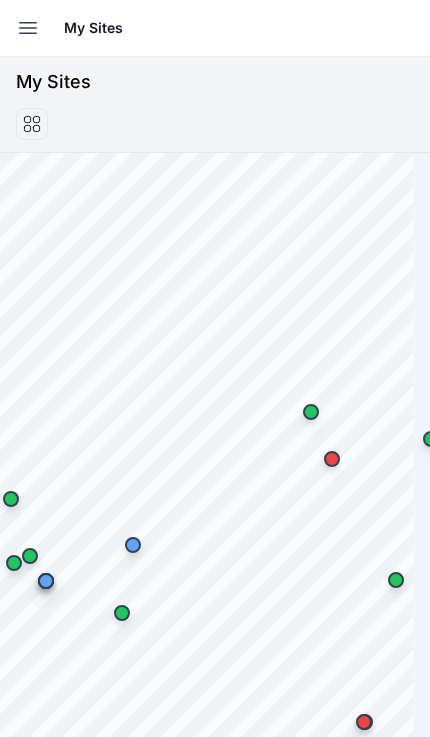 click on "Open sidebar" at bounding box center [28, 28] 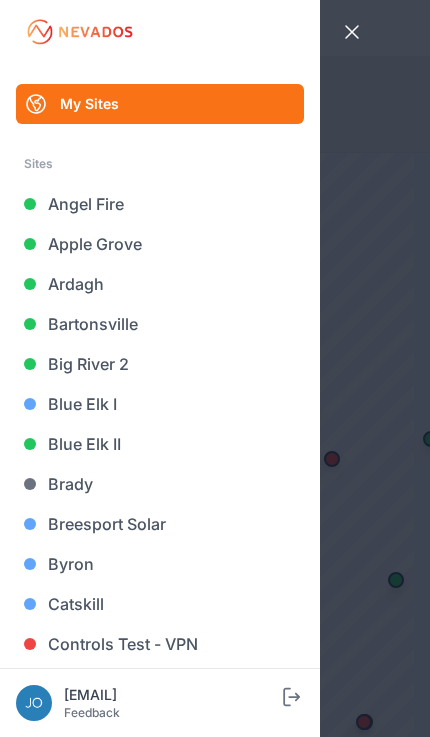 click on "Big River 2" at bounding box center (160, 364) 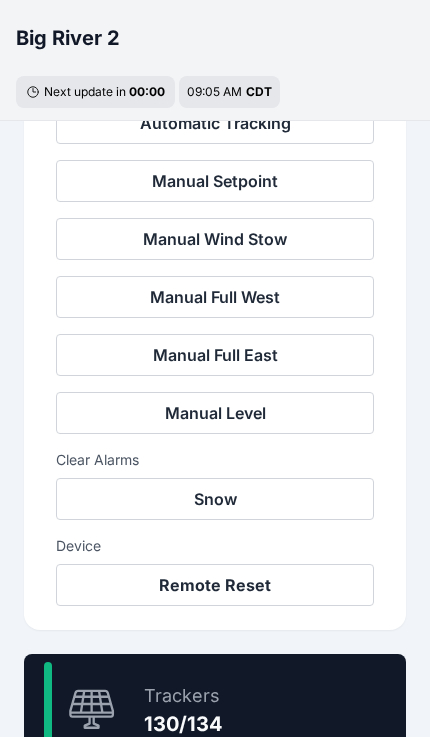 scroll, scrollTop: 770, scrollLeft: 0, axis: vertical 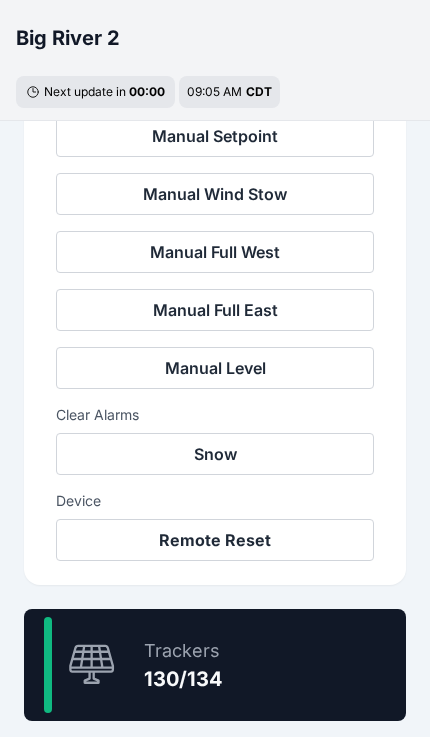 click on "97.0 % Trackers 130/134" at bounding box center (215, 665) 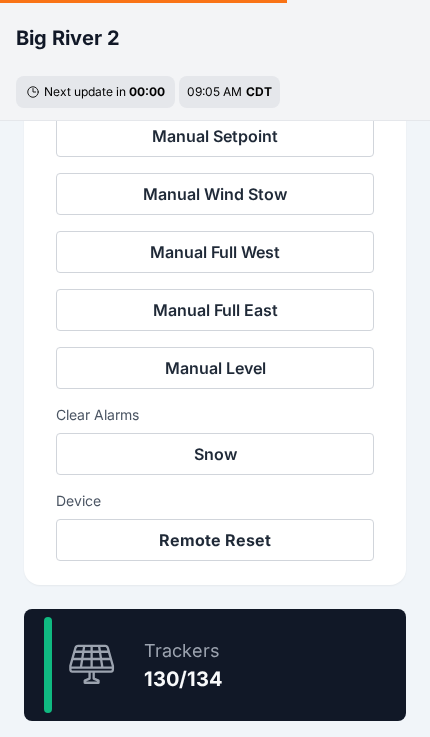 scroll, scrollTop: 60, scrollLeft: 0, axis: vertical 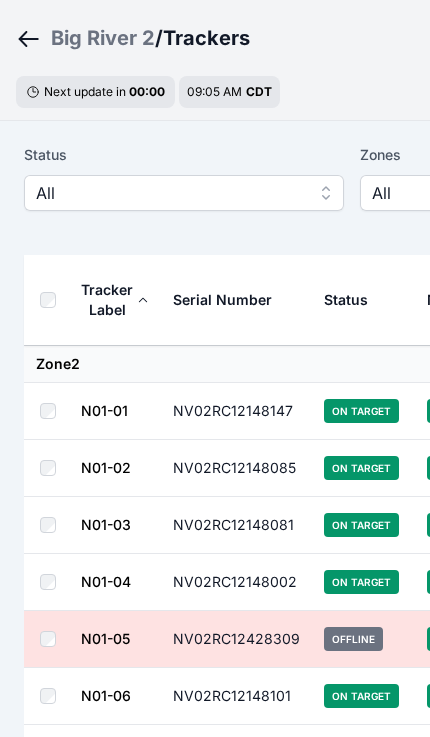 click on "All" at bounding box center [170, 193] 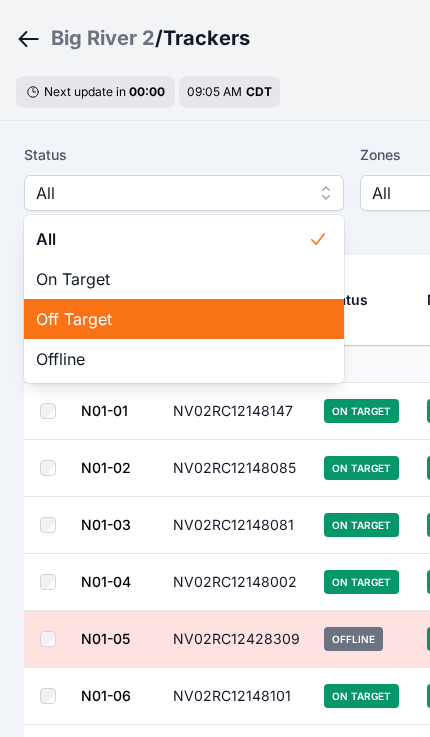 click on "Off Target" at bounding box center (172, 319) 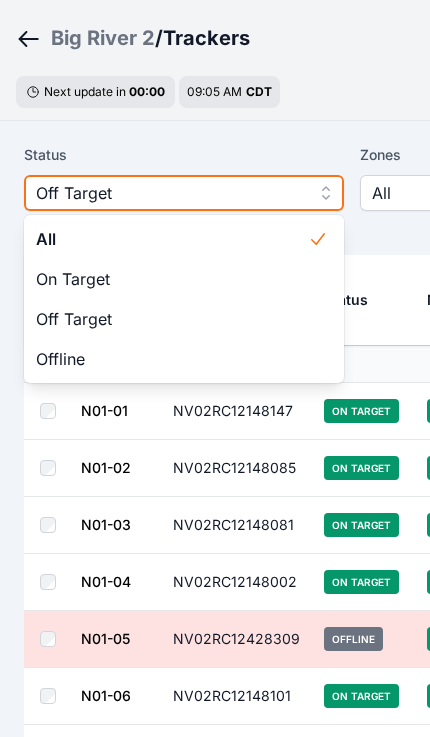scroll, scrollTop: 0, scrollLeft: 0, axis: both 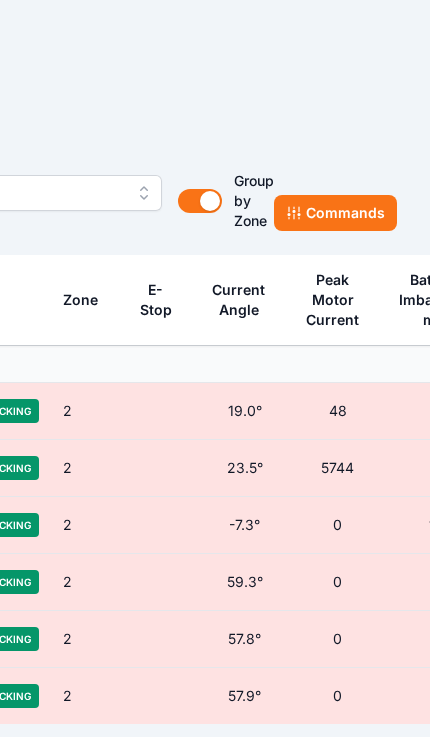 click on "Commands" at bounding box center [335, 213] 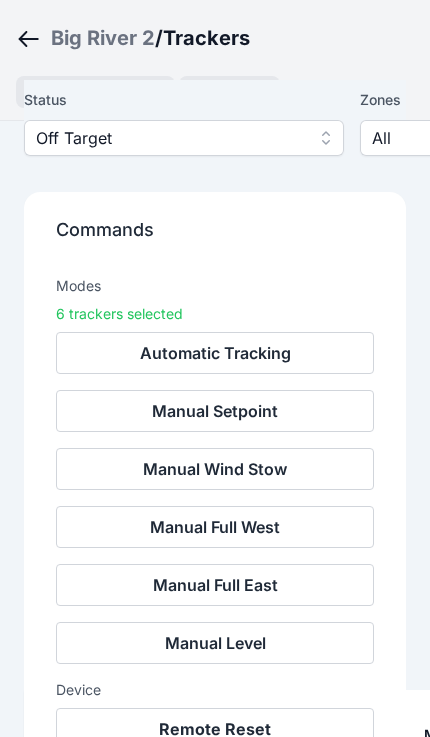 scroll, scrollTop: 233, scrollLeft: 0, axis: vertical 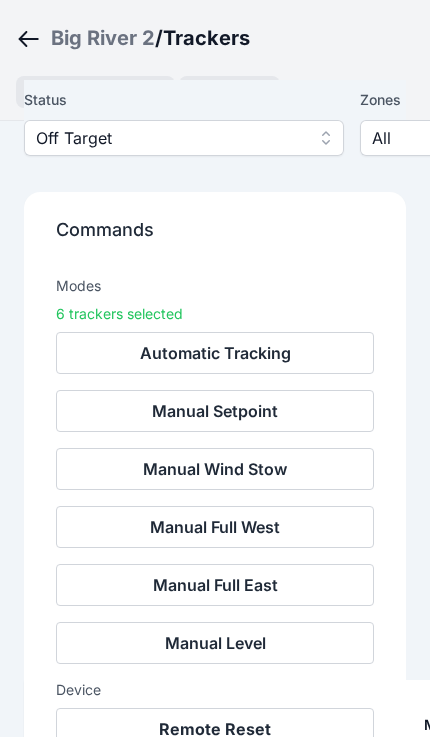 click on "Remote Reset" at bounding box center [215, 729] 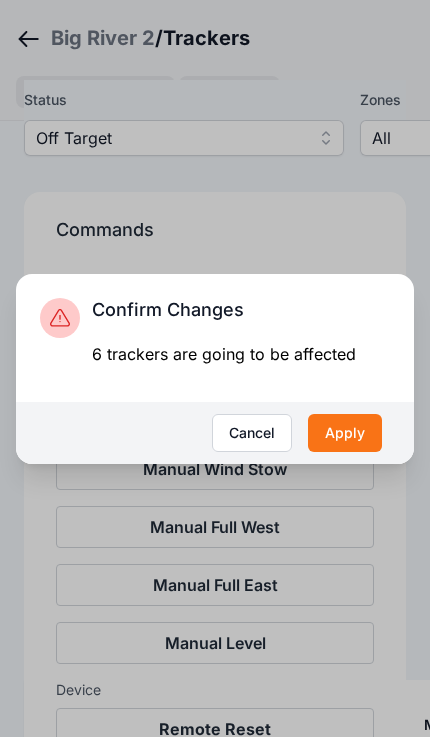 click on "Apply" at bounding box center (345, 433) 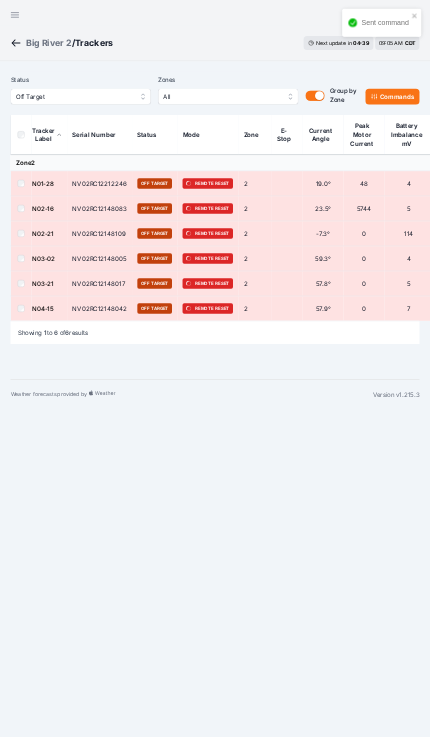 scroll, scrollTop: 0, scrollLeft: 0, axis: both 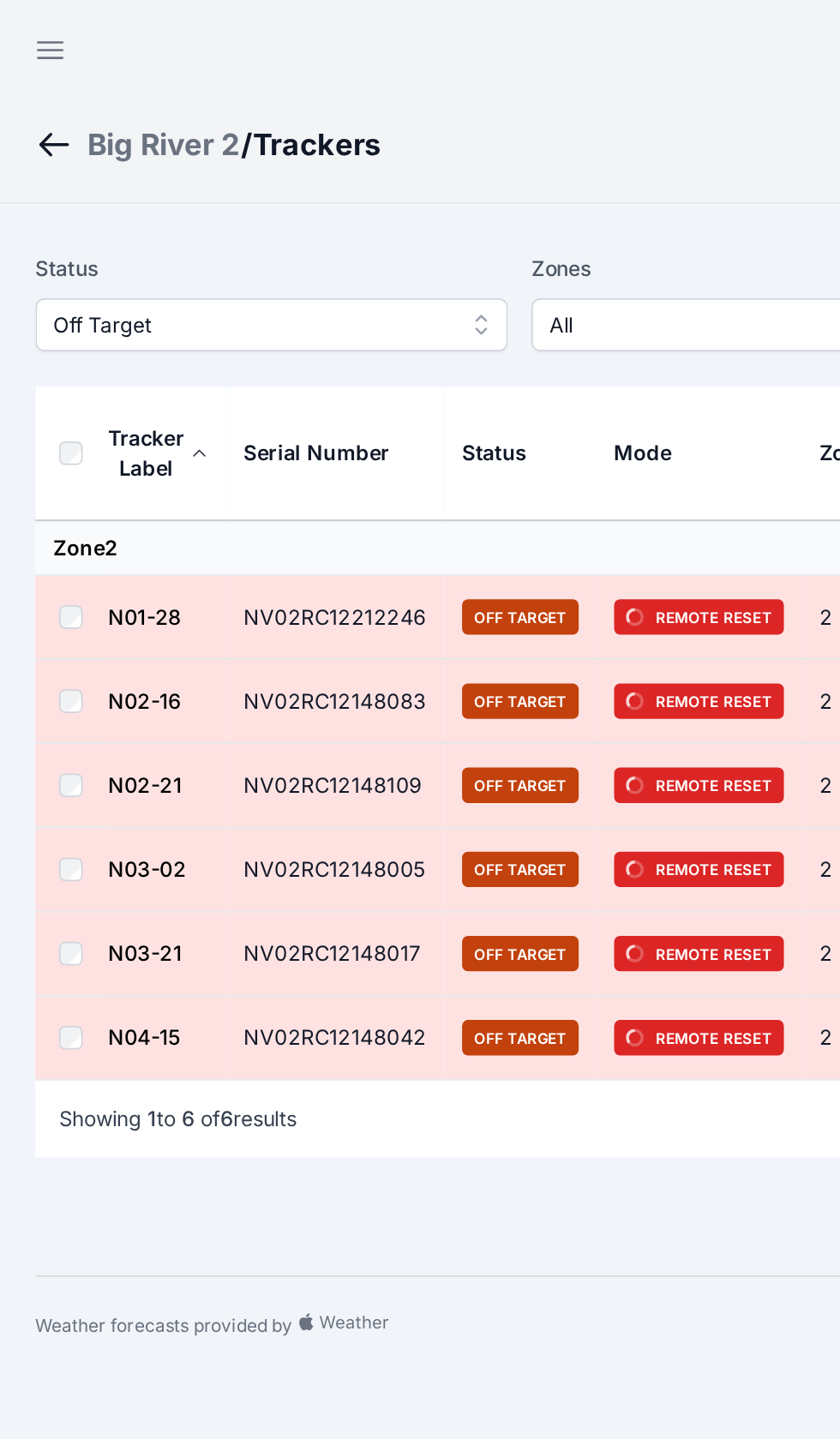 click on "Open sidebar" at bounding box center (29, 29) 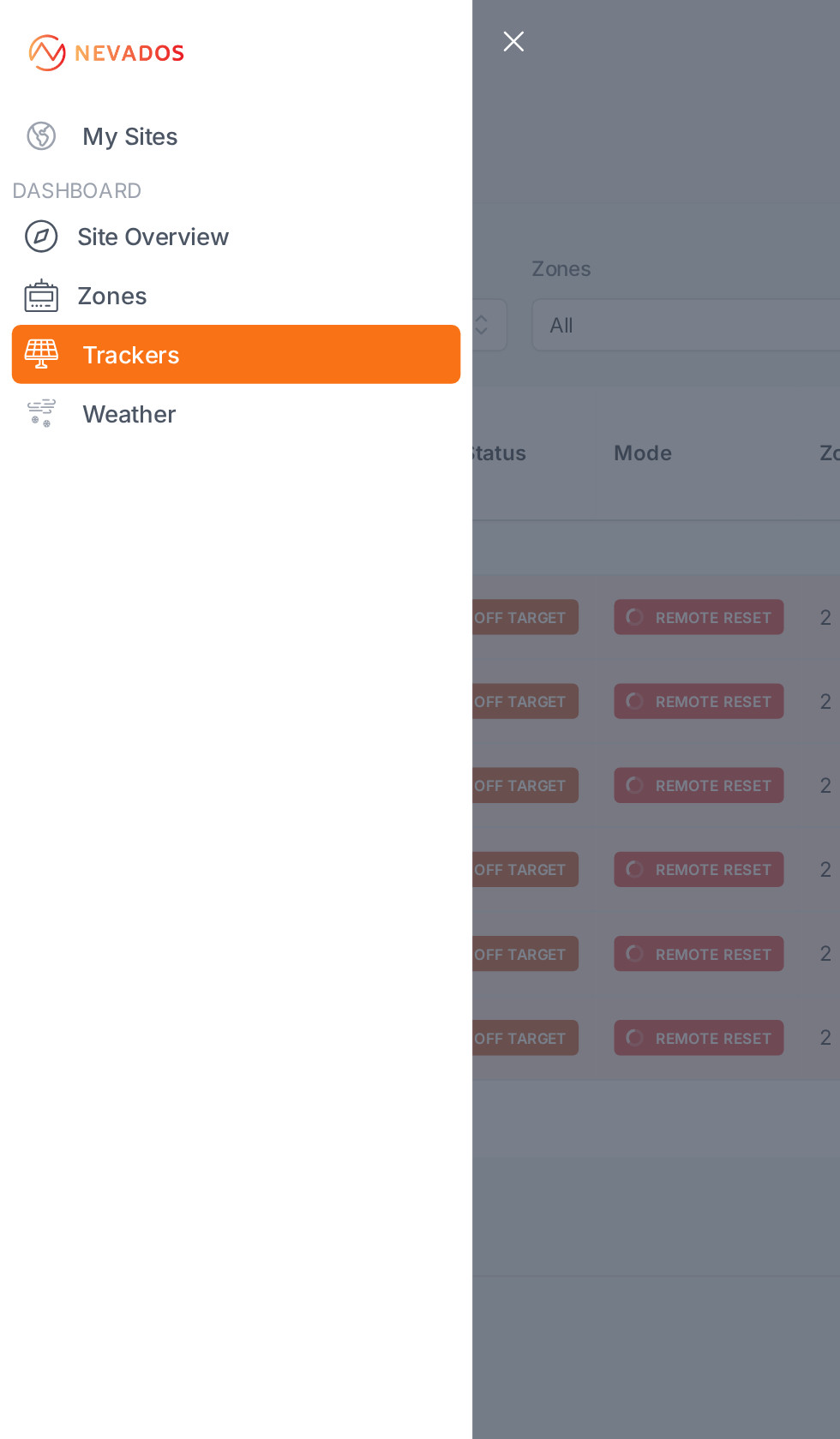 click on "My Sites" at bounding box center (137, 79) 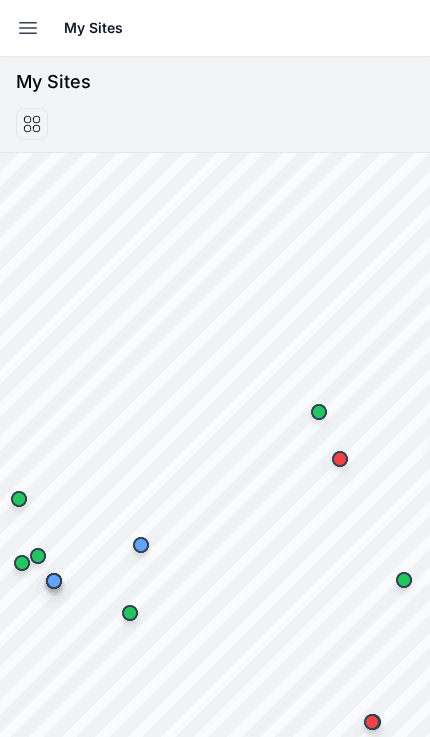 click on "Open sidebar" at bounding box center [28, 28] 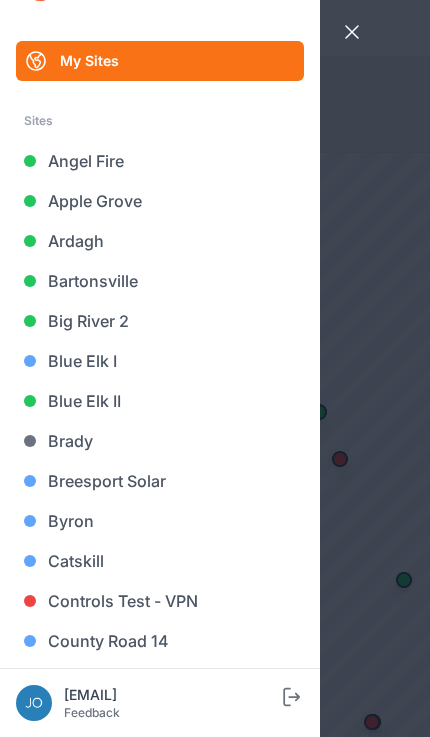 scroll, scrollTop: 44, scrollLeft: 0, axis: vertical 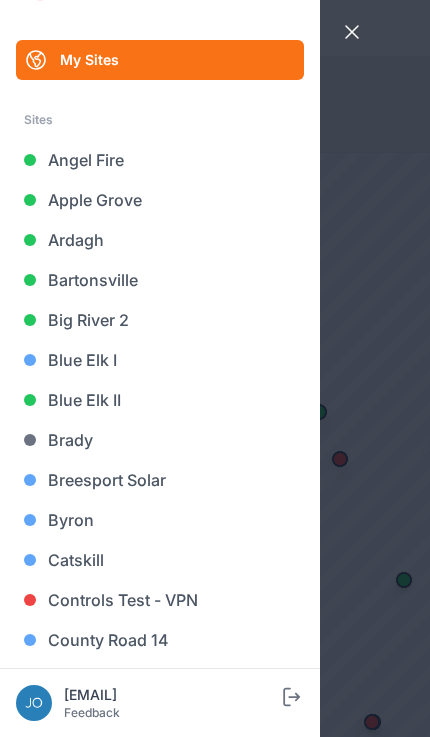 click on "Bartonsville" at bounding box center (160, 280) 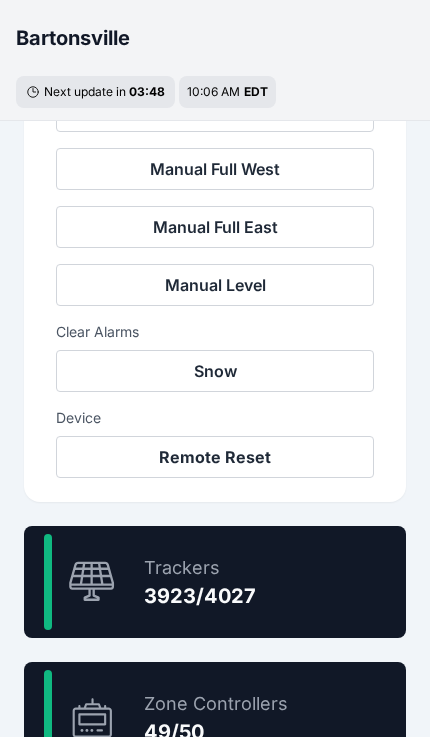 click on "97.4 % Trackers 3923/4027" at bounding box center [215, 582] 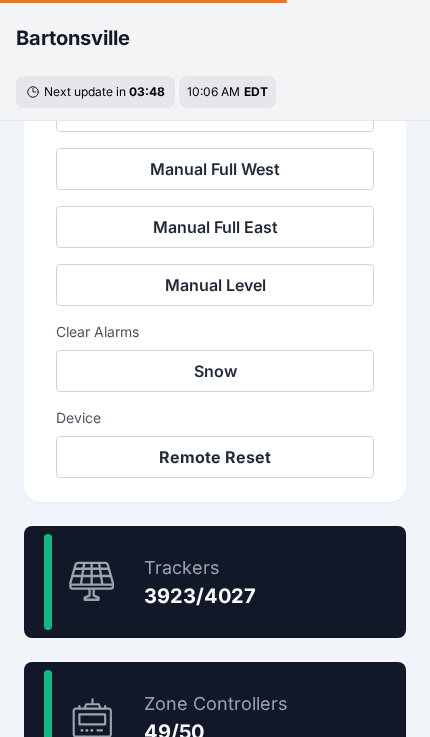 scroll, scrollTop: 33, scrollLeft: 0, axis: vertical 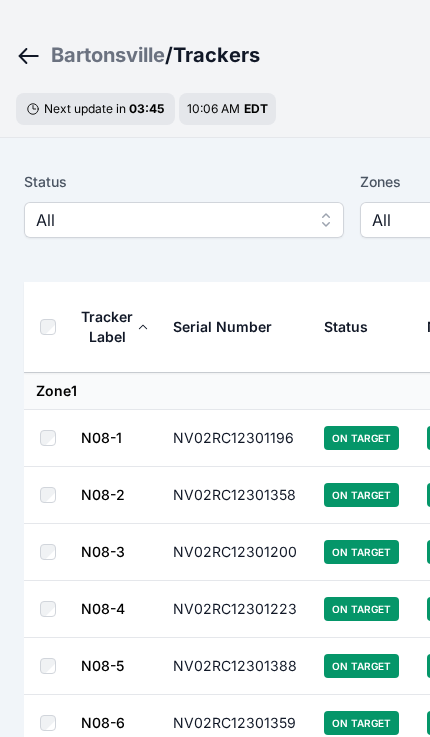 click on "All" at bounding box center (184, 220) 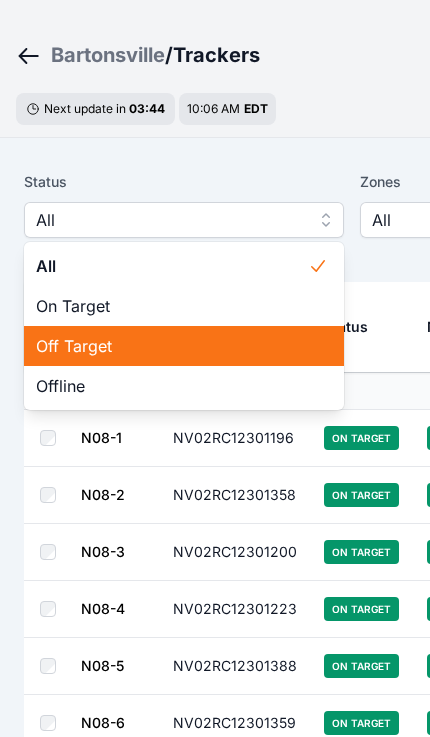 click on "Off Target" at bounding box center [172, 346] 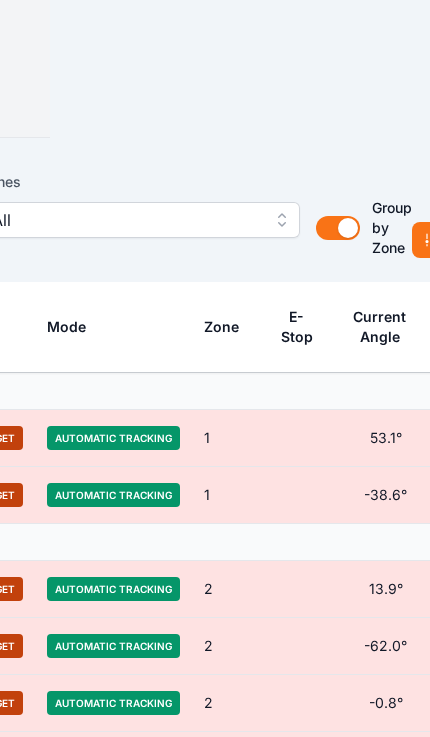 scroll, scrollTop: 33, scrollLeft: 443, axis: both 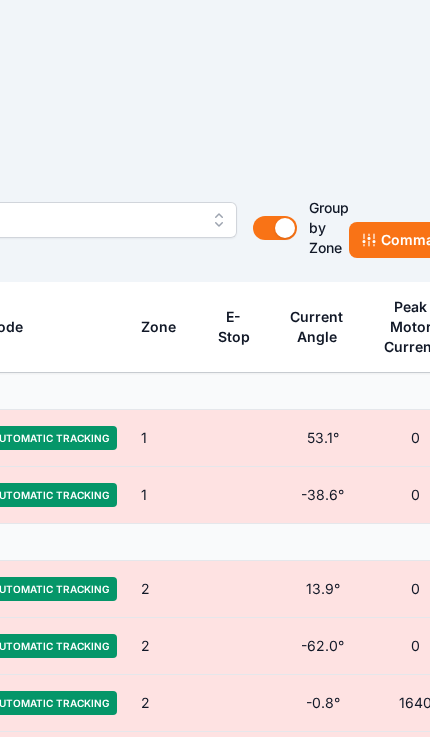 click on "Commands" at bounding box center [410, 240] 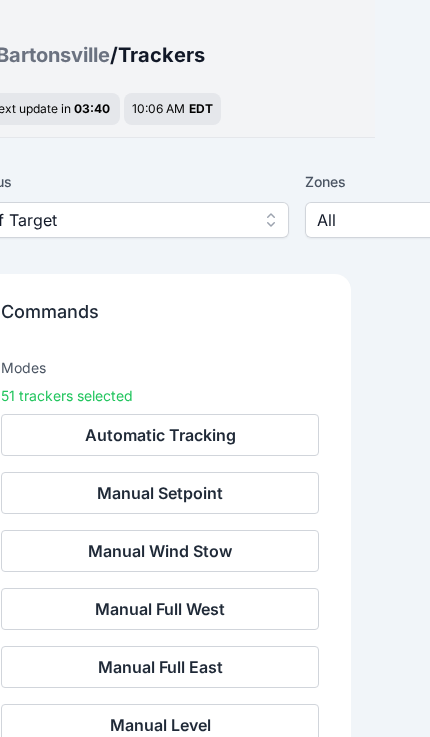 scroll, scrollTop: 33, scrollLeft: 0, axis: vertical 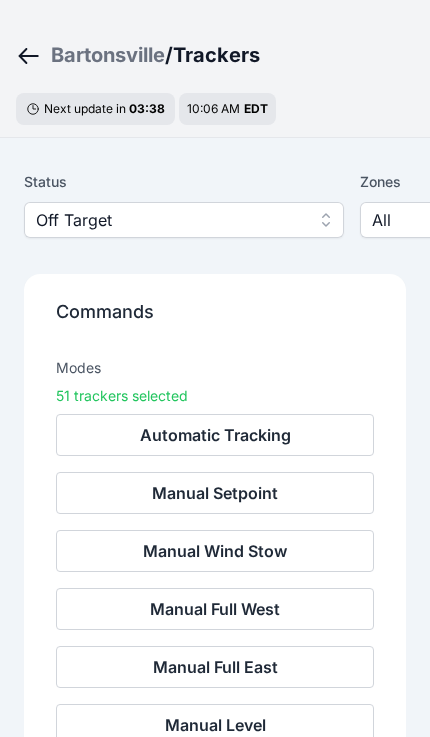 click on "Status Off Target Zones All Group by Zone Group by Zone Commands Commands Modes 51 trackers selected Automatic Tracking Manual Setpoint Manual Wind Stow Manual Full West Manual Full East Manual Level Device Remote Reset Tracker Label Serial Number Status Mode Zone E-Stop Current Angle Peak Motor Current Battery Imbalance mV Pony Panel mV Zone  1 N10-24 NV02RC12301225 Off Target Automatic Tracking 1 53.1° 0 19 25730 N11-14 NV02RC12306120 Off Target Automatic Tracking 1 -38.6° 0 25 28440 Zone  2 N16-7 NV02RC12301660 Off Target Automatic Tracking 2 13.9° 0 14 28360 N16-9 NV02RC12301120 Off Target Automatic Tracking 2 -62.0° 0 34 27000 N20-1 NV02RC12301348 Off Target Automatic Tracking 2 -0.8° 1640 28 27720 N22-18 NV02RC12424123 Off Target Automatic Tracking 2 -10.9° 0 12 28320 Zone  3 N02-21 NV02RC12301489 Off Target Automatic Tracking 3 26.8° 0 18 27840 Zone  4 N06-16 NV02RC12435743 Off Target Automatic Tracking 4 39.7° 0 23 25470 N06-31 NV02RC12306394 Off Target Automatic Tracking 4 -49.2° 2168 20 5 5" at bounding box center [215, 2748] 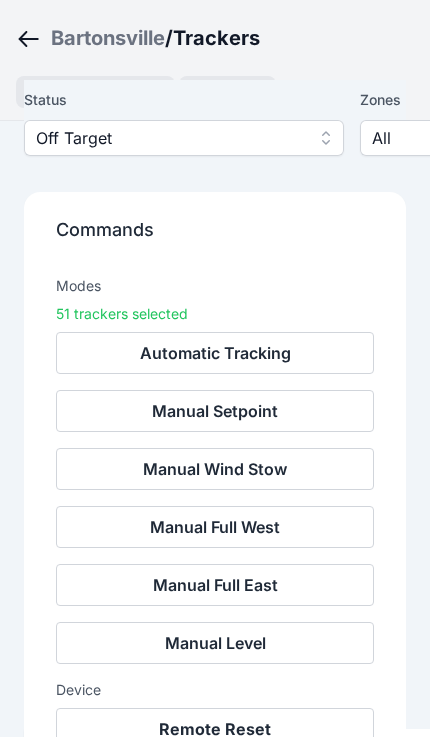 scroll, scrollTop: 184, scrollLeft: 0, axis: vertical 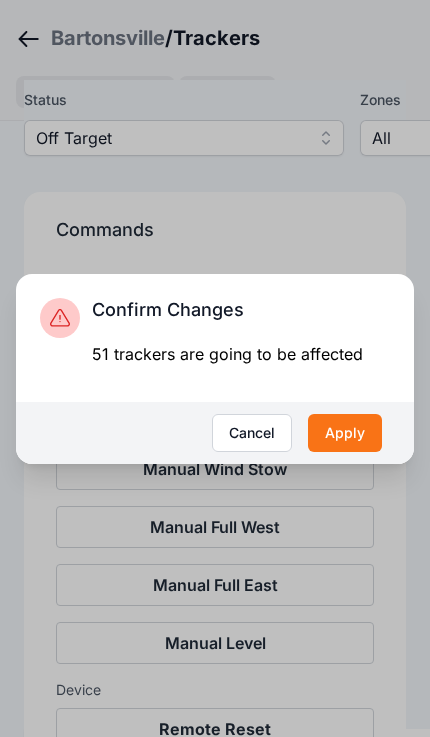 click on "Apply" at bounding box center (345, 433) 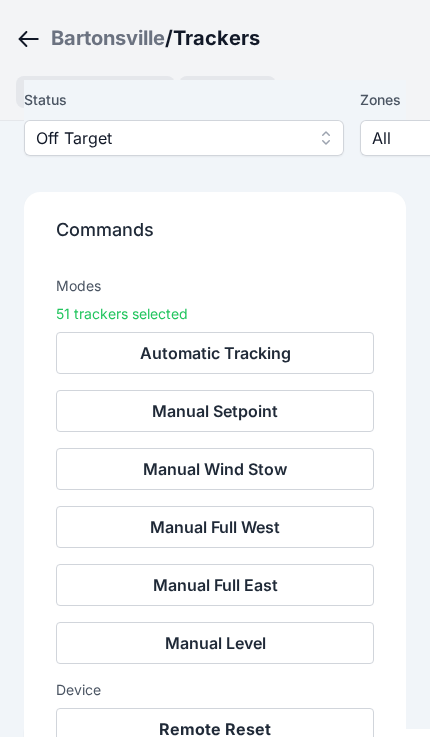 scroll, scrollTop: 217, scrollLeft: 0, axis: vertical 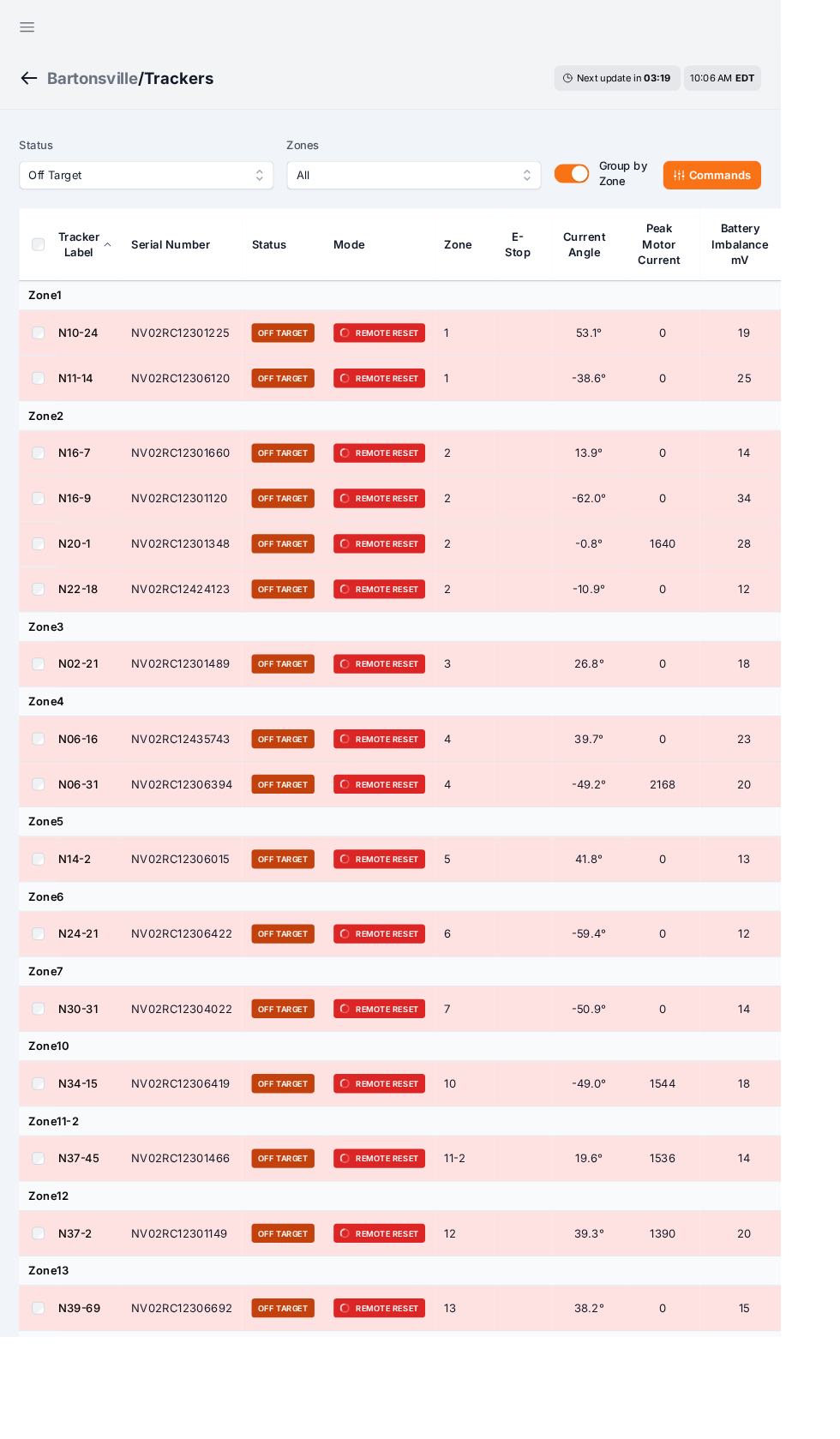 click on "Open sidebar" at bounding box center (29, 29) 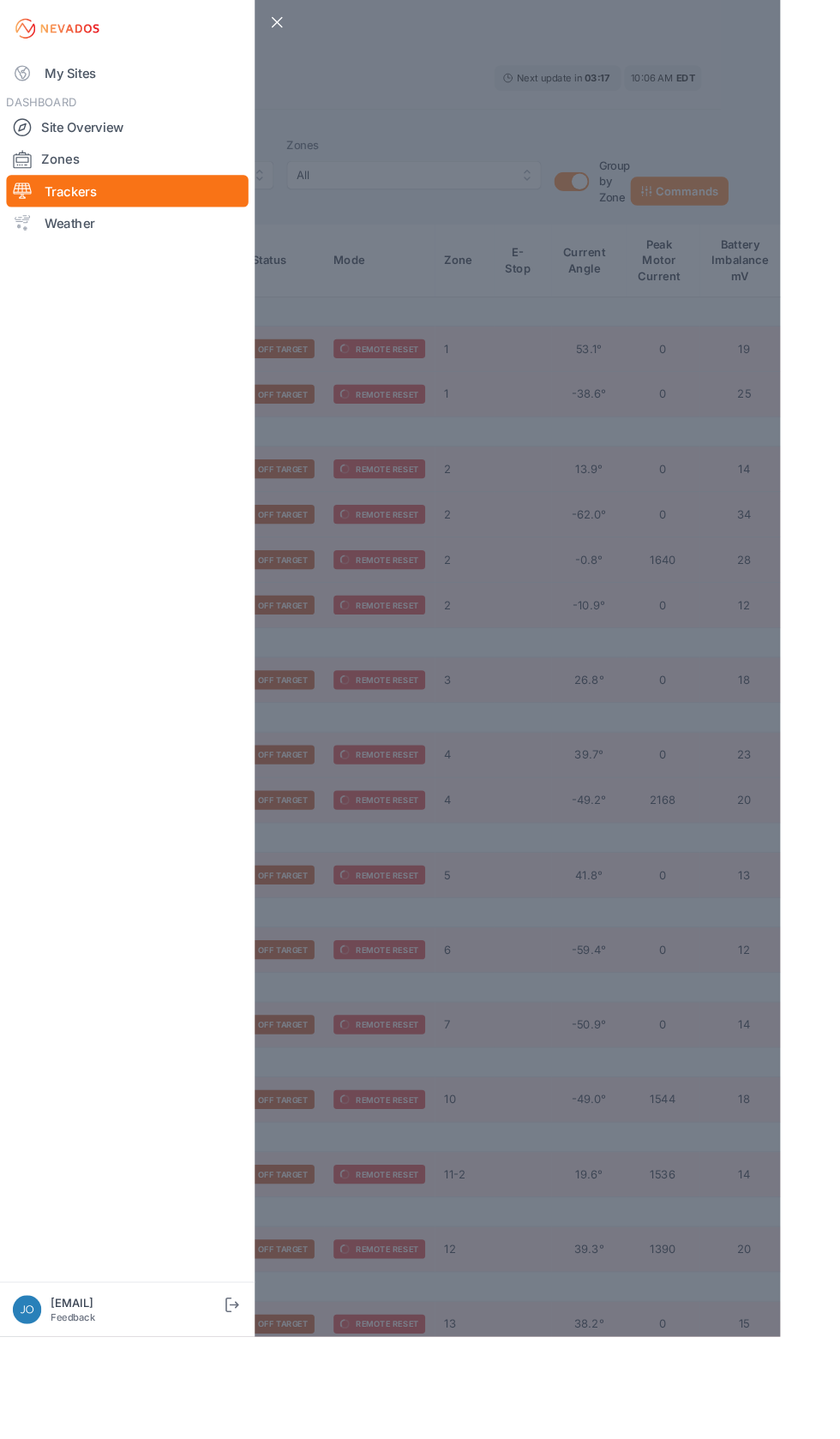 click at bounding box center [24, 79] 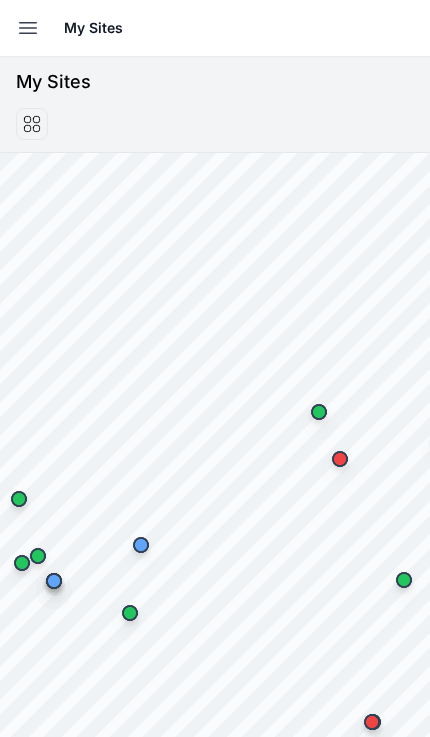 click at bounding box center [28, 28] 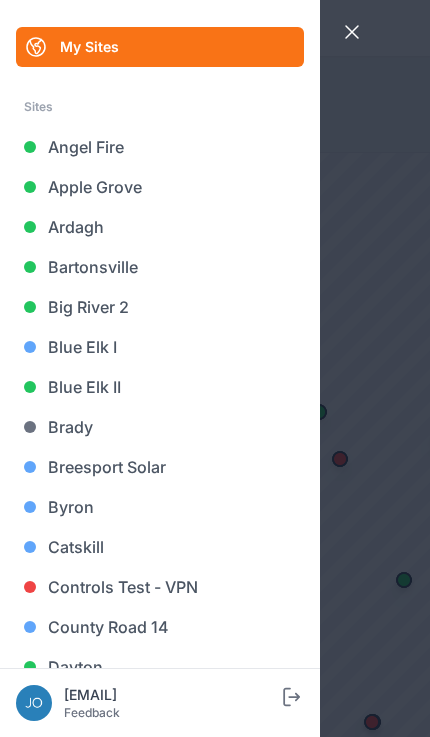 scroll, scrollTop: 61, scrollLeft: 0, axis: vertical 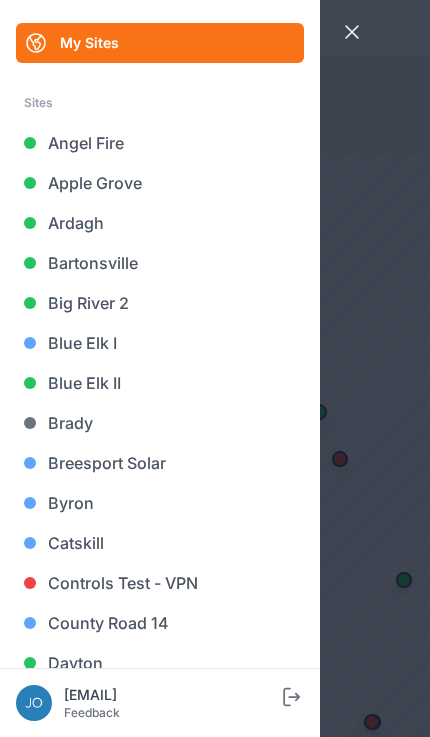 click on "Blue Elk II" at bounding box center (160, 383) 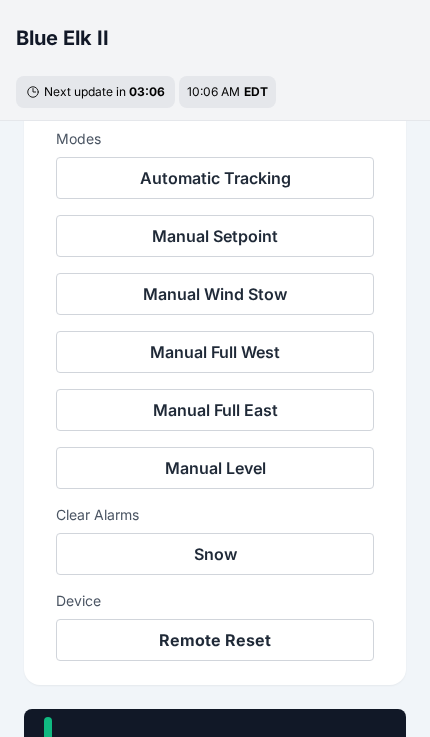 scroll, scrollTop: 817, scrollLeft: 0, axis: vertical 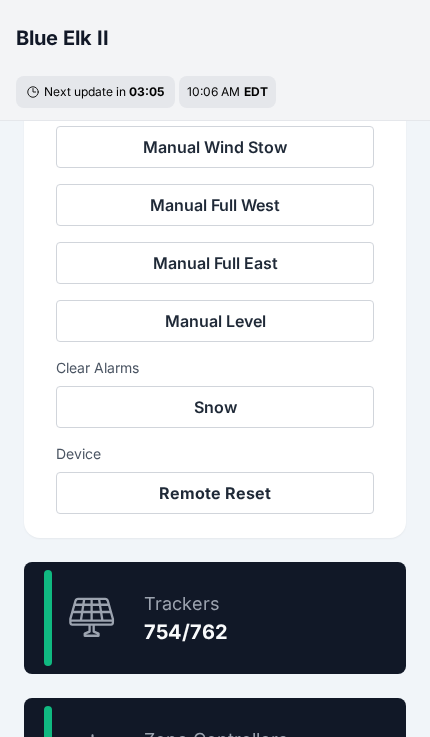 click on "99.0 % Trackers 754/762" at bounding box center (215, 618) 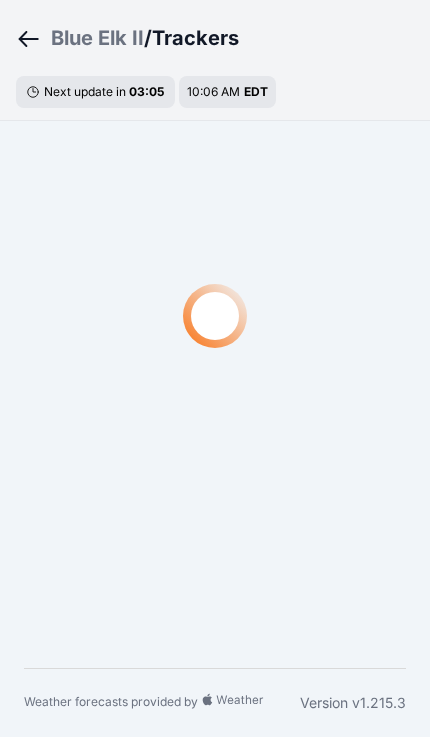 scroll, scrollTop: 33, scrollLeft: 0, axis: vertical 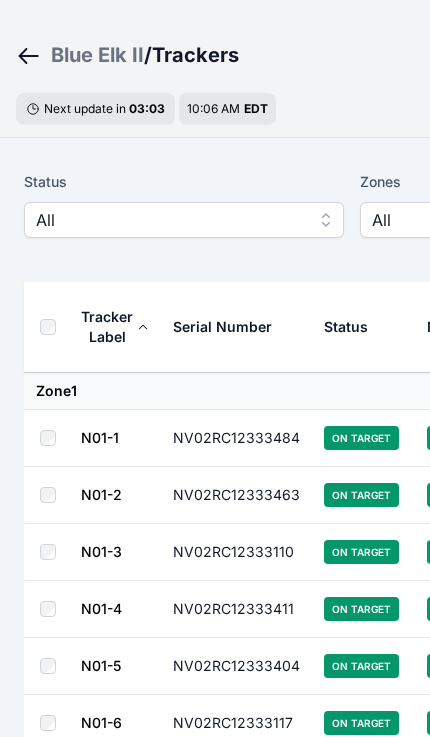 click on "All" at bounding box center (170, 220) 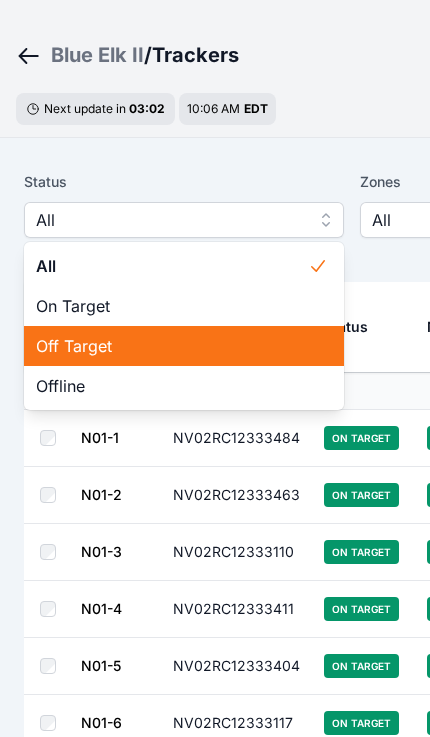 click on "Off Target" at bounding box center [172, 346] 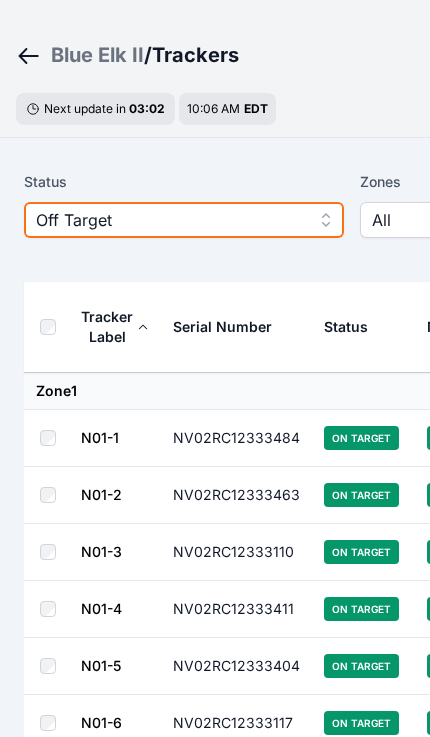 scroll, scrollTop: 0, scrollLeft: 0, axis: both 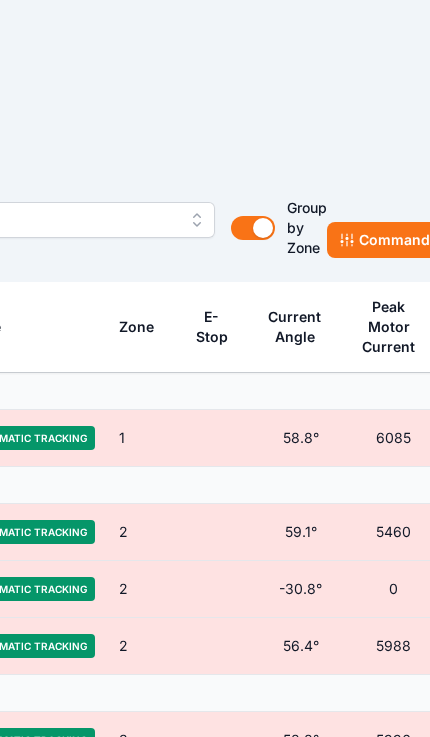 click on "Commands" at bounding box center (388, 240) 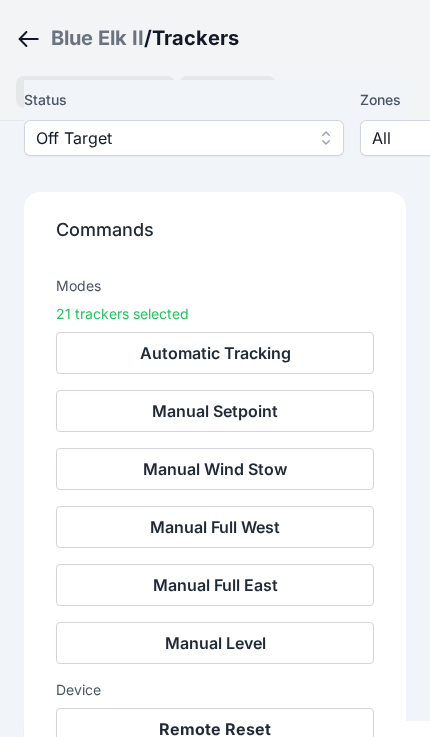 scroll, scrollTop: 192, scrollLeft: 0, axis: vertical 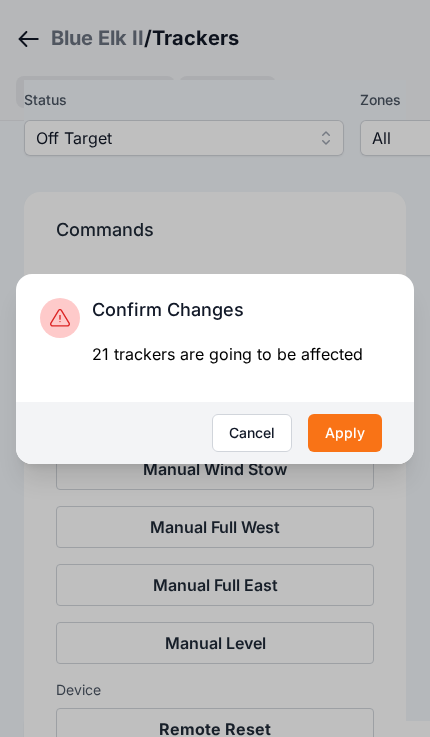click on "Apply" at bounding box center [345, 433] 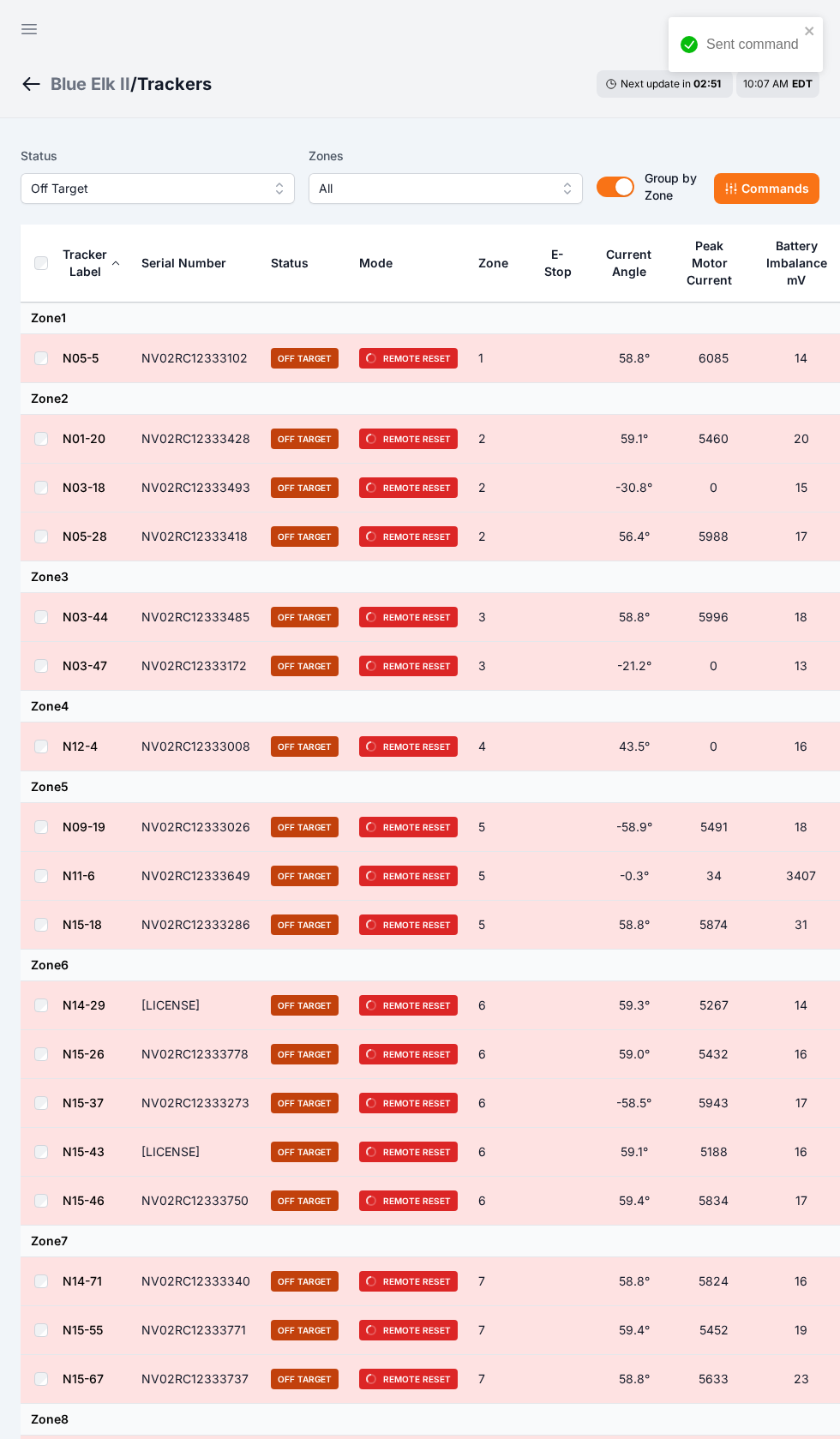 scroll, scrollTop: 17, scrollLeft: 0, axis: vertical 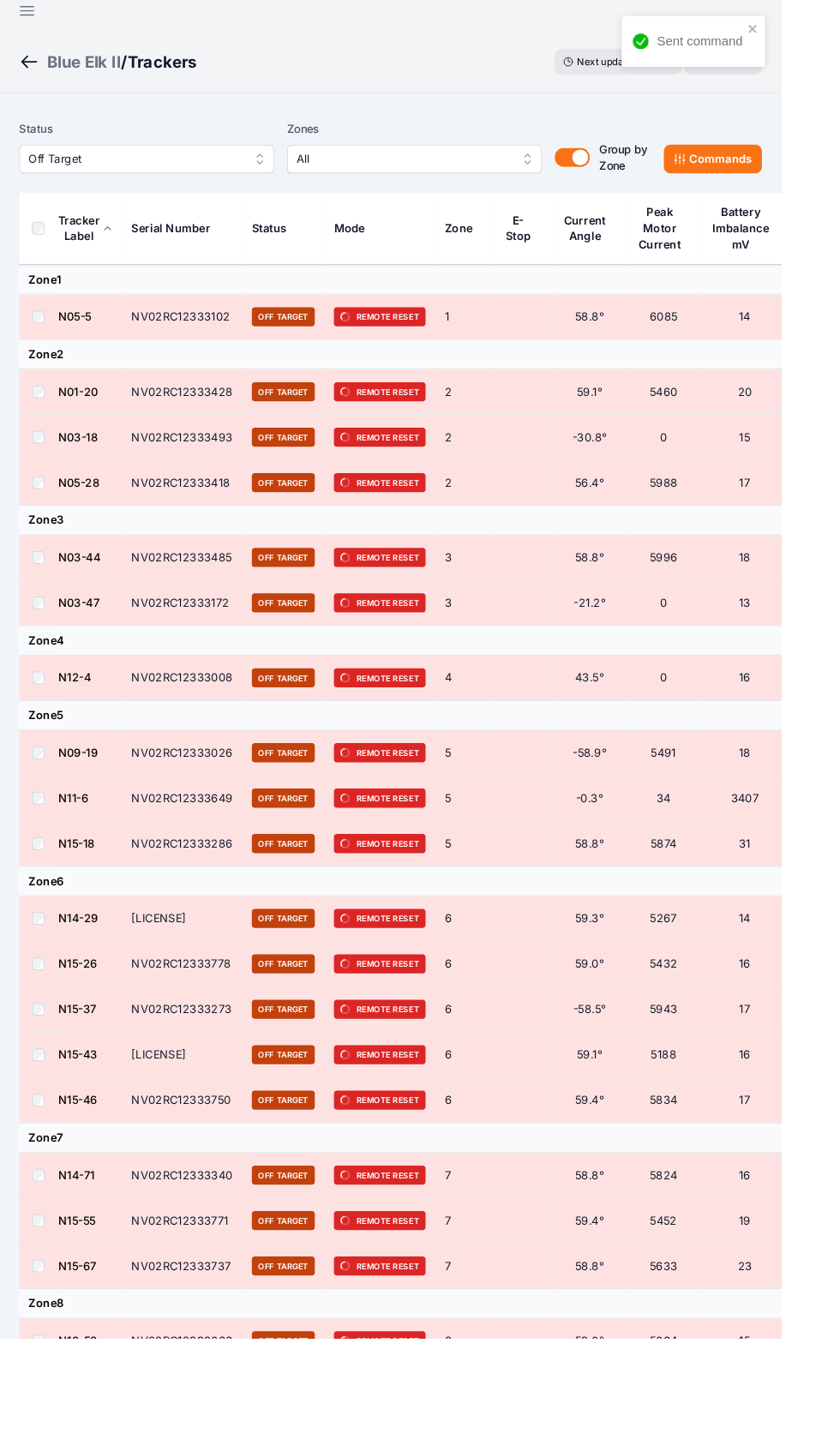 click at bounding box center (29, 12) 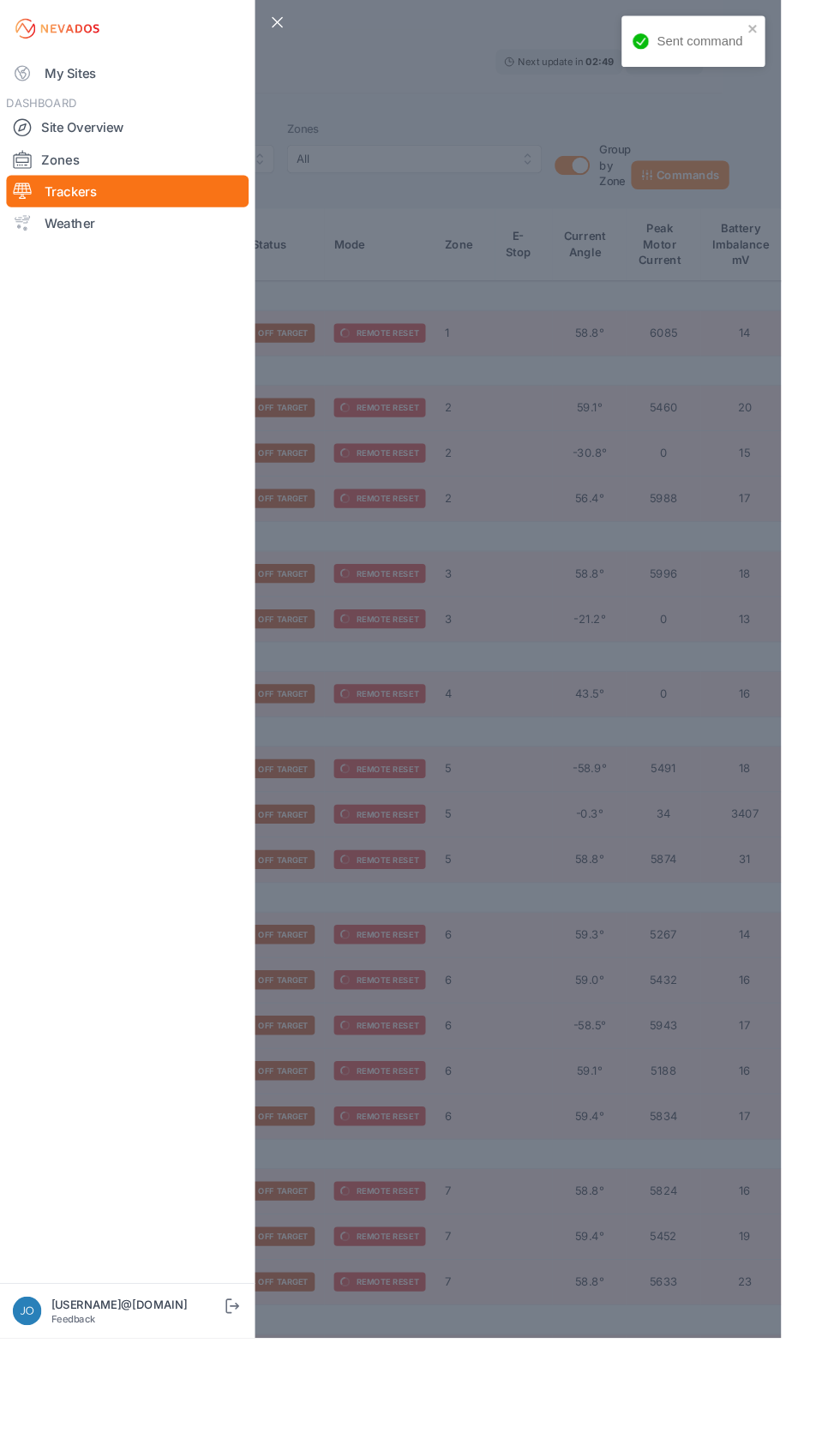 click on "My Sites" at bounding box center (137, 79) 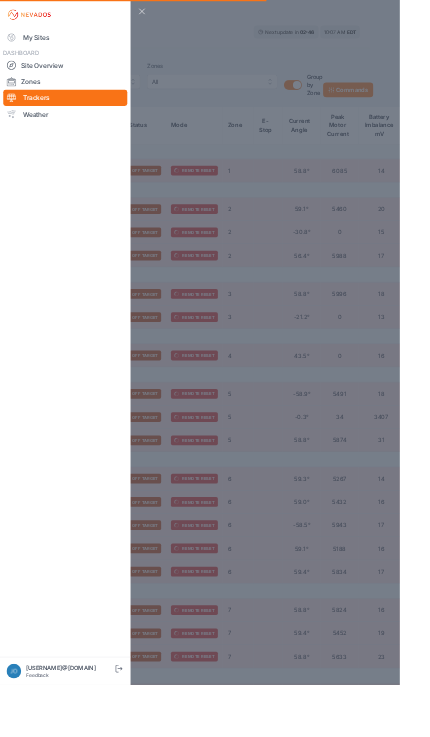 scroll, scrollTop: 0, scrollLeft: 0, axis: both 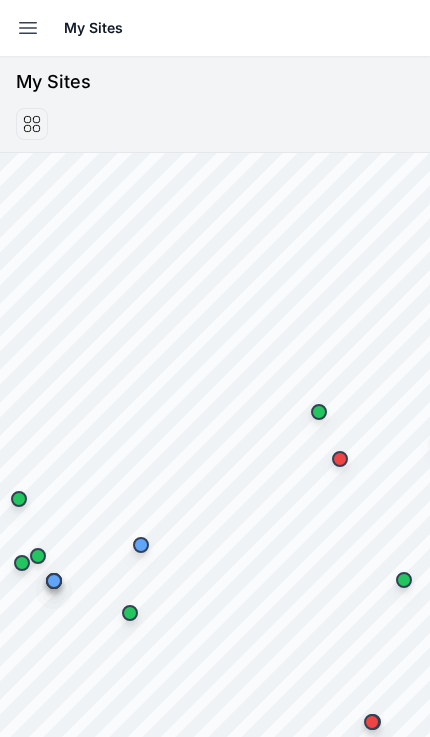 click at bounding box center (28, 28) 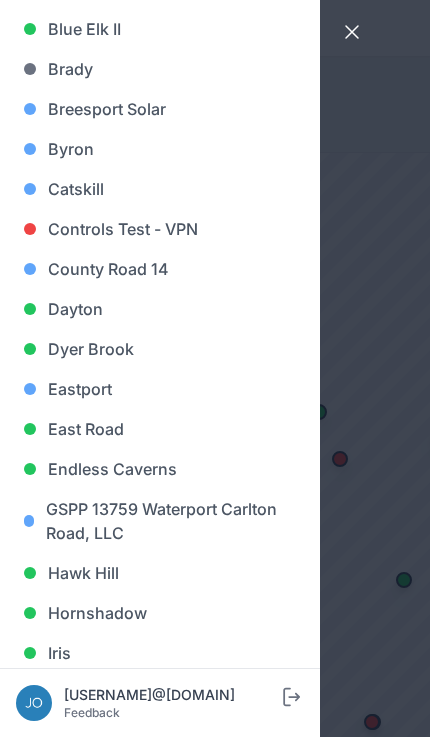 scroll, scrollTop: 416, scrollLeft: 0, axis: vertical 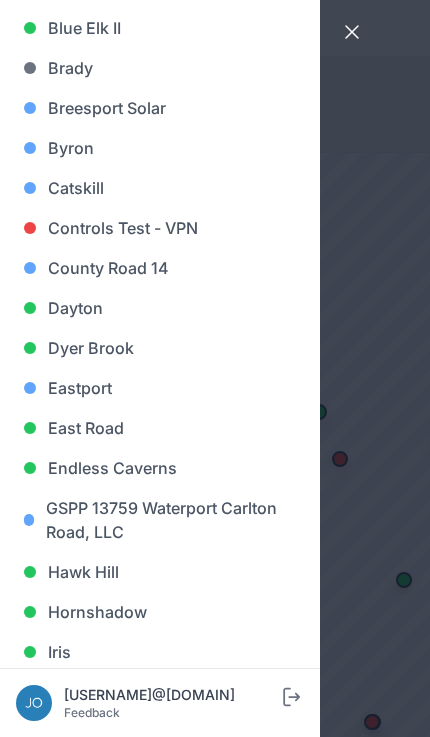 click on "East Road" at bounding box center (160, 428) 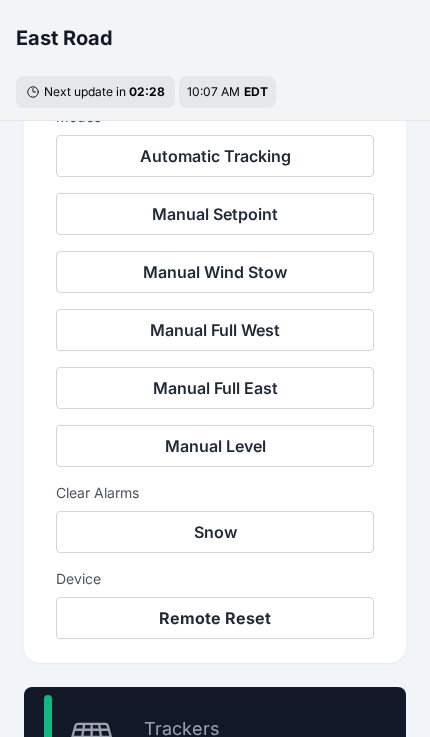 click on "99.2 % Trackers 255/257" at bounding box center (215, 743) 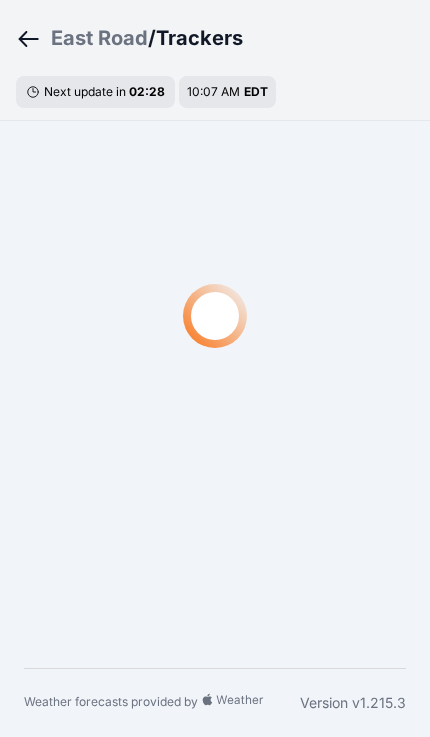 scroll, scrollTop: 33, scrollLeft: 0, axis: vertical 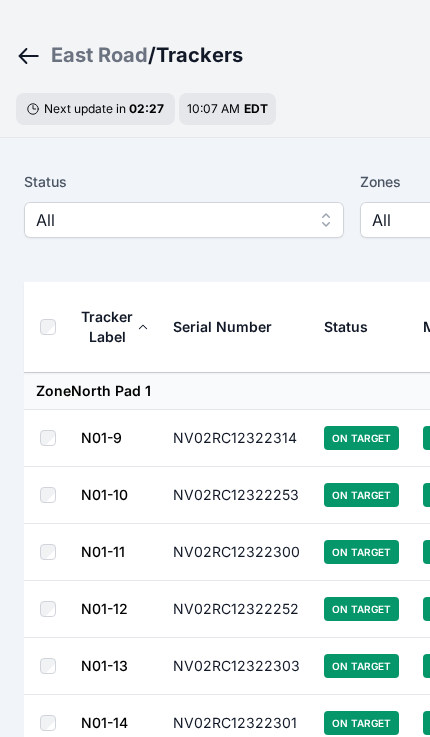 click on "All" at bounding box center [170, 220] 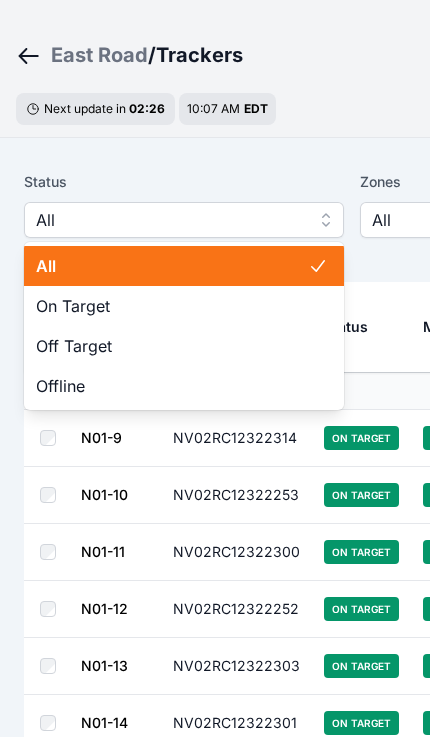 click on "Off Target" at bounding box center (172, 346) 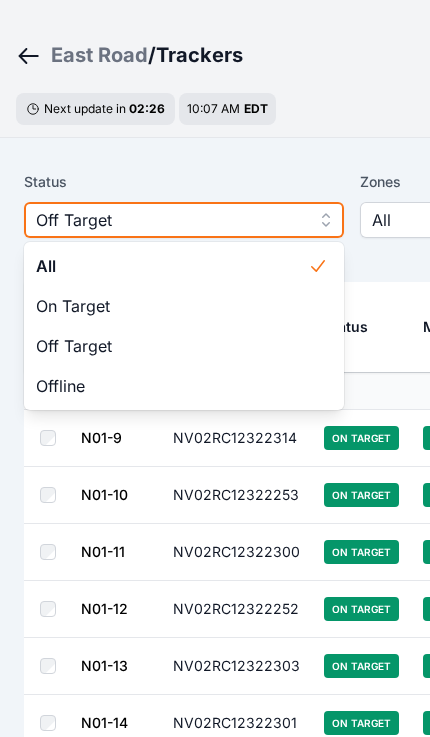 scroll, scrollTop: 0, scrollLeft: 0, axis: both 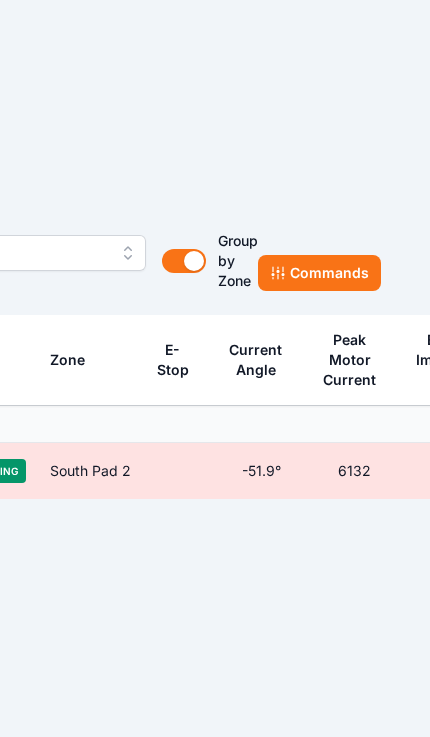 click on "Commands" at bounding box center (319, 273) 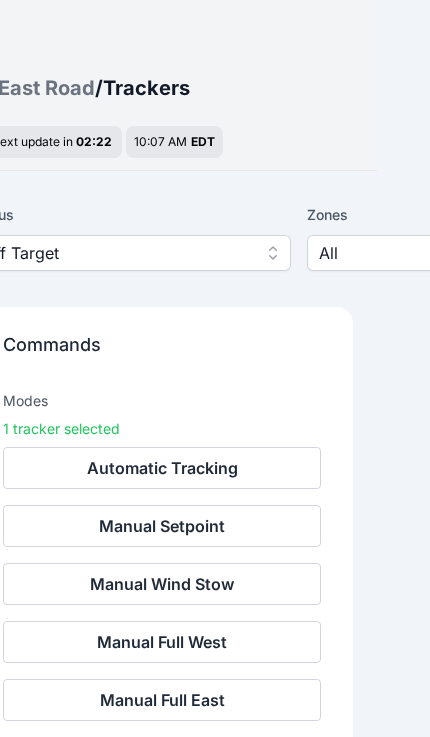 scroll, scrollTop: 0, scrollLeft: 0, axis: both 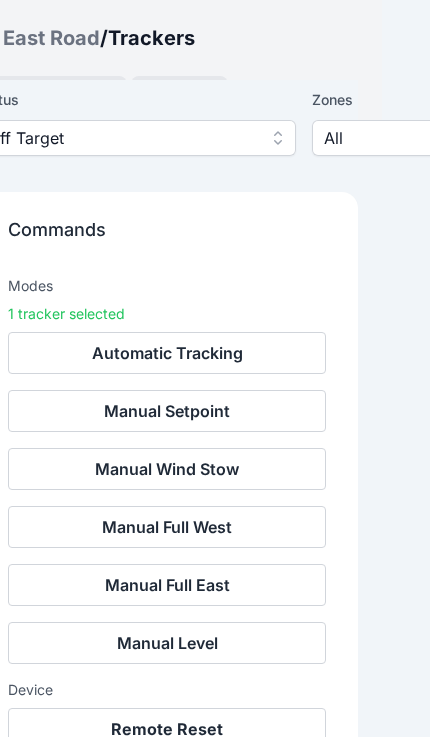 click on "Remote Reset" at bounding box center [167, 729] 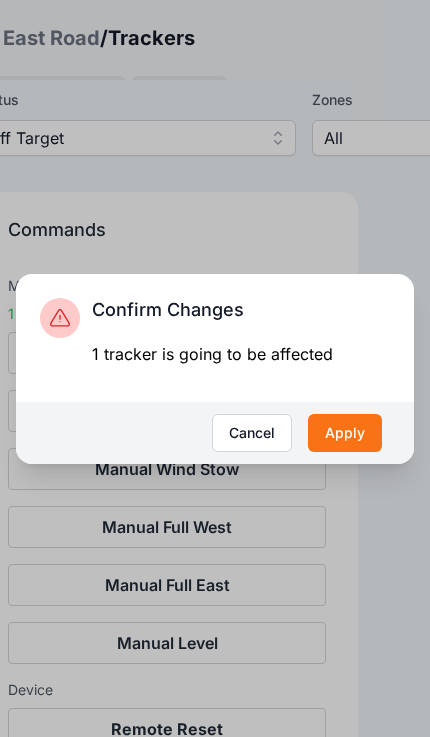 click on "Apply" at bounding box center (345, 433) 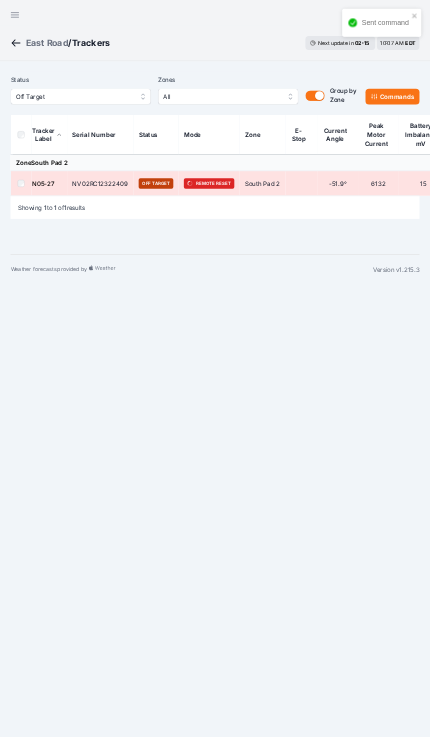 scroll, scrollTop: 0, scrollLeft: 0, axis: both 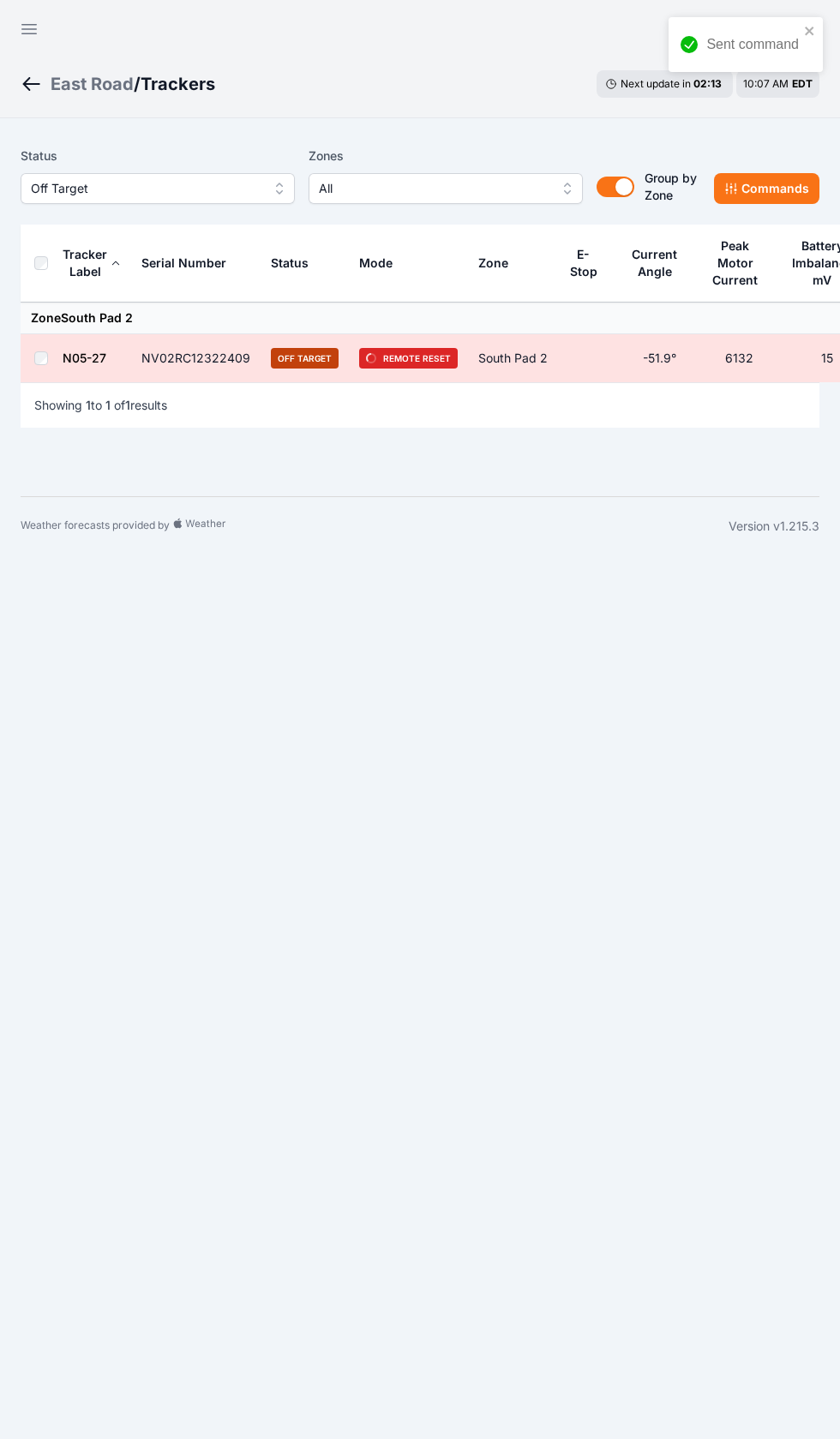 click at bounding box center [29, 29] 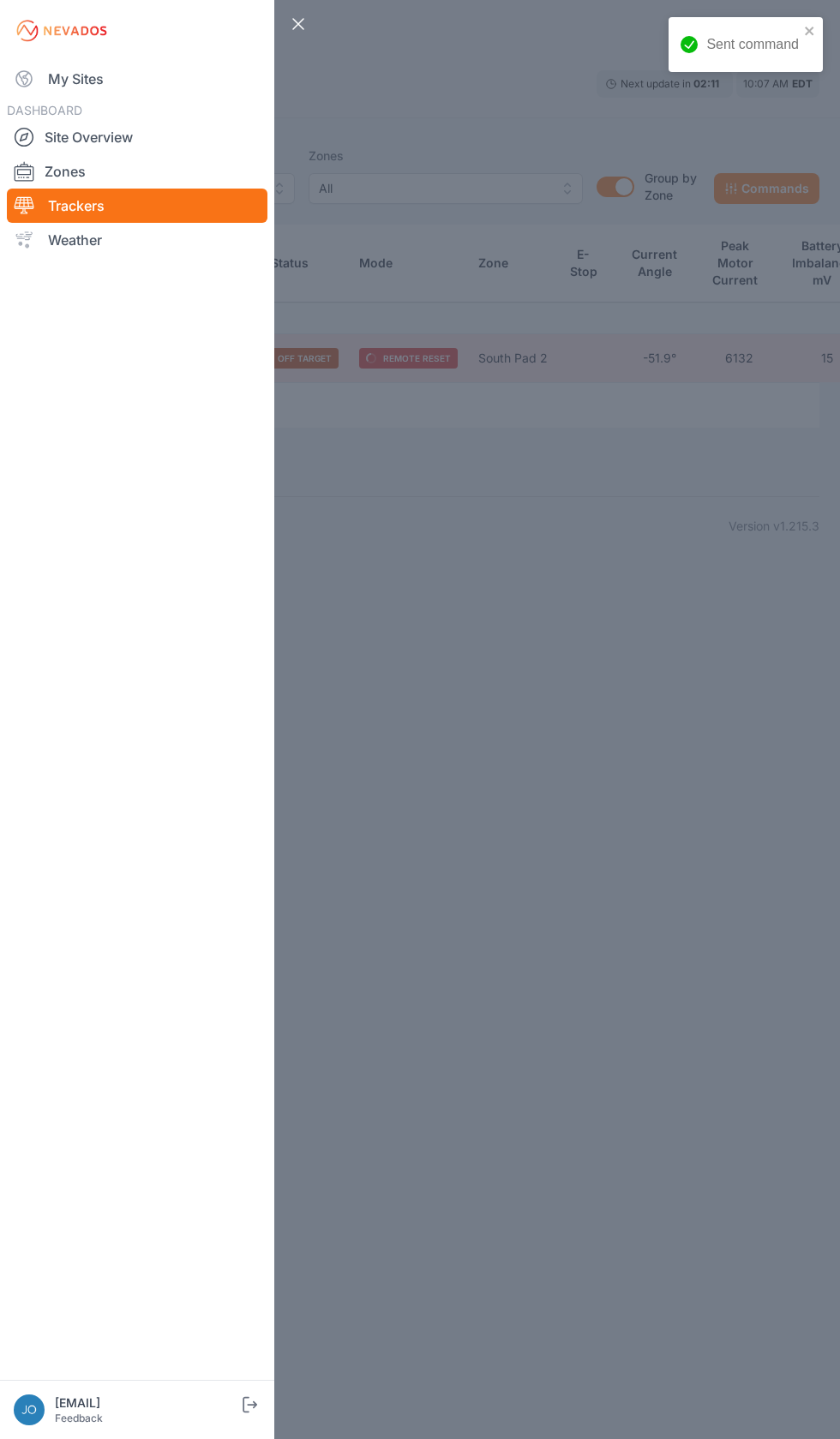 click on "My Sites" at bounding box center (137, 79) 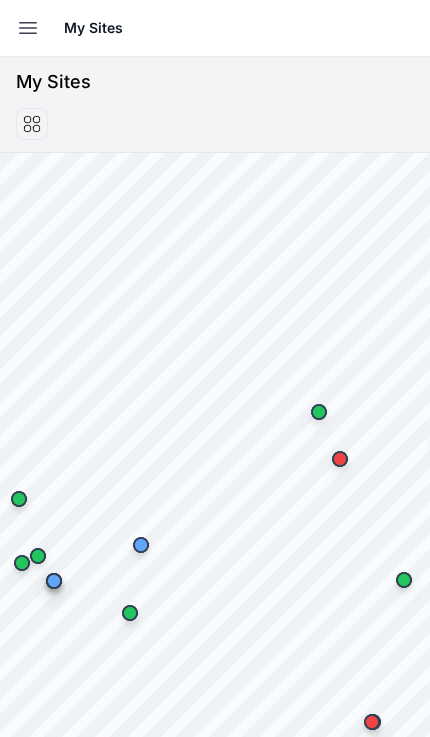 click at bounding box center (28, 28) 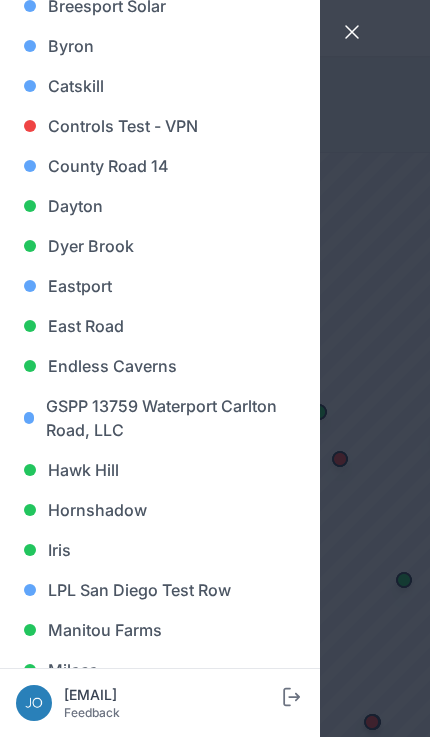 scroll, scrollTop: 524, scrollLeft: 0, axis: vertical 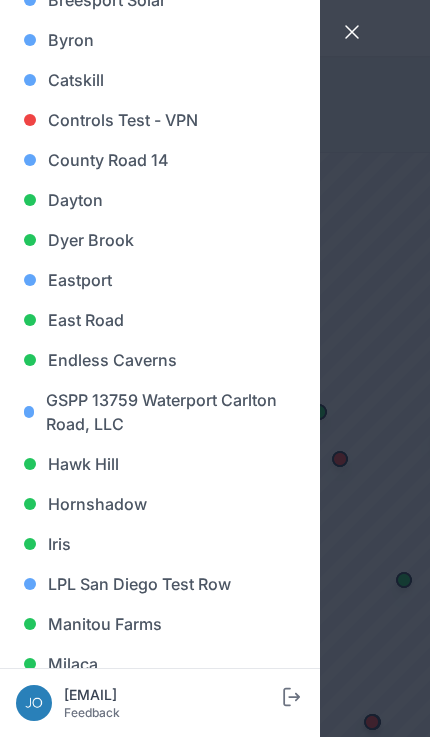 click on "Hawk Hill" at bounding box center [160, 464] 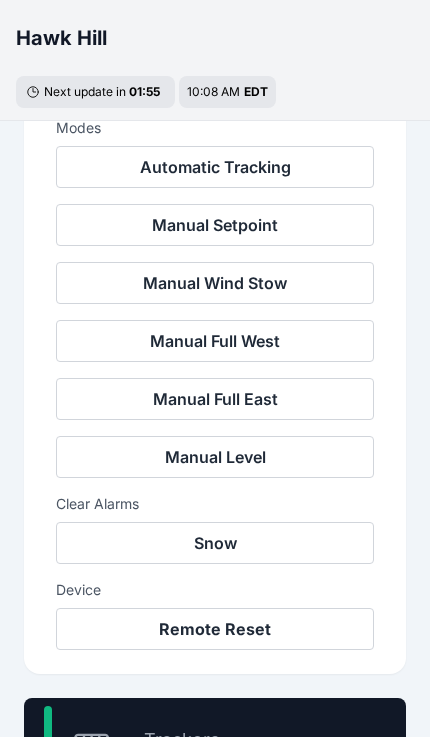 click on "100 % Trackers 176/176" at bounding box center [215, 754] 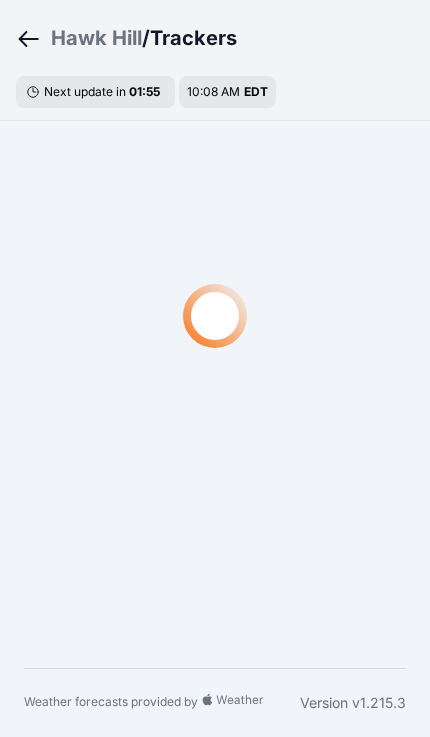 scroll, scrollTop: 33, scrollLeft: 0, axis: vertical 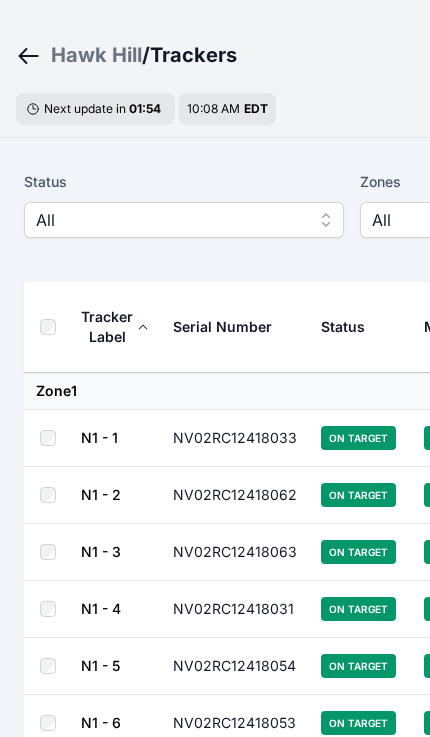 click on "All" at bounding box center [184, 220] 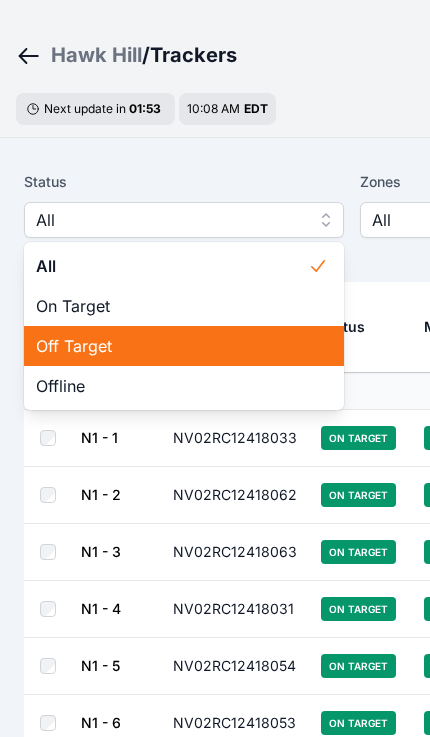 click on "Off Target" at bounding box center [172, 346] 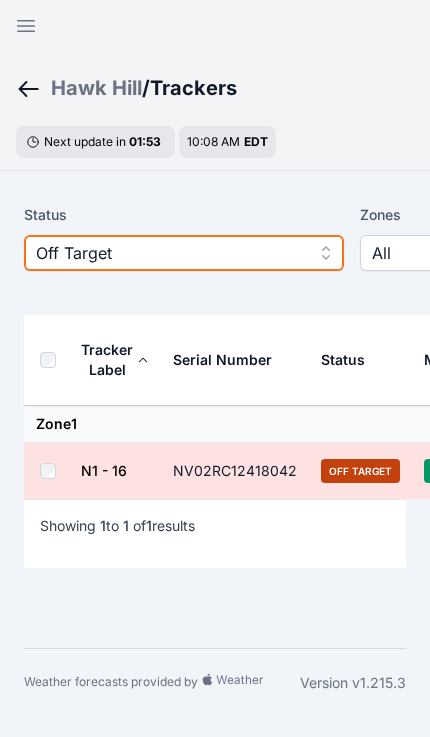 scroll, scrollTop: 0, scrollLeft: 0, axis: both 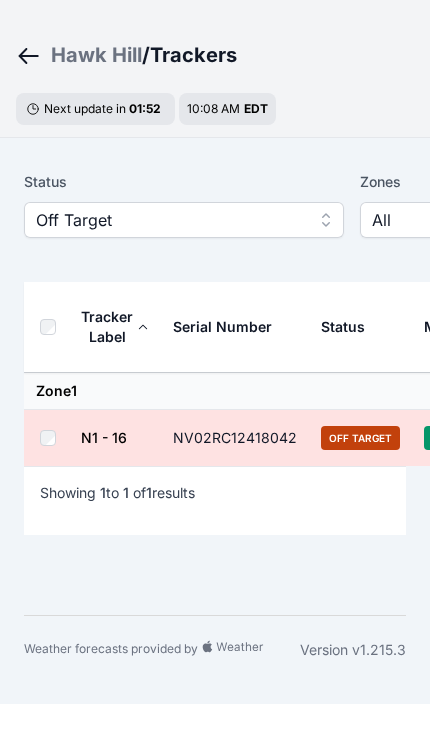 click at bounding box center (52, 360) 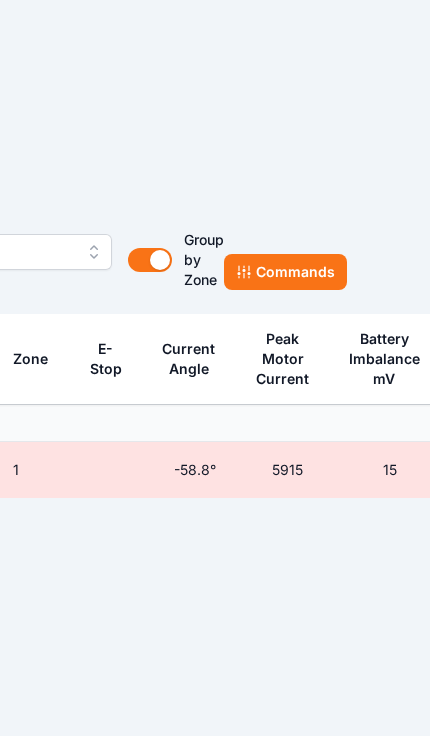scroll, scrollTop: 0, scrollLeft: 649, axis: horizontal 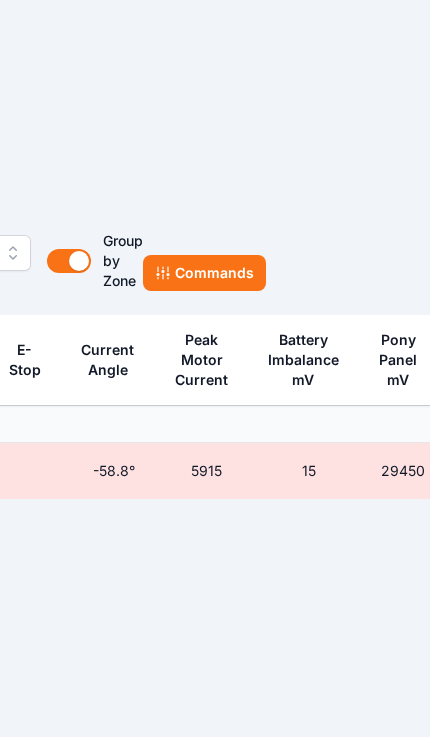 click on "Commands" at bounding box center (204, 273) 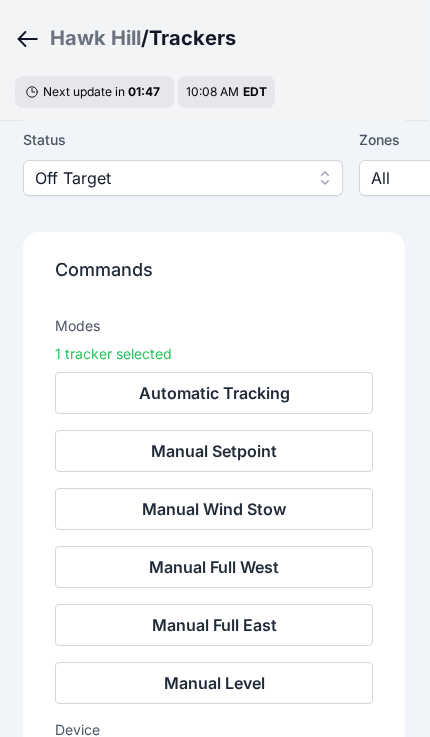 scroll, scrollTop: 77, scrollLeft: 1, axis: both 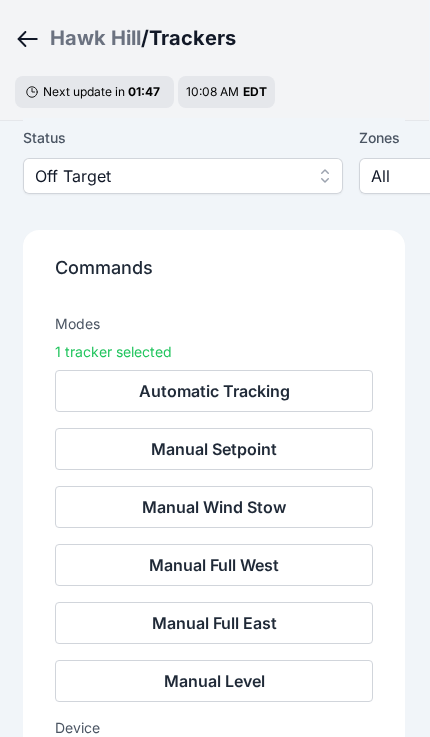 click on "Remote Reset" at bounding box center (214, 767) 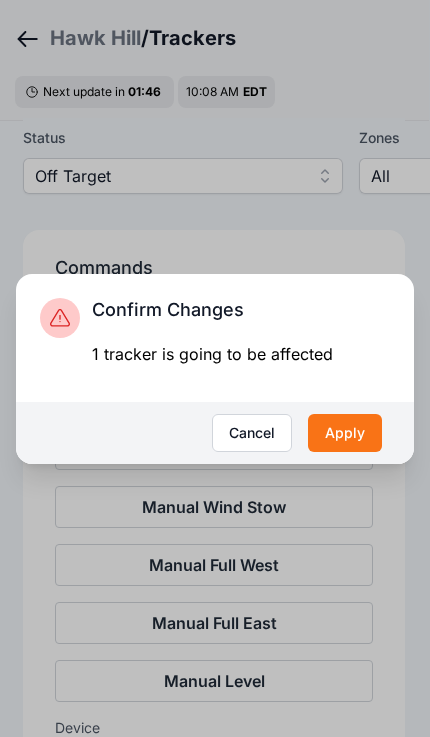 click on "Apply" at bounding box center [345, 433] 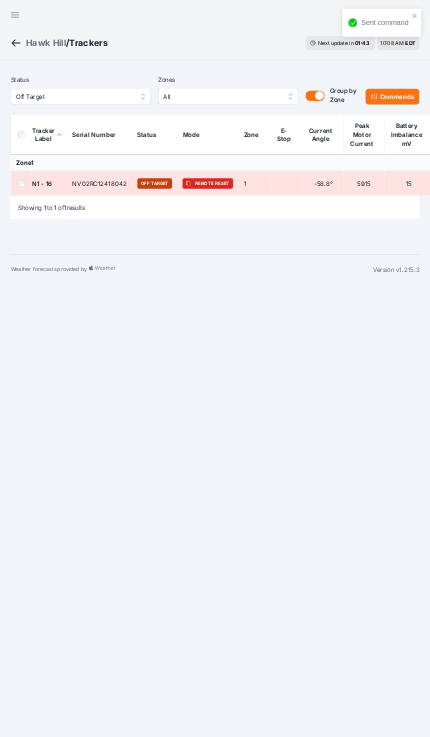 scroll, scrollTop: 0, scrollLeft: 0, axis: both 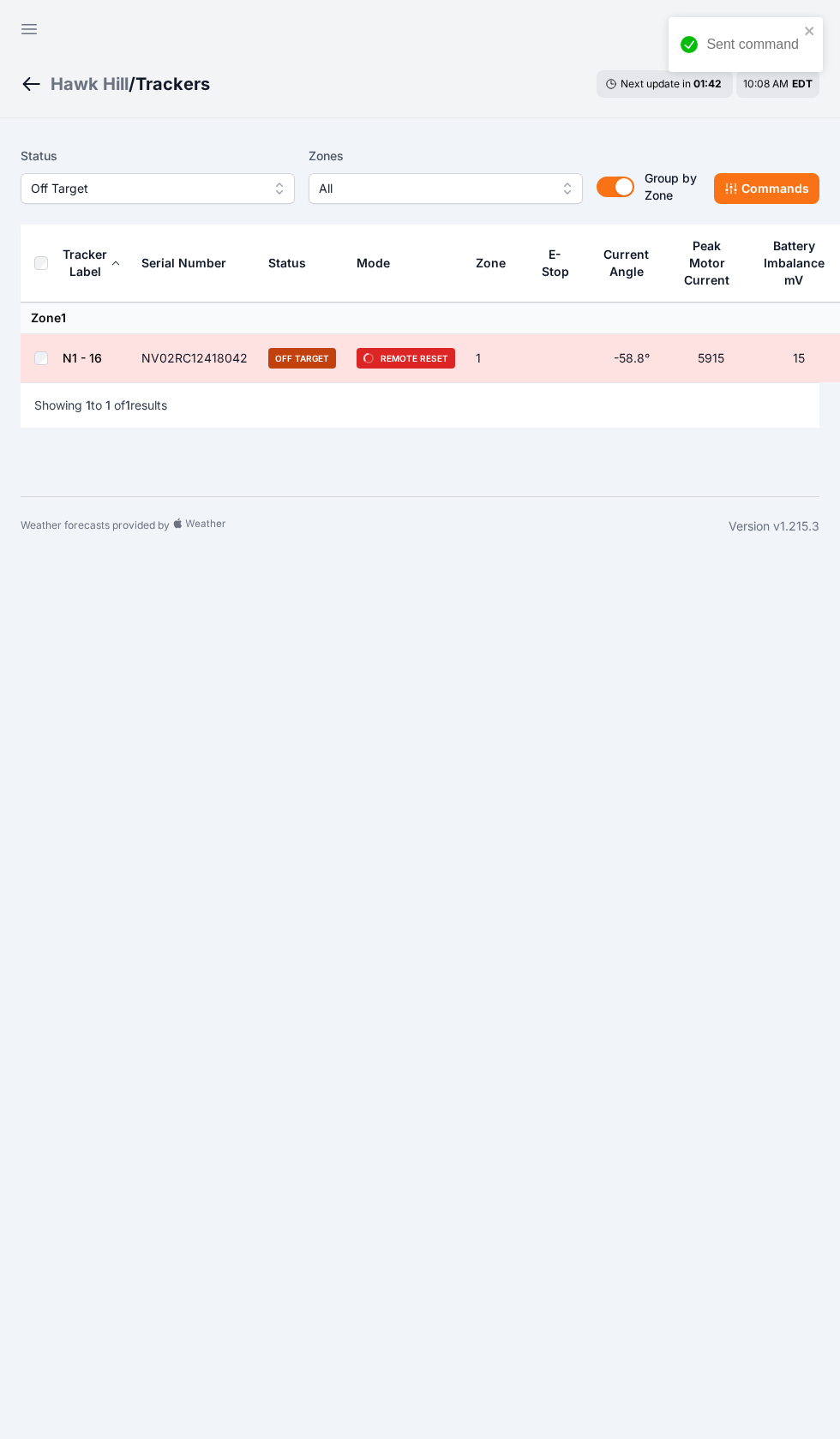 click on "Open sidebar" at bounding box center [29, 29] 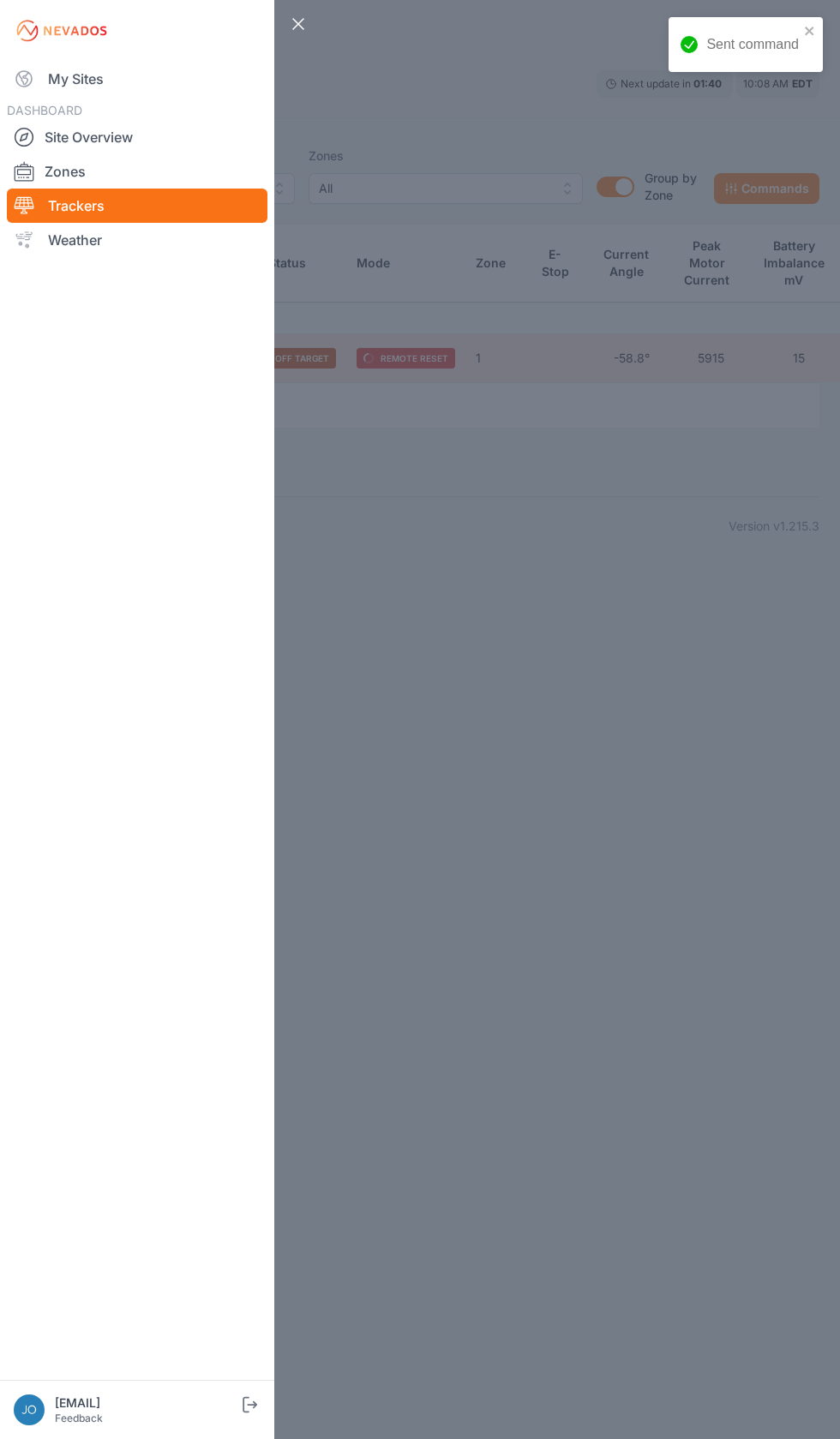 click on "My Sites" at bounding box center [137, 79] 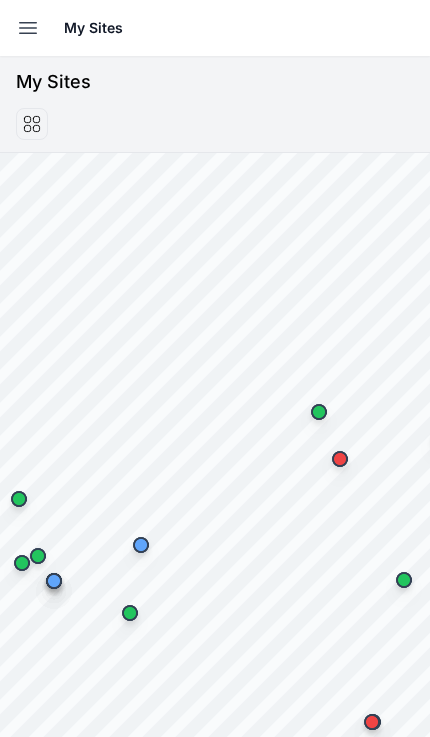 click at bounding box center [28, 28] 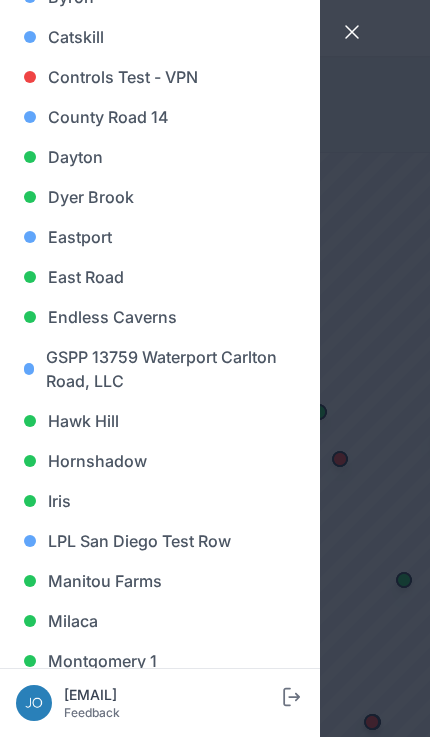 scroll, scrollTop: 576, scrollLeft: 0, axis: vertical 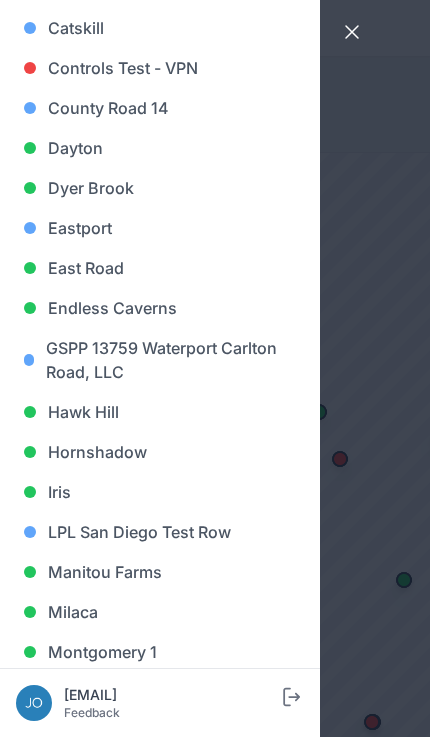 click on "Iris" at bounding box center (160, 492) 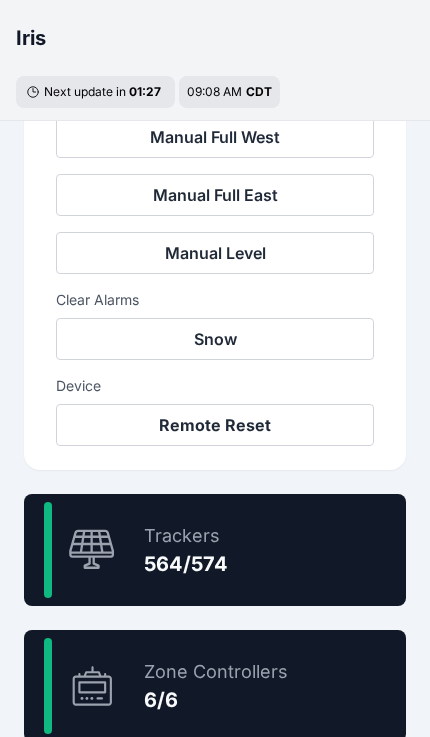 scroll, scrollTop: 906, scrollLeft: 0, axis: vertical 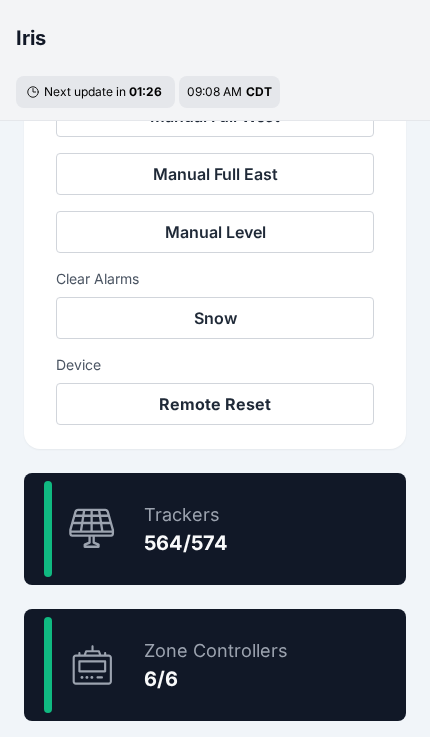 click on "98.3 % Trackers 564/574" at bounding box center [215, 529] 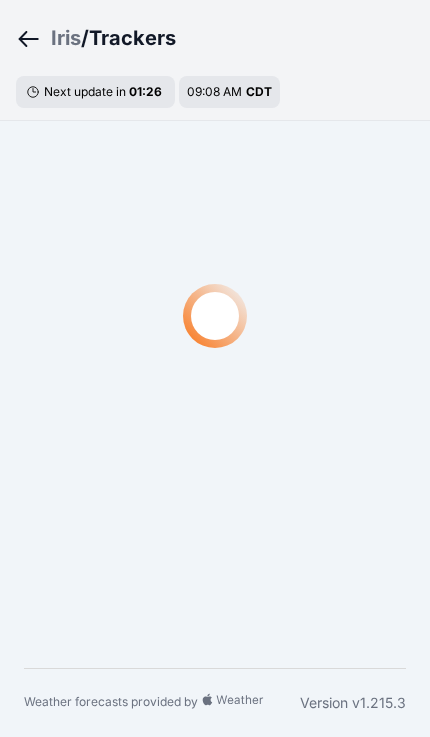 scroll, scrollTop: 33, scrollLeft: 0, axis: vertical 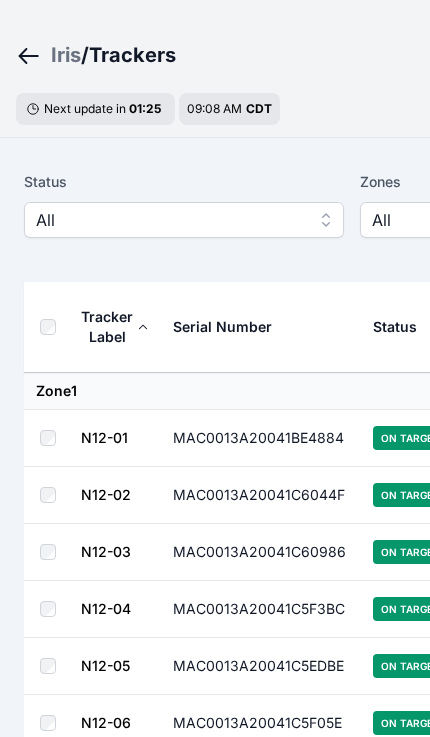 click on "All" at bounding box center (170, 220) 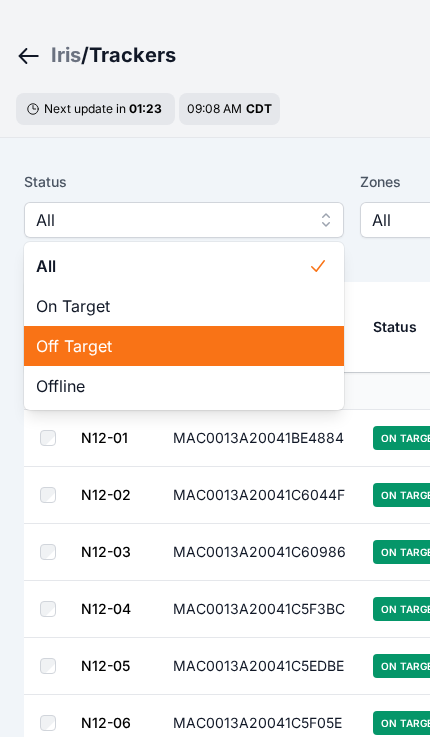 click on "Off Target" at bounding box center (172, 346) 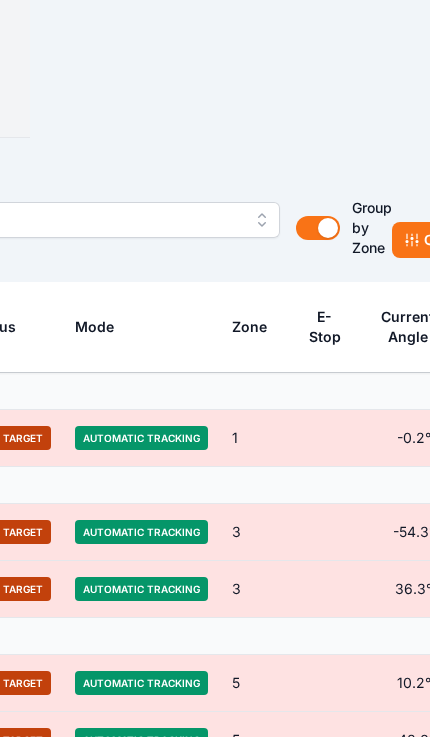 scroll, scrollTop: 33, scrollLeft: 436, axis: both 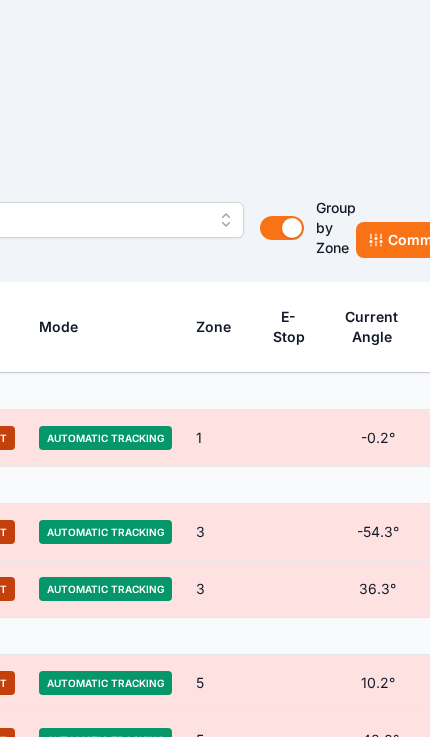 click on "Commands" at bounding box center (417, 240) 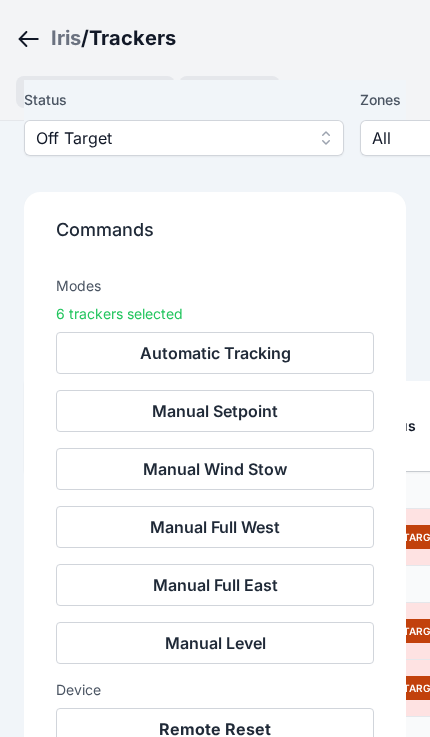 scroll, scrollTop: 532, scrollLeft: 0, axis: vertical 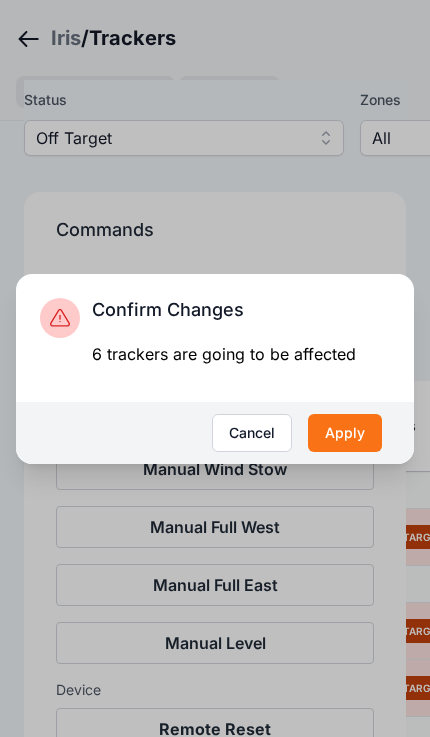 click on "Apply" at bounding box center (345, 433) 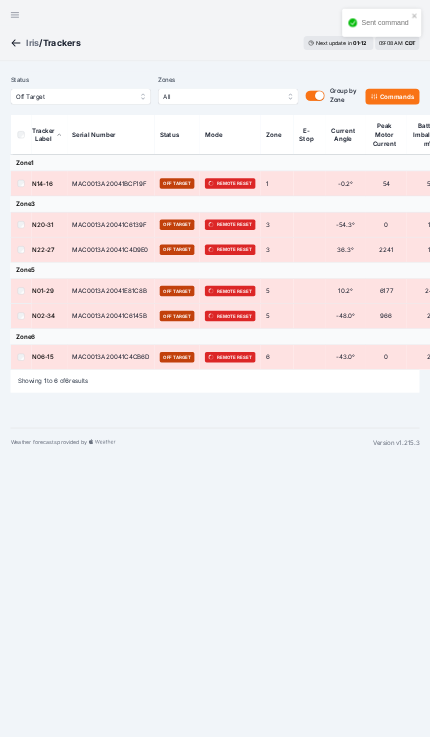 scroll, scrollTop: 0, scrollLeft: 0, axis: both 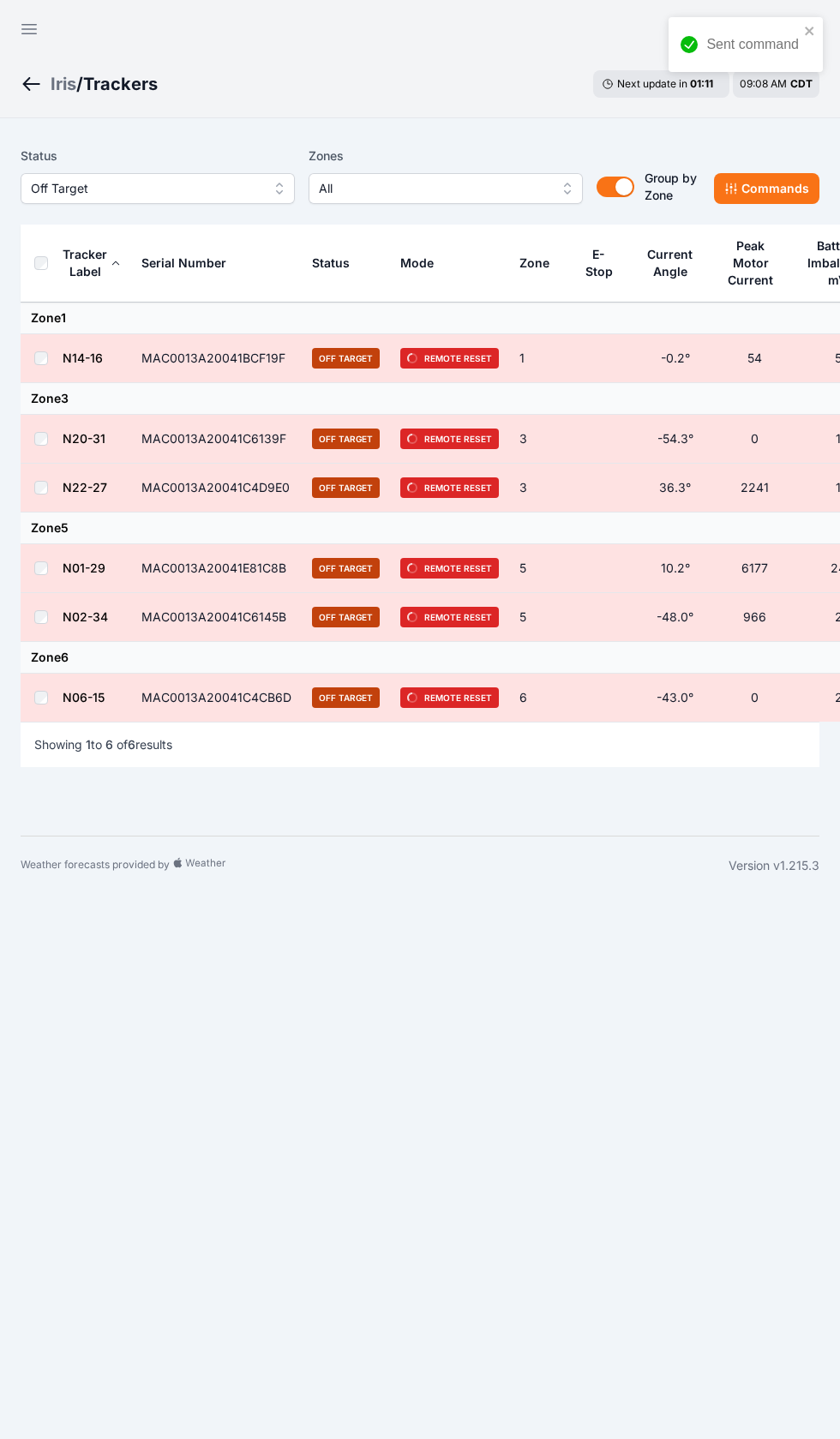 click at bounding box center (29, 29) 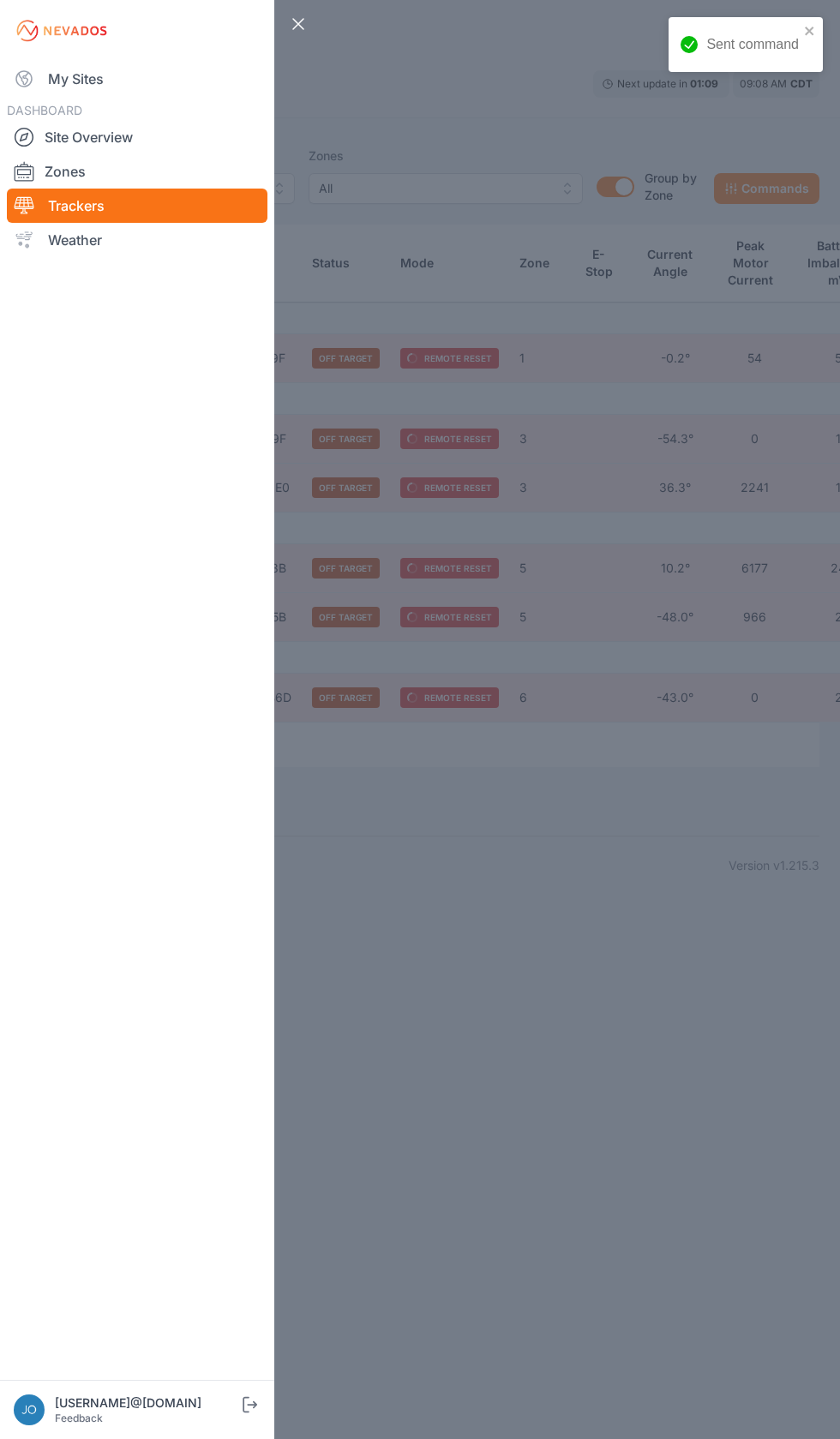 click on "My Sites" at bounding box center (137, 79) 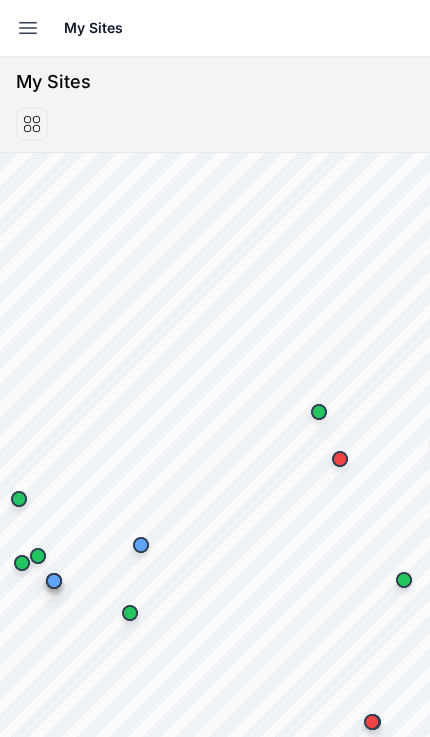 click at bounding box center (28, 28) 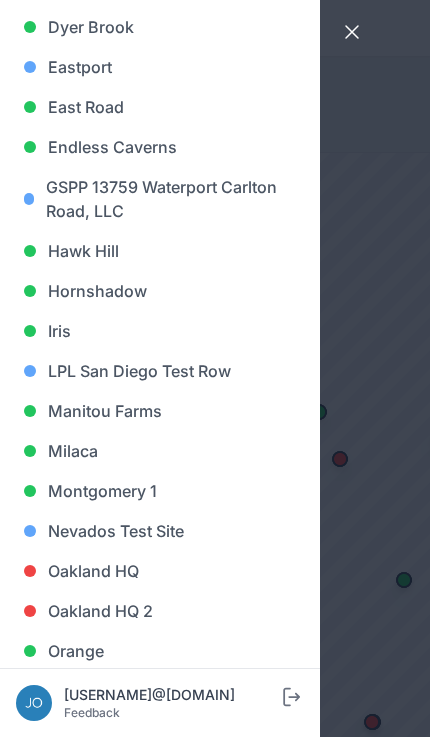 scroll, scrollTop: 746, scrollLeft: 0, axis: vertical 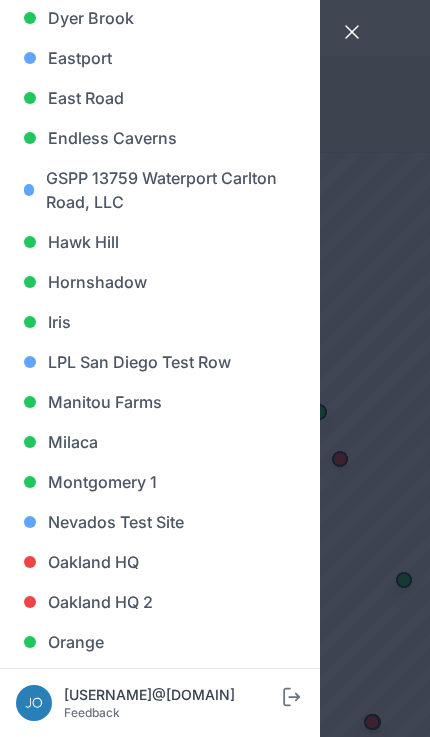 click on "Montgomery 1" at bounding box center [160, 482] 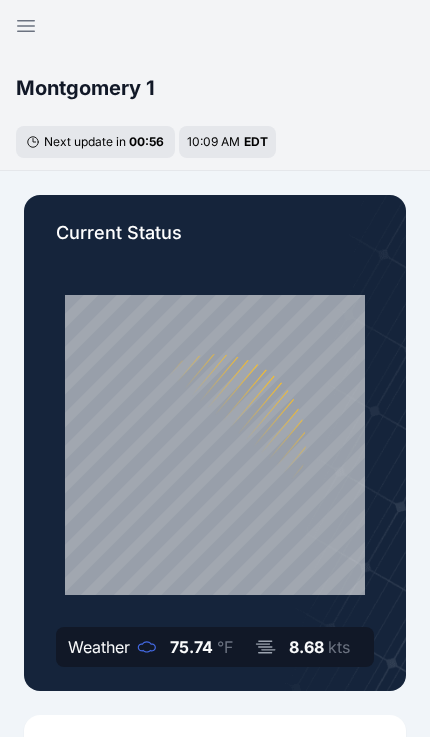 click on "Open sidebar" at bounding box center [26, 26] 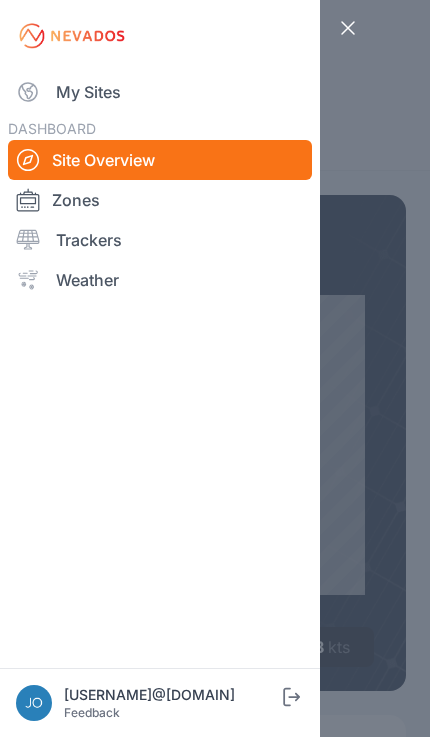 click on "My Sites" at bounding box center (160, 92) 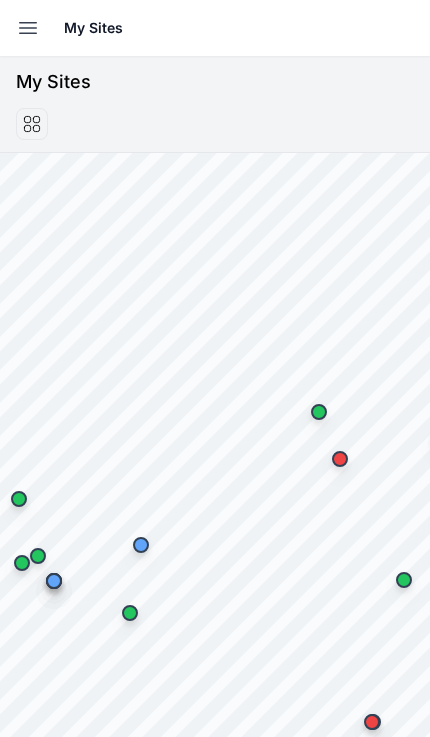 click at bounding box center [28, 28] 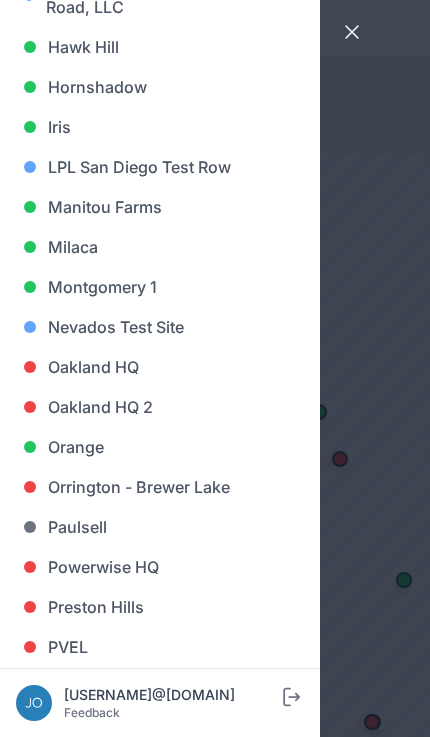 scroll, scrollTop: 942, scrollLeft: 0, axis: vertical 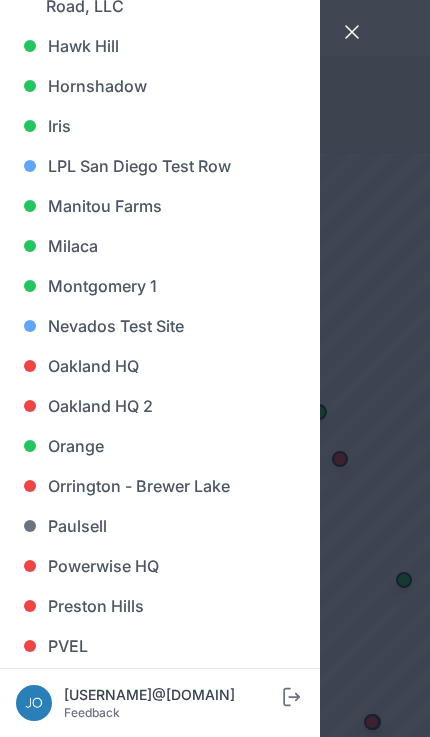 click on "Orange" at bounding box center [160, 446] 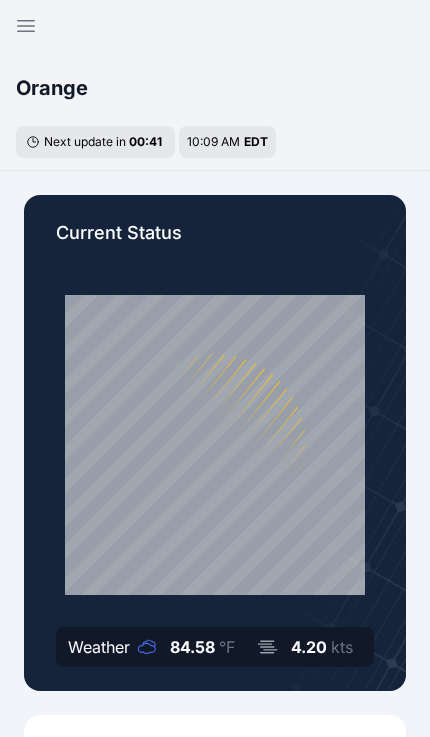 click at bounding box center (26, 26) 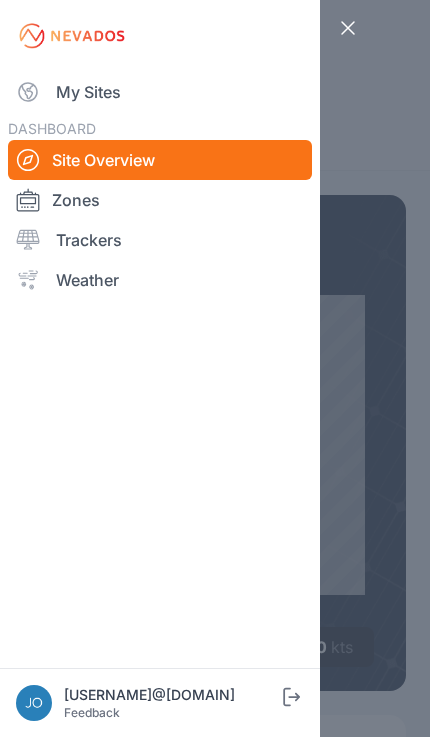 click on "My Sites" at bounding box center (160, 92) 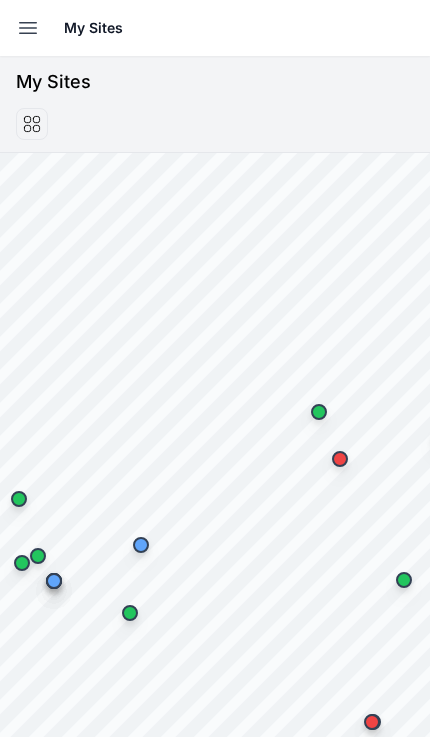click at bounding box center [28, 28] 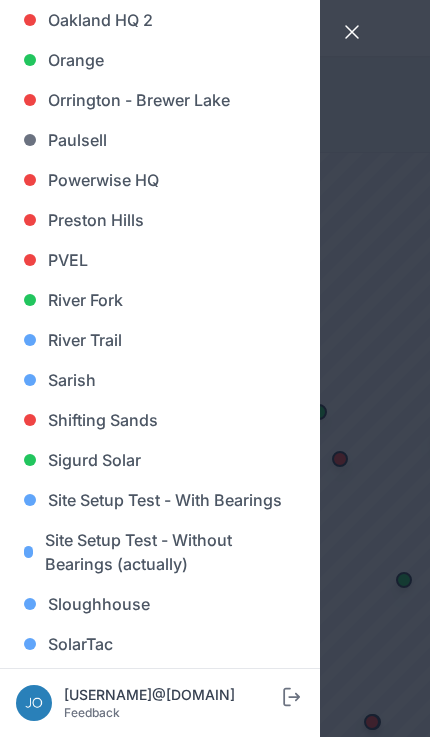 scroll, scrollTop: 1334, scrollLeft: 0, axis: vertical 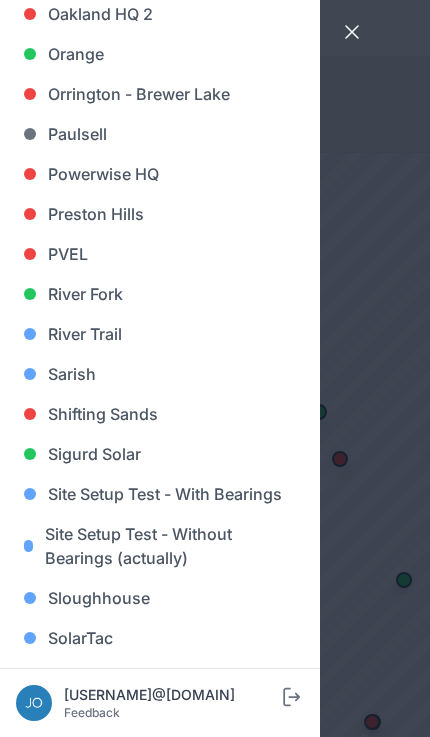click on "River Fork" at bounding box center [160, 294] 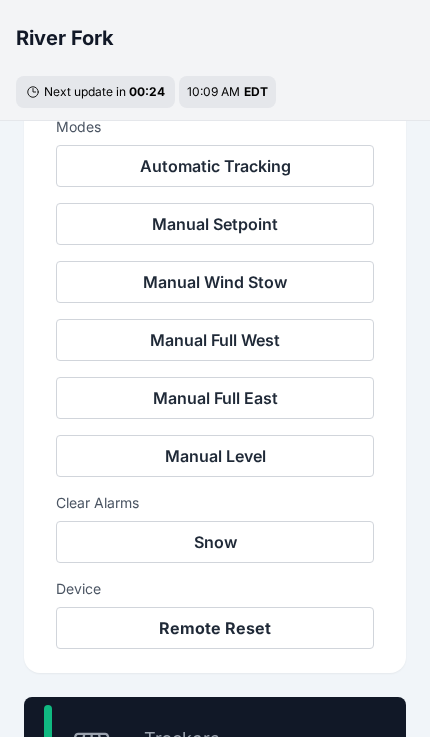 click on "Trackers" at bounding box center (196, 739) 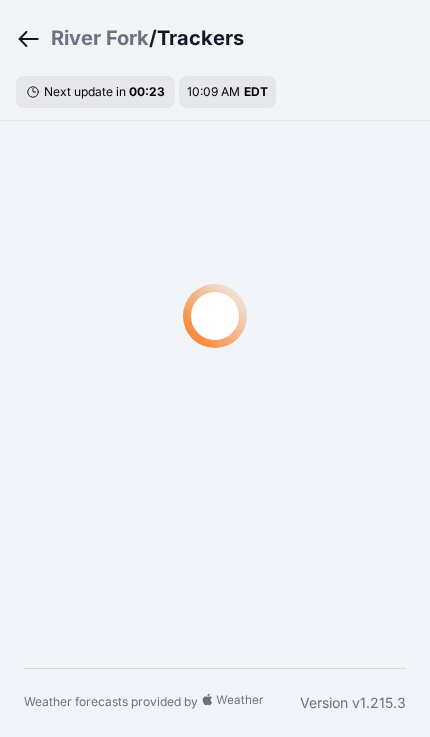 scroll, scrollTop: 33, scrollLeft: 0, axis: vertical 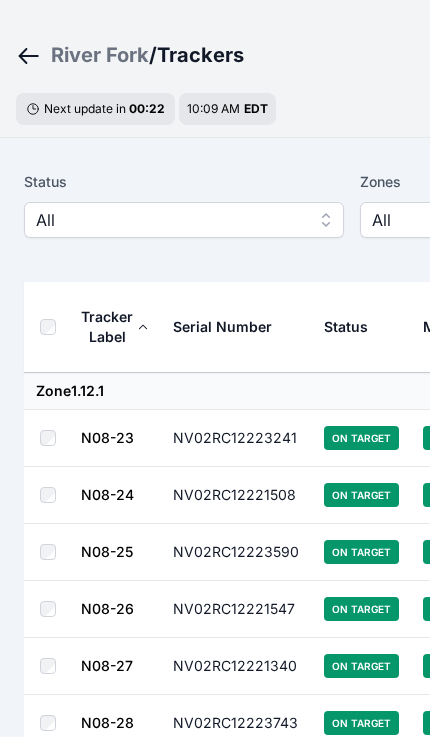 click on "All" at bounding box center (170, 220) 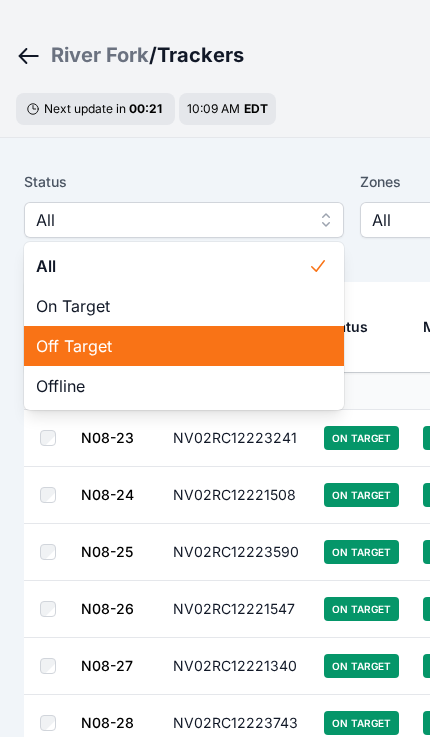 click on "Off Target" at bounding box center (172, 346) 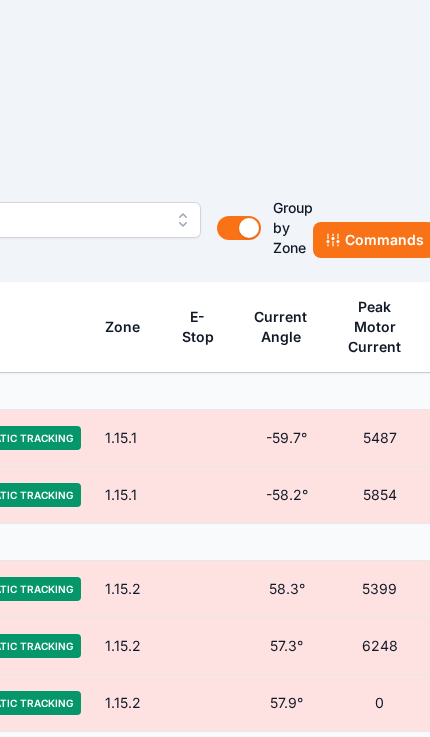 scroll, scrollTop: 33, scrollLeft: 498, axis: both 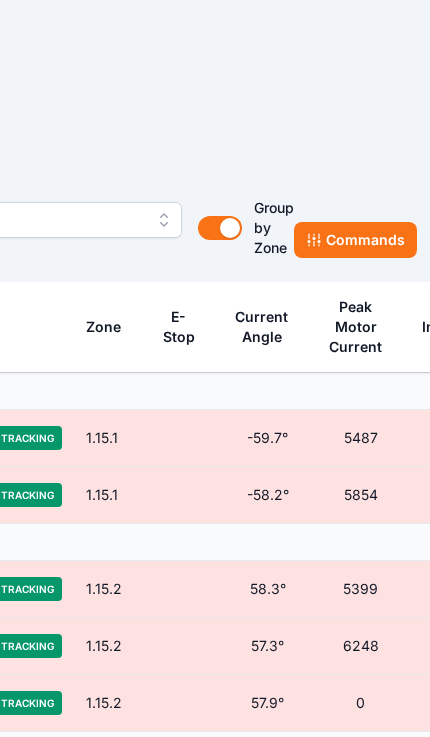 click on "Commands" at bounding box center (355, 240) 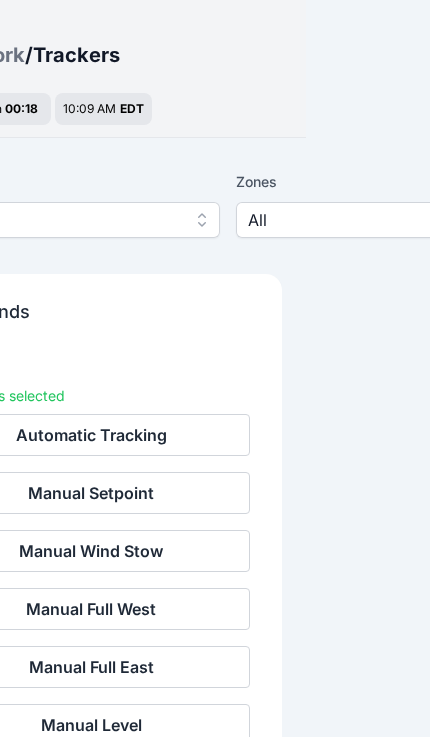 scroll, scrollTop: 33, scrollLeft: 0, axis: vertical 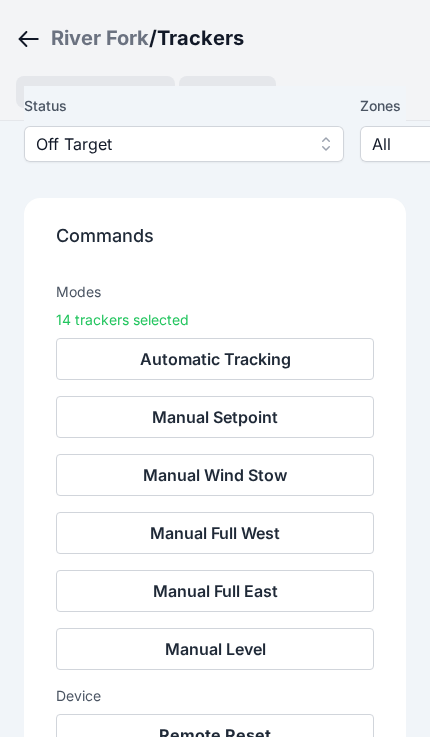 click on "Remote Reset" at bounding box center (215, 735) 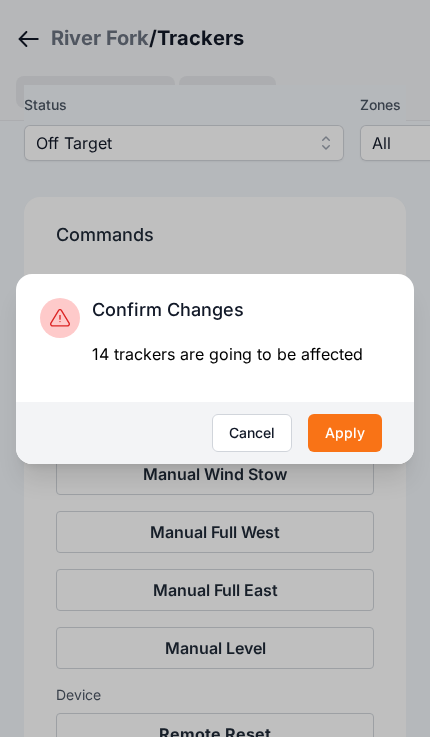 click on "Apply" at bounding box center (345, 433) 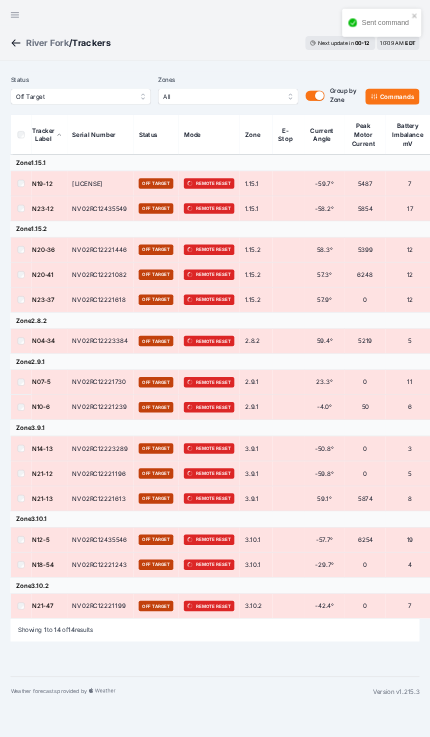 scroll, scrollTop: 0, scrollLeft: 0, axis: both 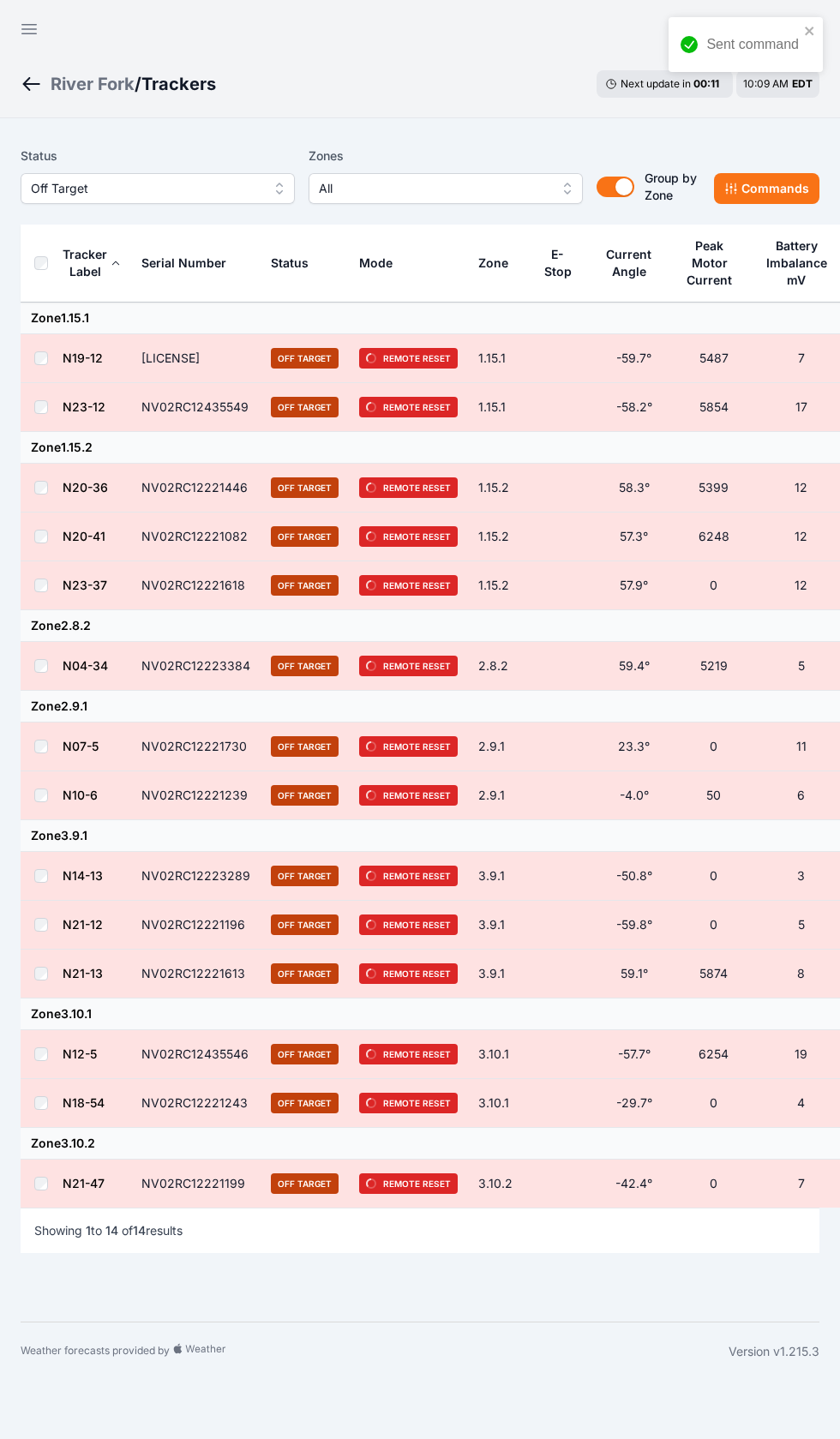 click at bounding box center [29, 29] 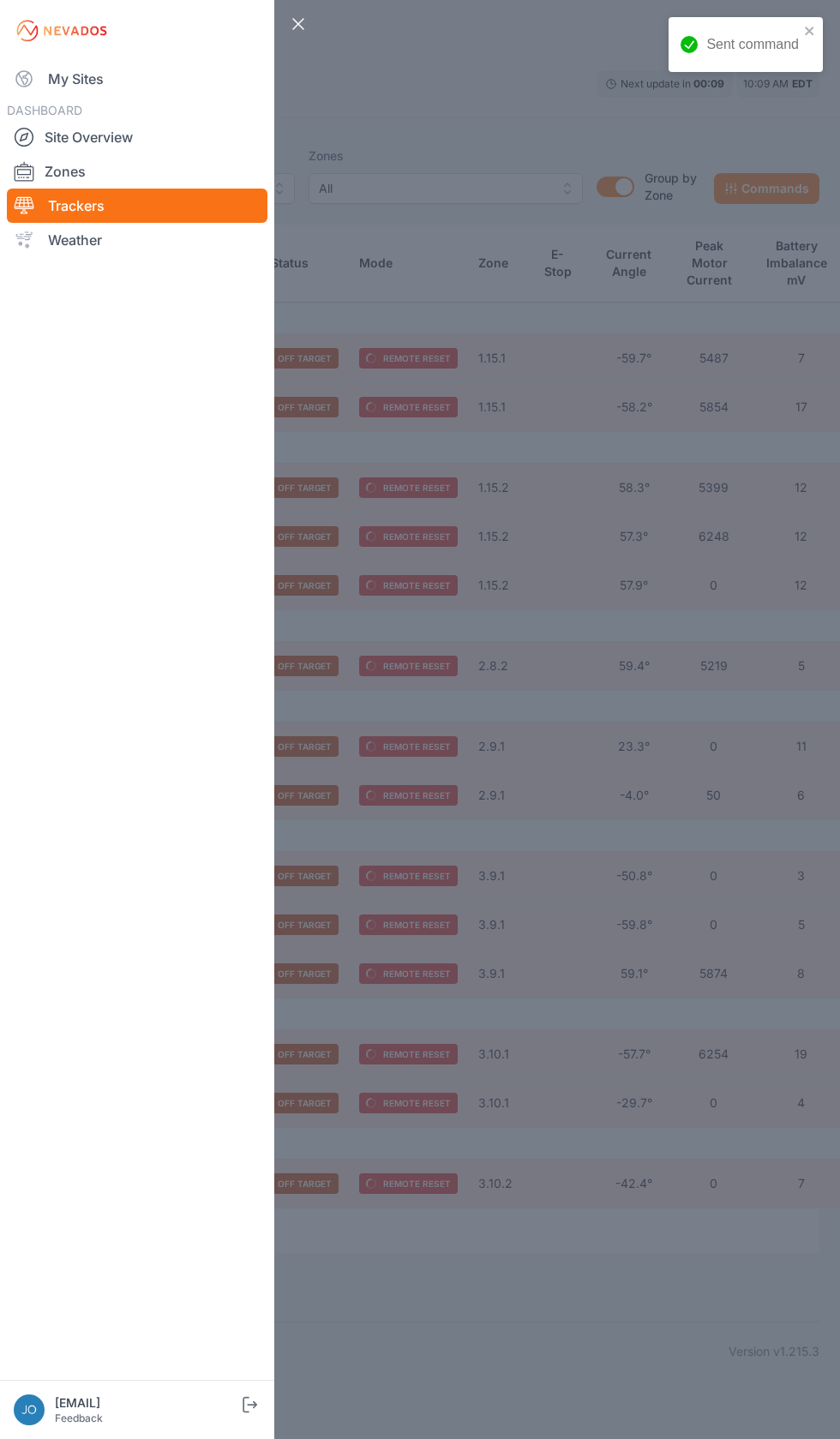 click on "My Sites" at bounding box center (137, 79) 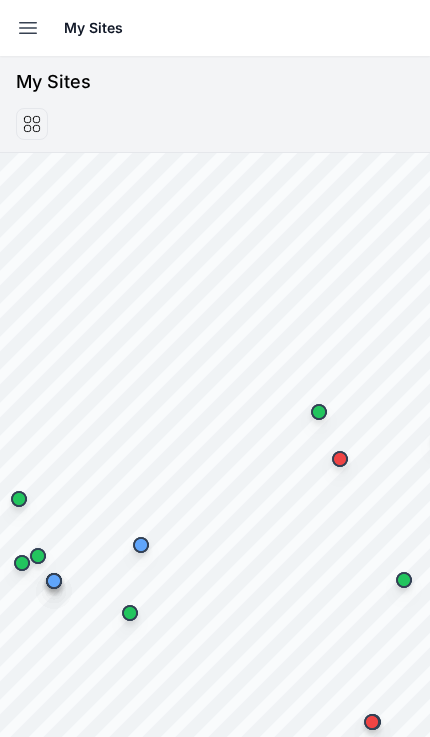 click at bounding box center (28, 28) 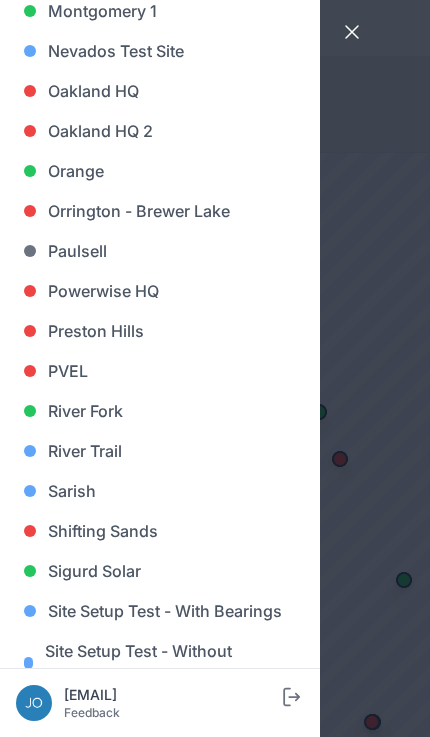 scroll, scrollTop: 1218, scrollLeft: 0, axis: vertical 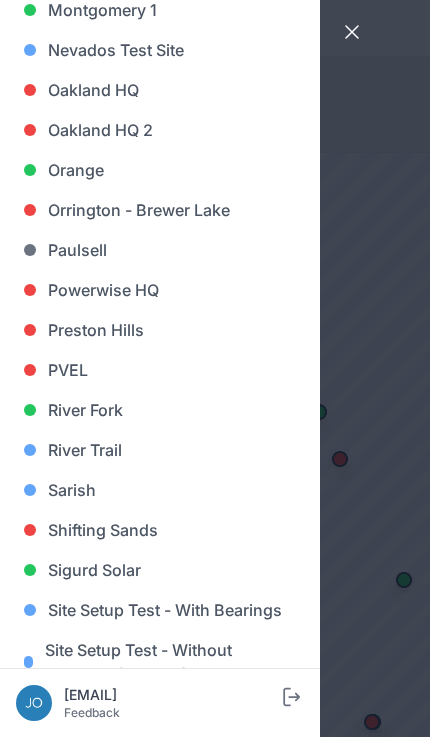 click on "River Trail" at bounding box center [160, 450] 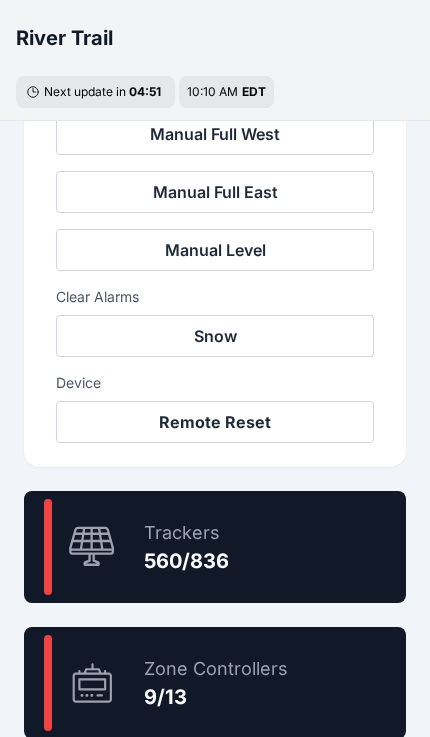click on "67.0 % Trackers 560/836" at bounding box center [215, 547] 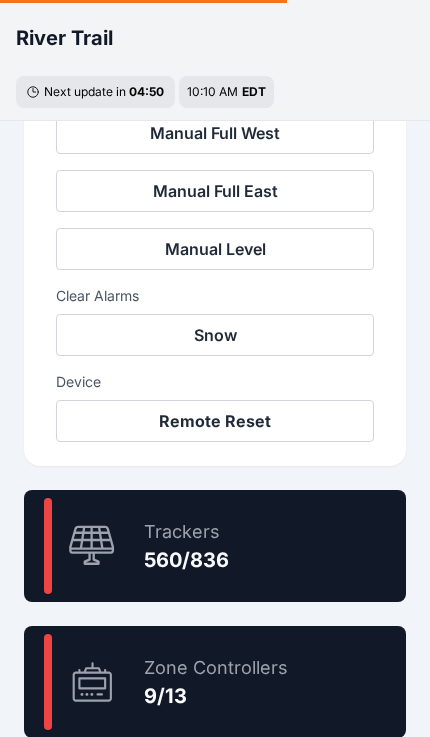 scroll, scrollTop: 33, scrollLeft: 0, axis: vertical 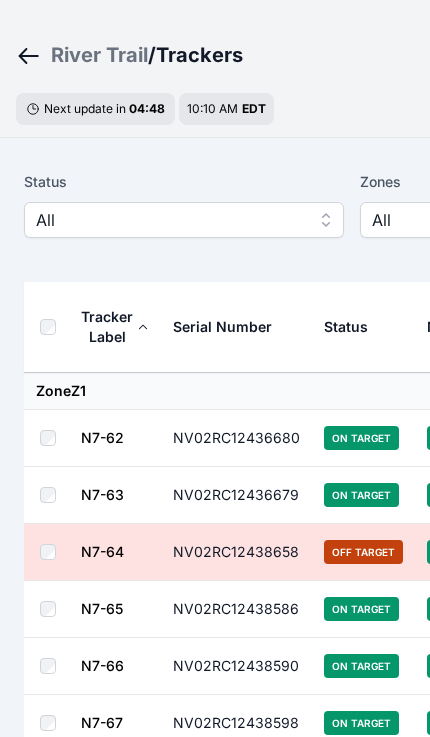 click on "All" at bounding box center [170, 220] 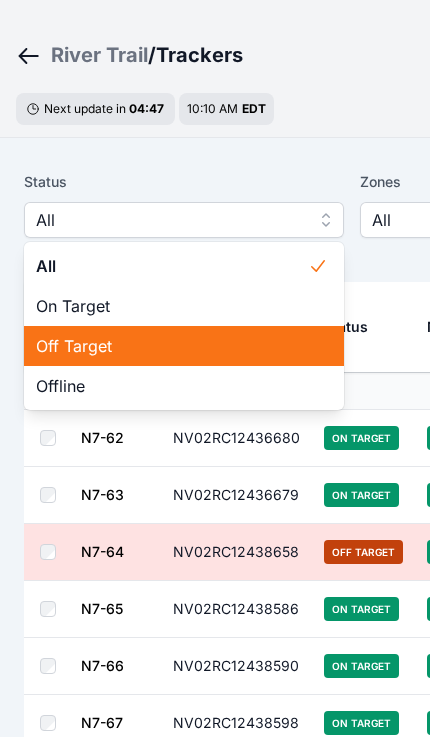click on "Off Target" at bounding box center (172, 346) 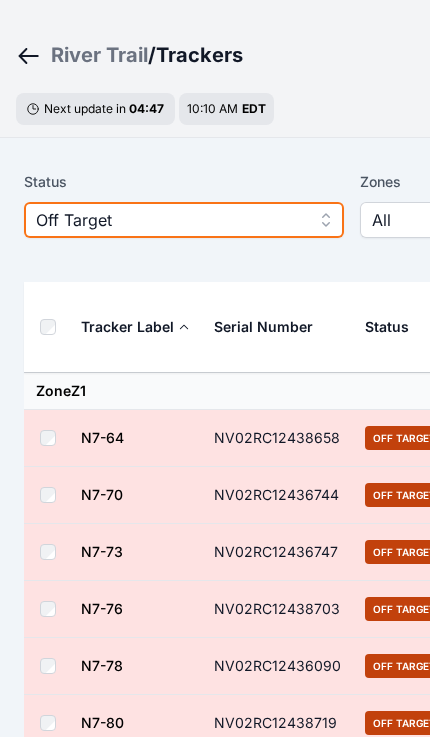 scroll, scrollTop: 0, scrollLeft: 0, axis: both 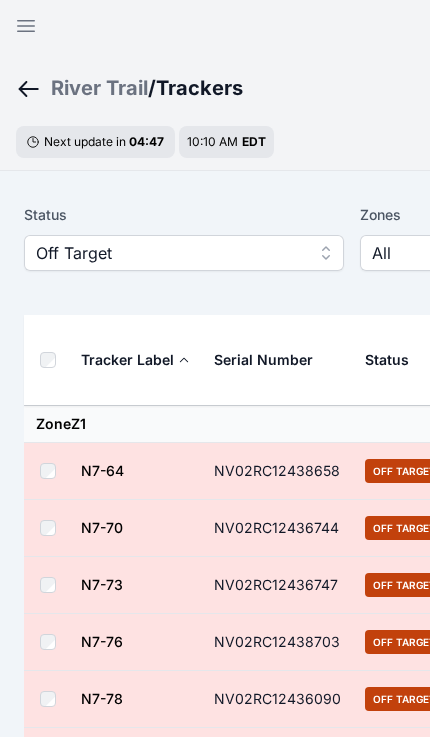 click at bounding box center (52, 360) 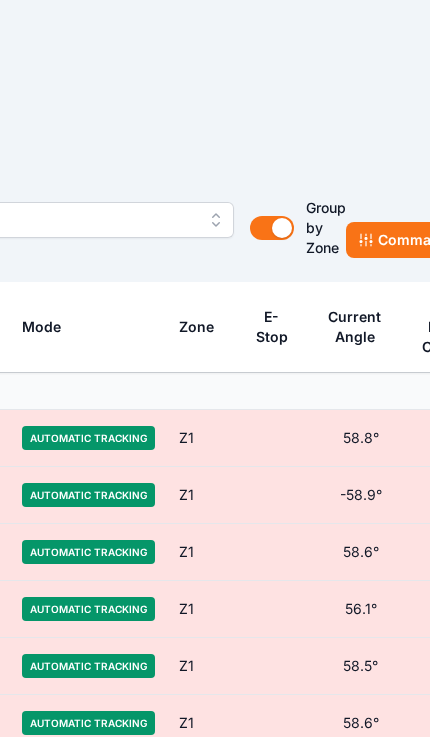 click on "Commands" at bounding box center [407, 240] 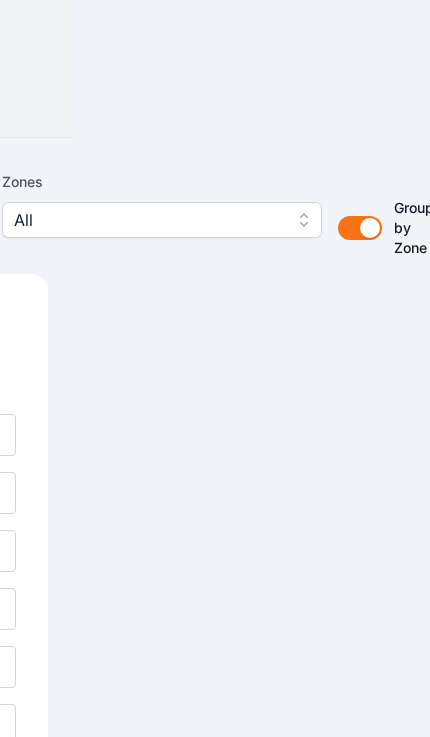 scroll, scrollTop: 33, scrollLeft: 0, axis: vertical 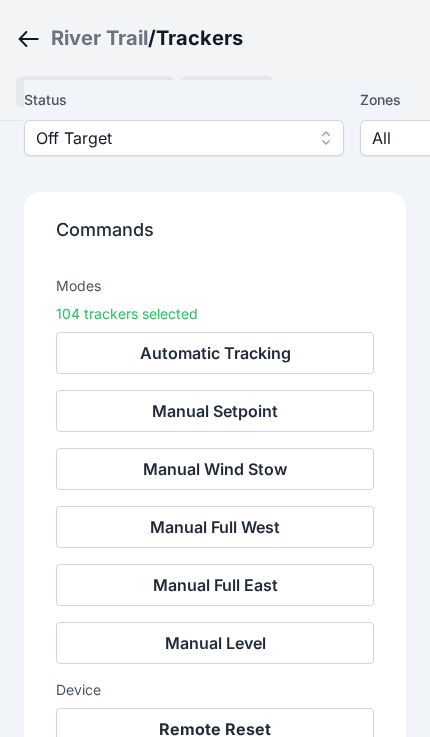 click on "Remote Reset" at bounding box center [215, 729] 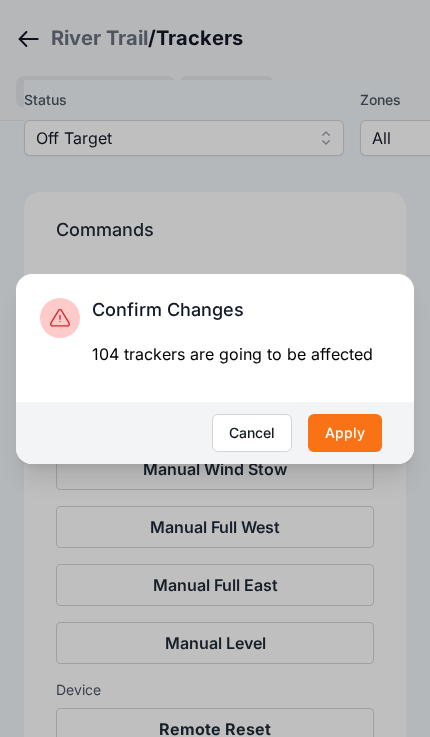 click on "Apply" at bounding box center [345, 433] 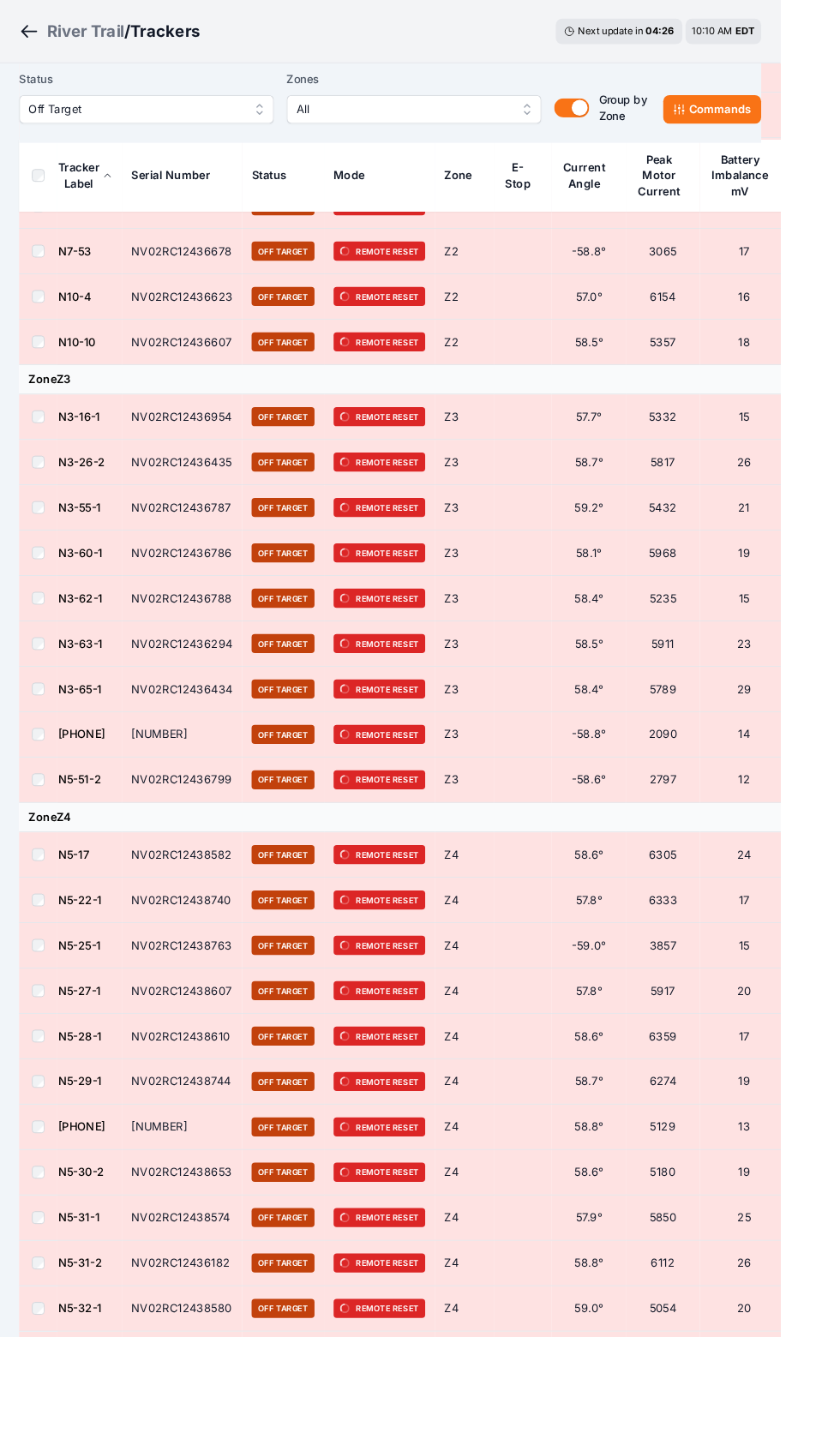 scroll, scrollTop: 1678, scrollLeft: 0, axis: vertical 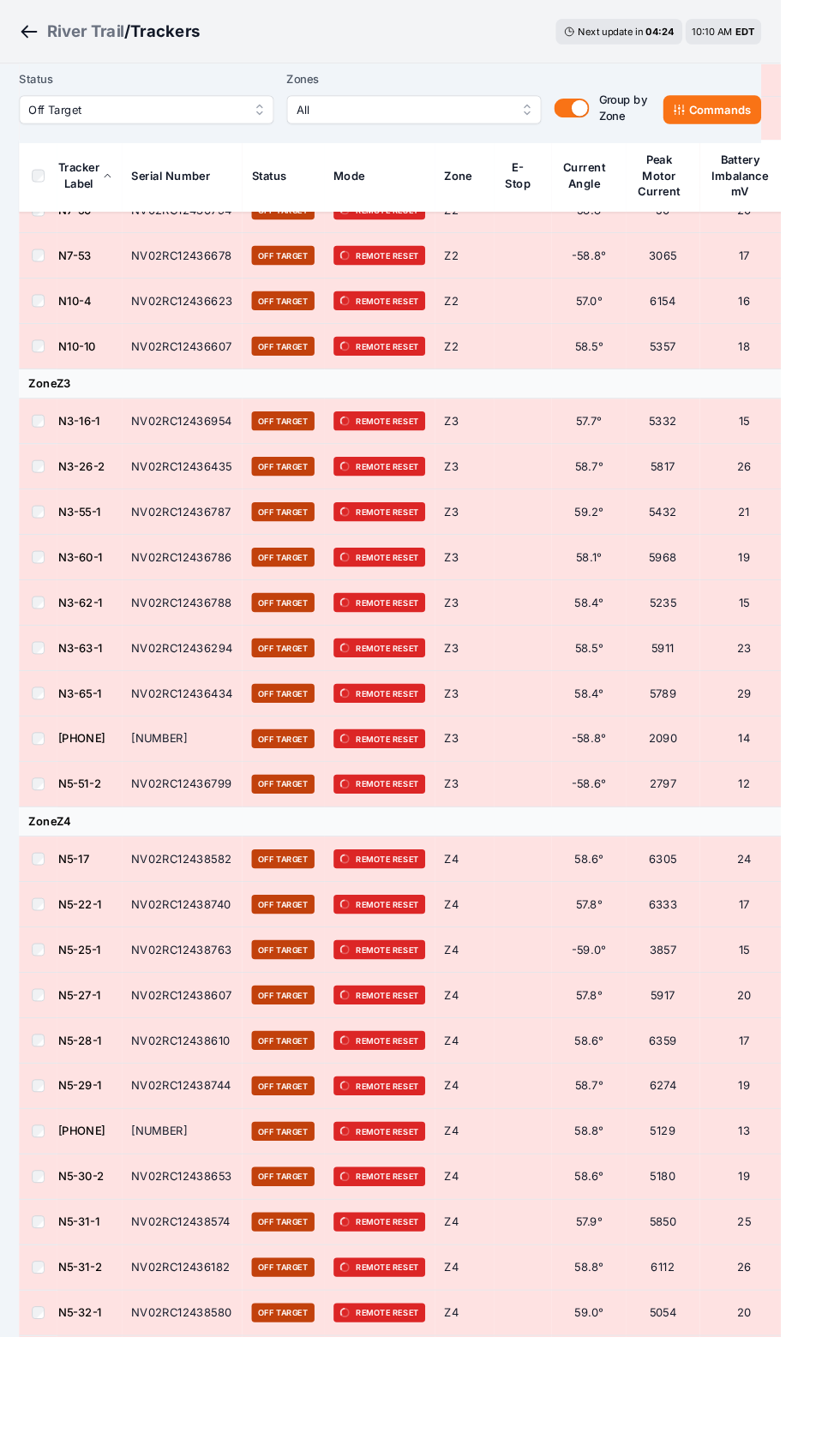 click at bounding box center [31, 34] 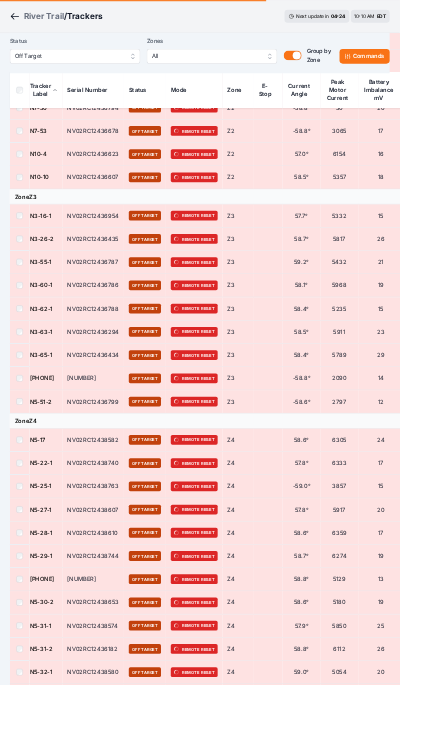 scroll, scrollTop: 0, scrollLeft: 0, axis: both 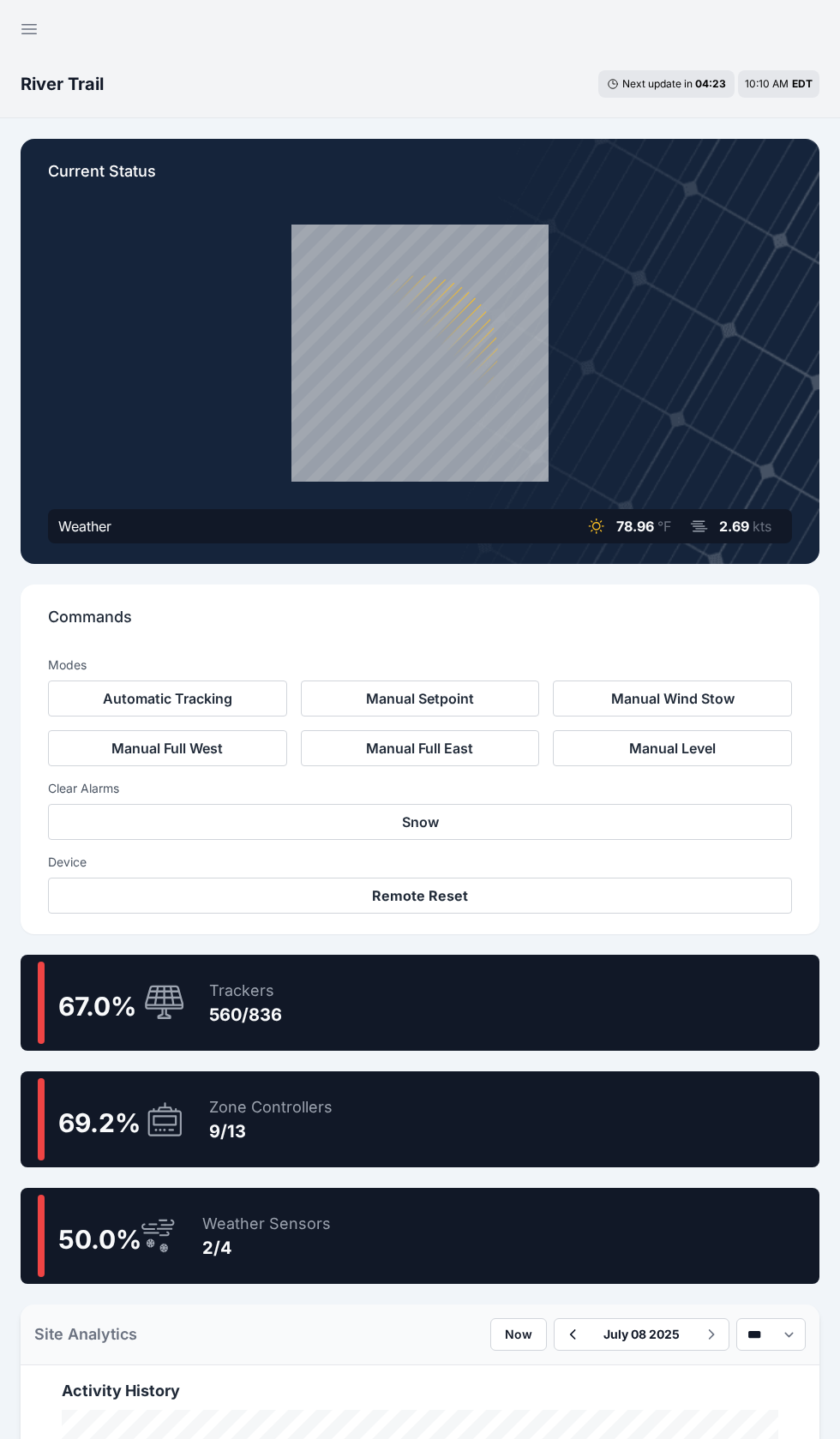click on "Open sidebar" at bounding box center (29, 29) 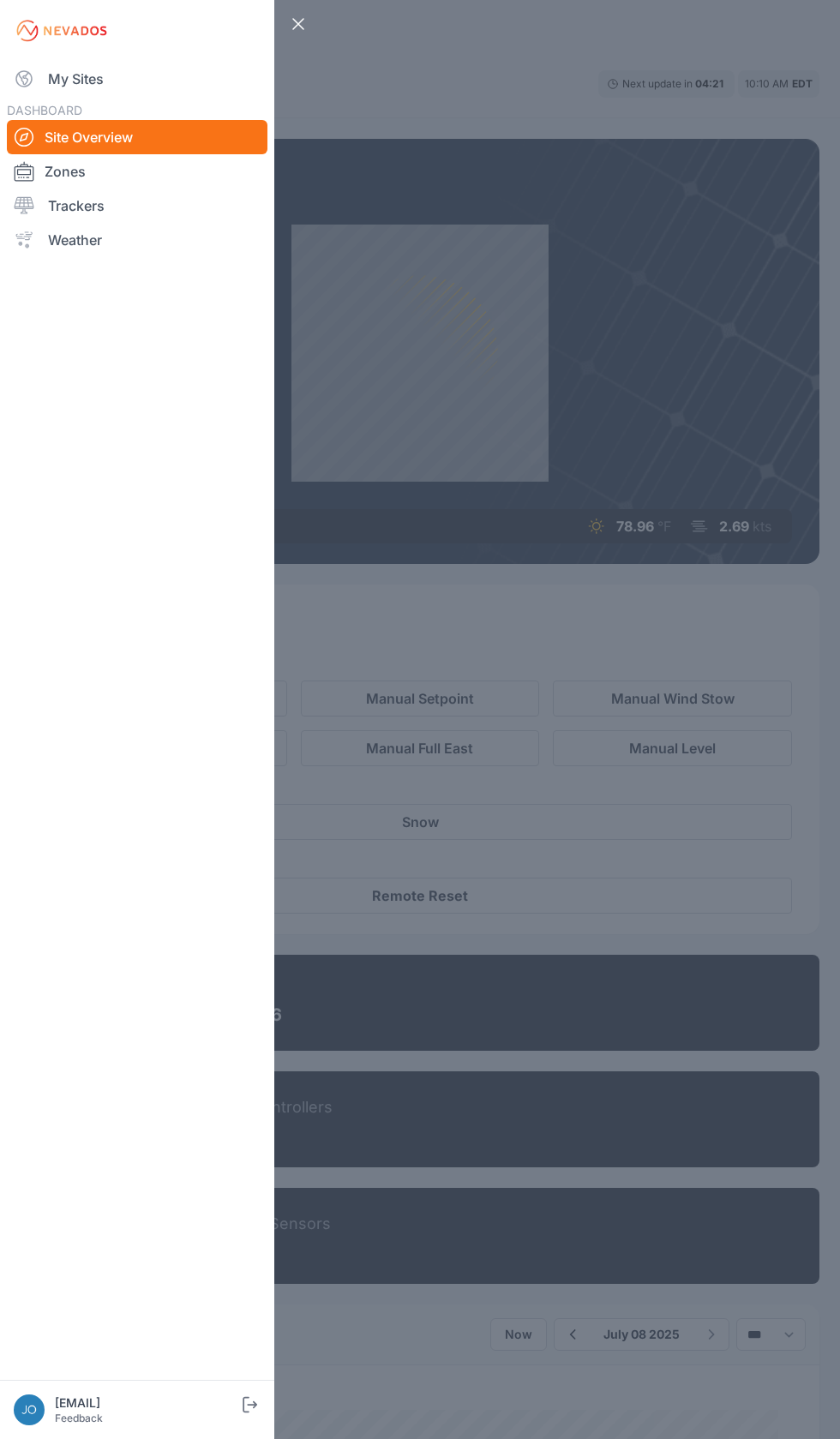 click on "My Sites" at bounding box center (137, 79) 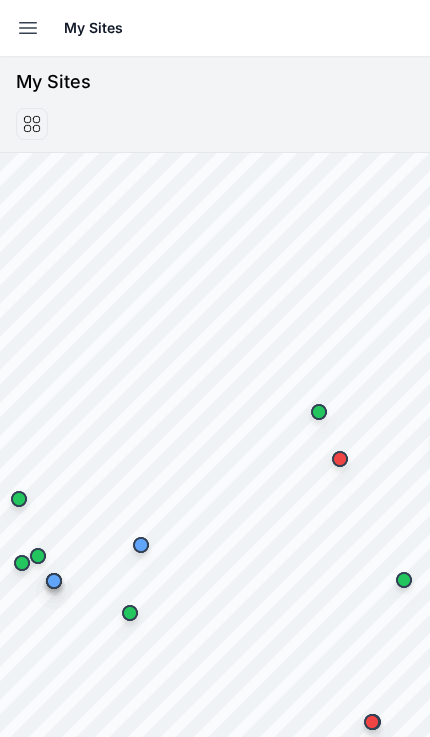 click on "Open sidebar" at bounding box center (28, 28) 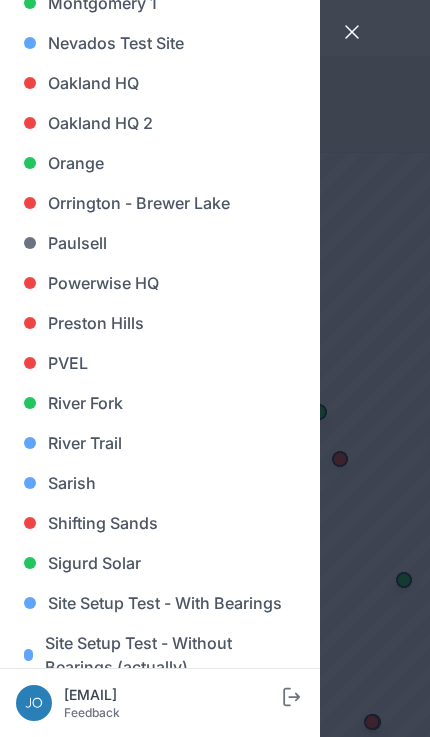 scroll, scrollTop: 1226, scrollLeft: 0, axis: vertical 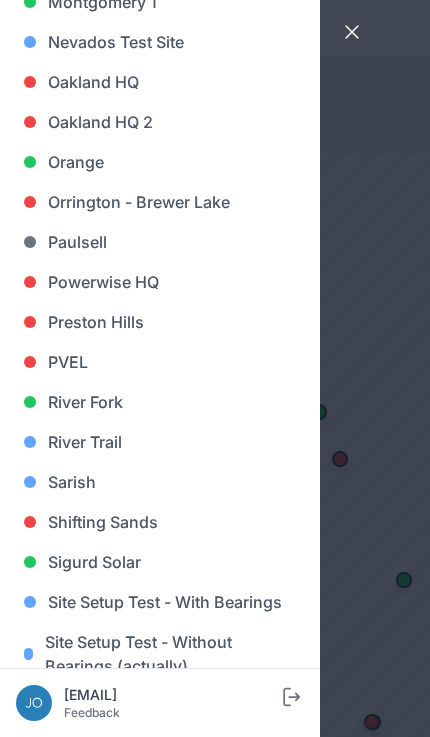 click on "Sarish" at bounding box center (160, 482) 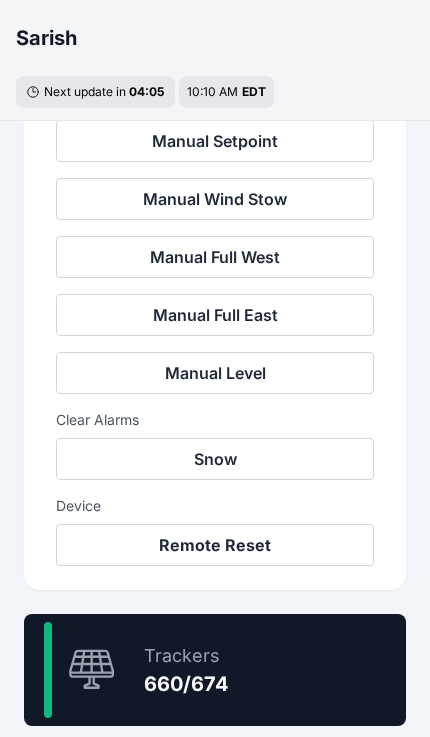 click on "97.9 % Trackers 660/674" at bounding box center (215, 670) 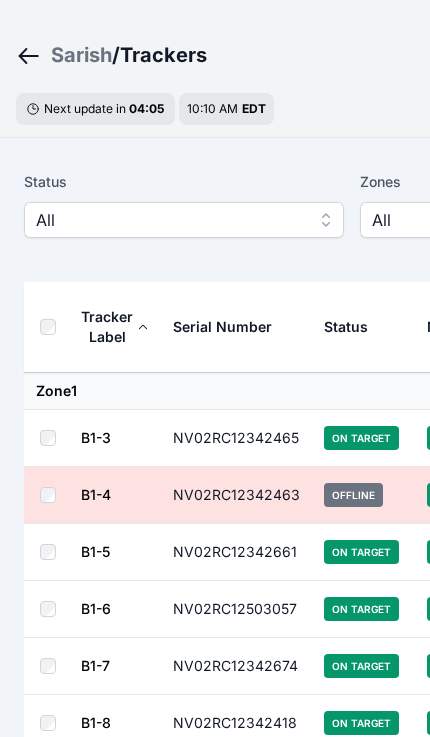 click on "All" at bounding box center (170, 220) 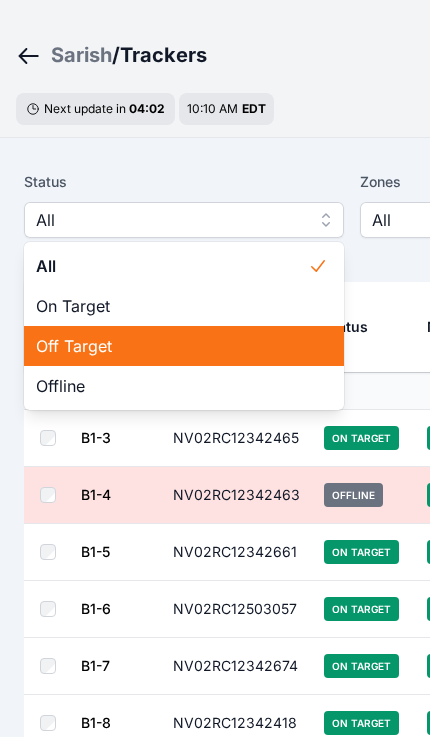 click on "Off Target" at bounding box center [172, 346] 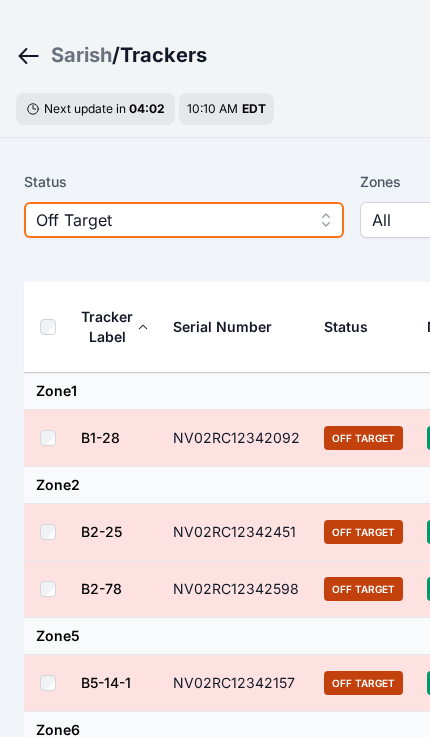 scroll, scrollTop: 0, scrollLeft: 0, axis: both 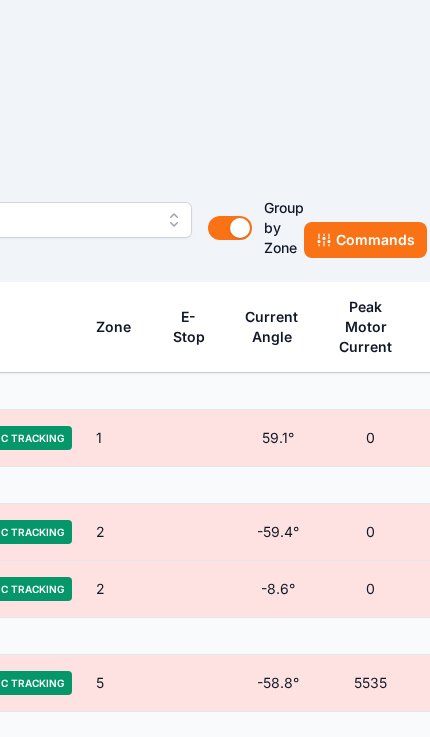 click on "Commands" at bounding box center (365, 240) 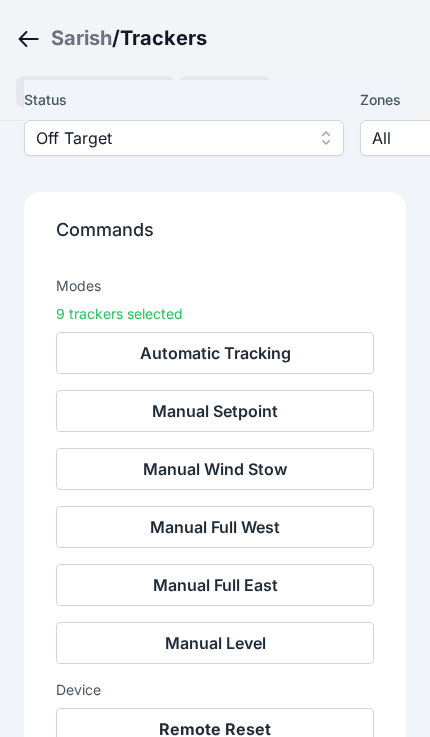 scroll, scrollTop: 125, scrollLeft: 0, axis: vertical 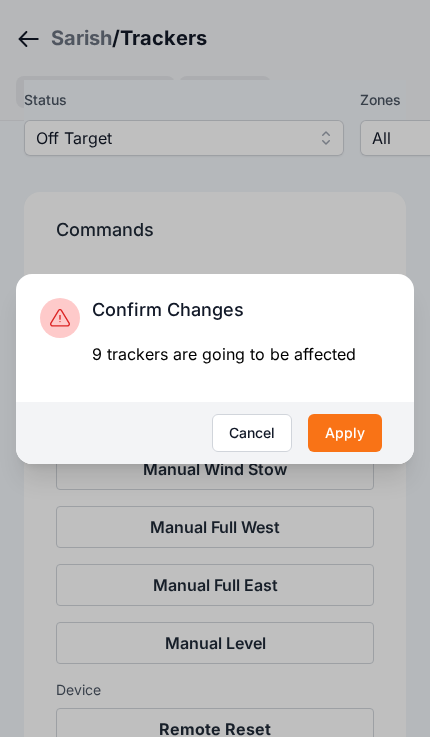 click on "Apply" at bounding box center [345, 433] 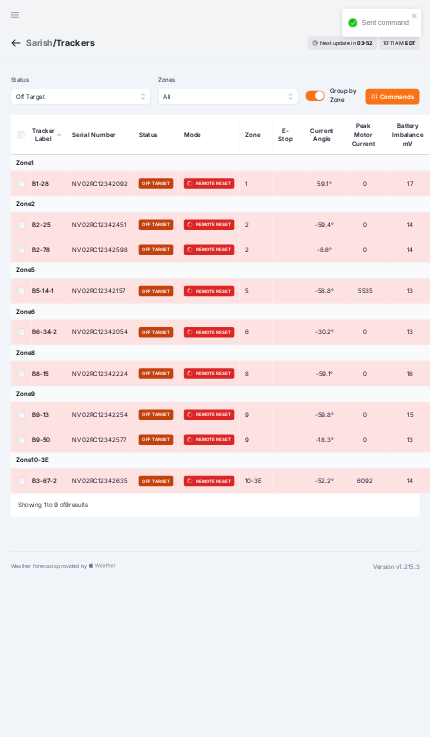 scroll, scrollTop: 0, scrollLeft: 0, axis: both 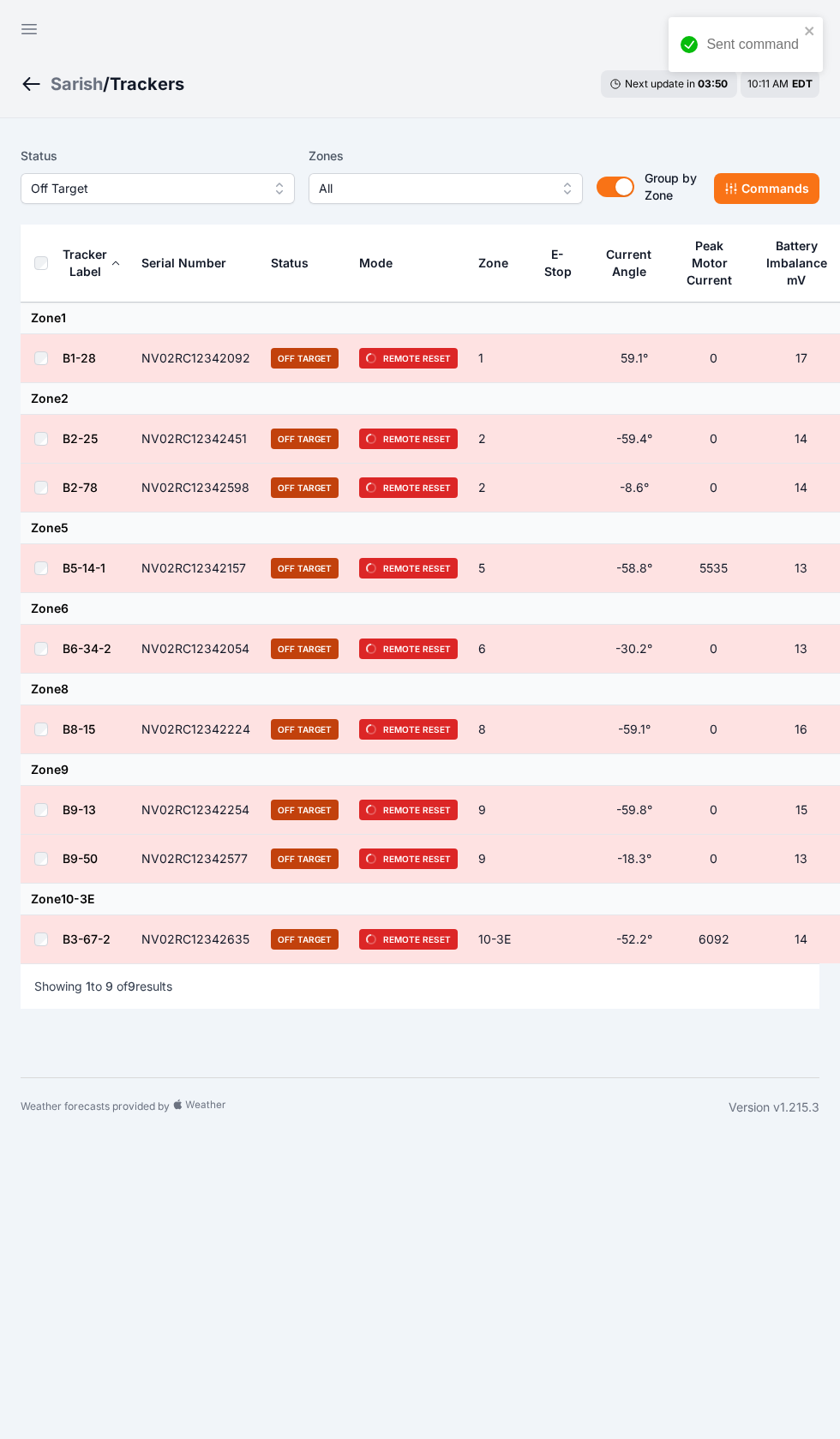 click at bounding box center (29, 29) 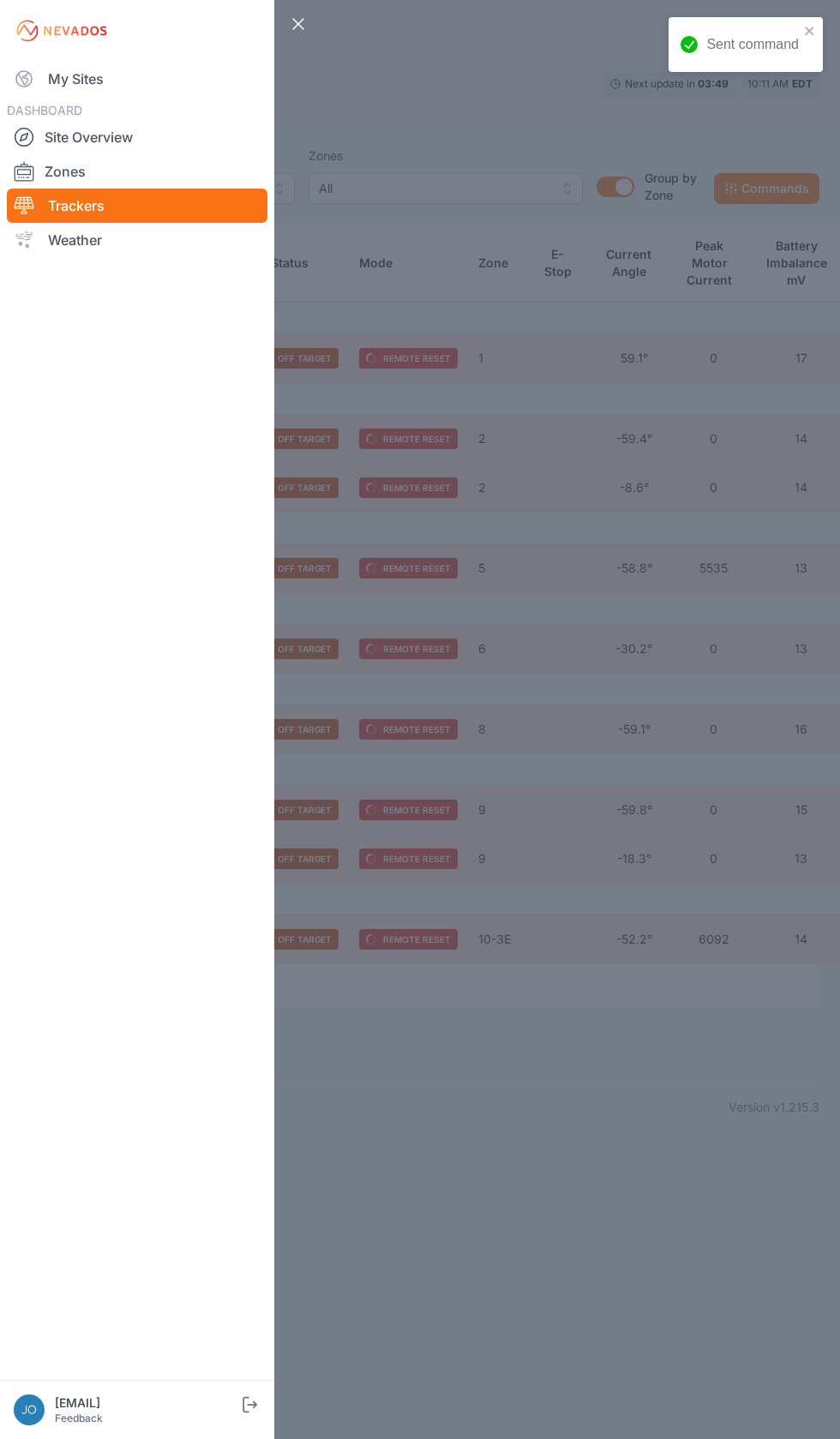 click on "My Sites" at bounding box center (137, 79) 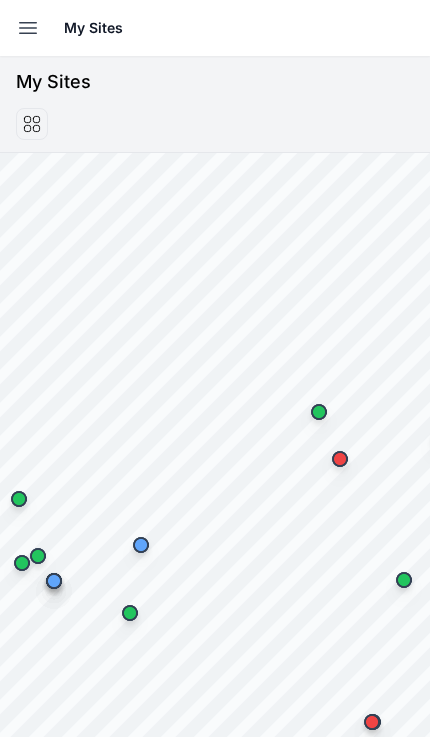 click on "Open sidebar" at bounding box center [28, 28] 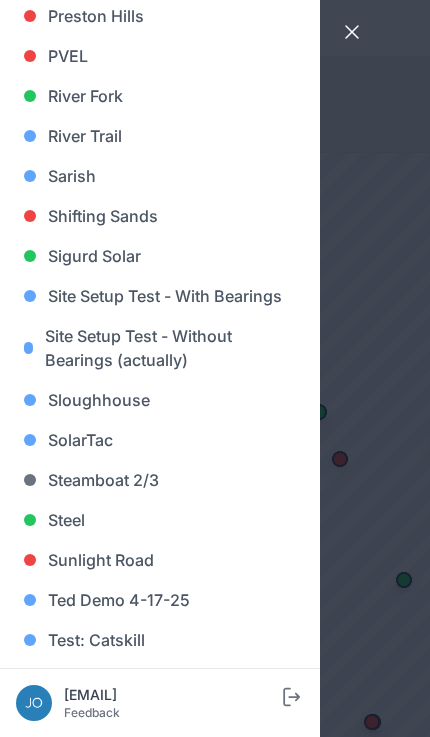 scroll, scrollTop: 1531, scrollLeft: 0, axis: vertical 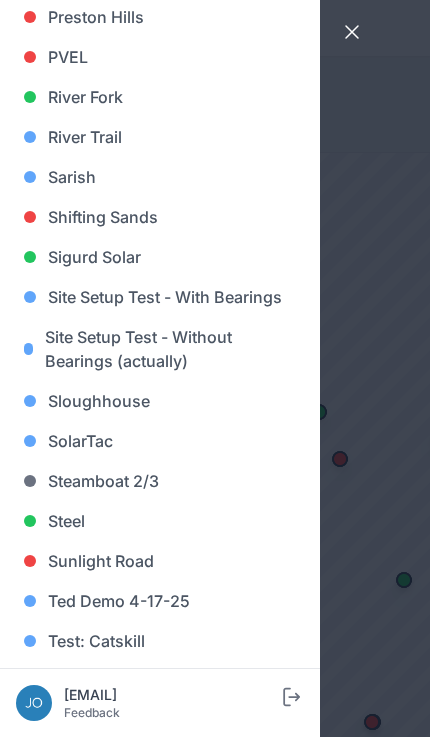 click on "Shifting Sands" at bounding box center (160, 217) 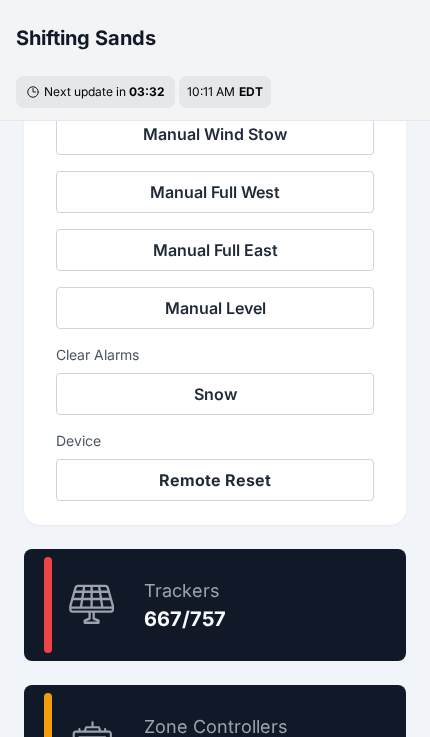 scroll, scrollTop: 831, scrollLeft: 0, axis: vertical 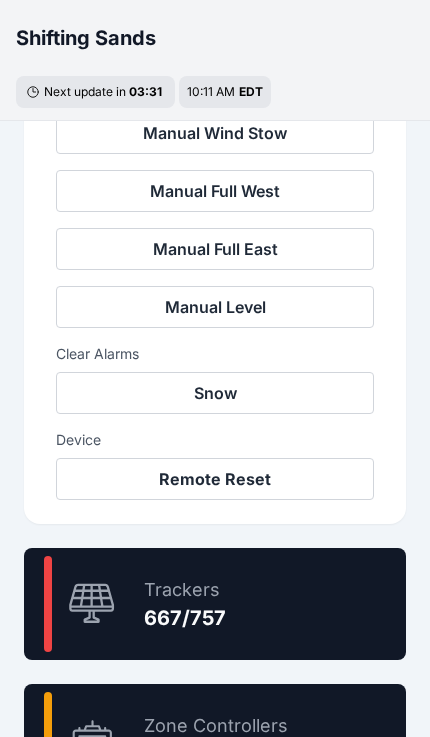 click on "88.1 % Trackers 667/757" at bounding box center (215, 604) 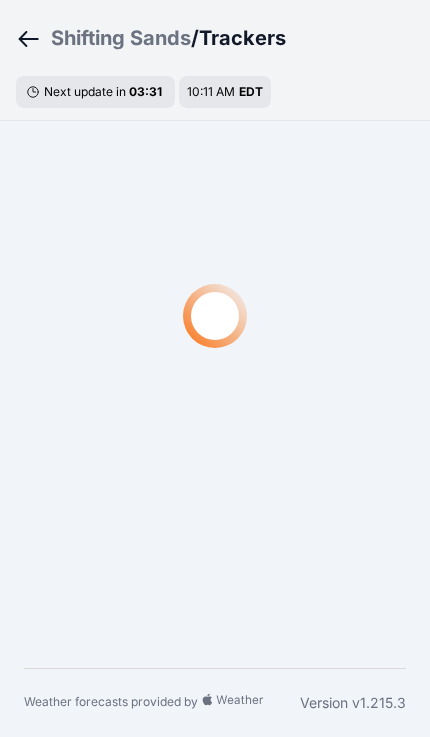 scroll, scrollTop: 33, scrollLeft: 0, axis: vertical 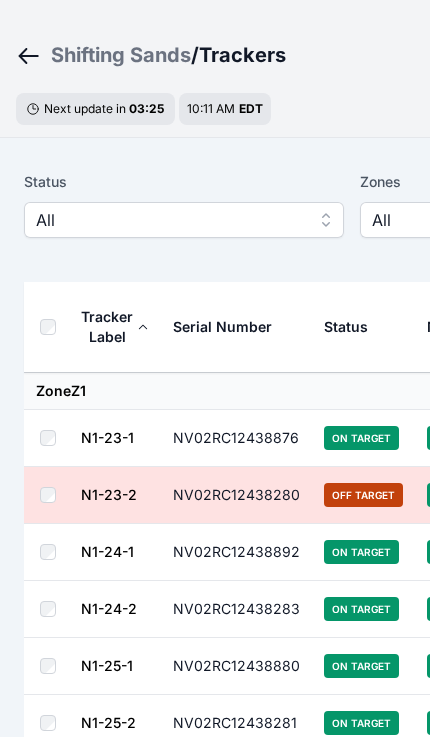 click on "All" at bounding box center [170, 220] 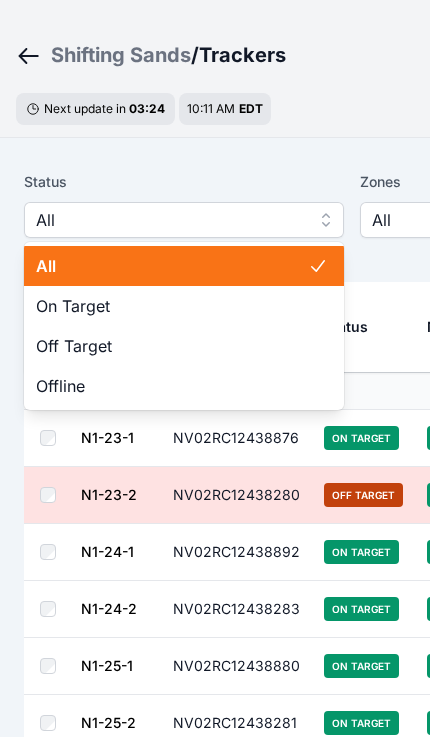 click on "Off Target" at bounding box center [172, 346] 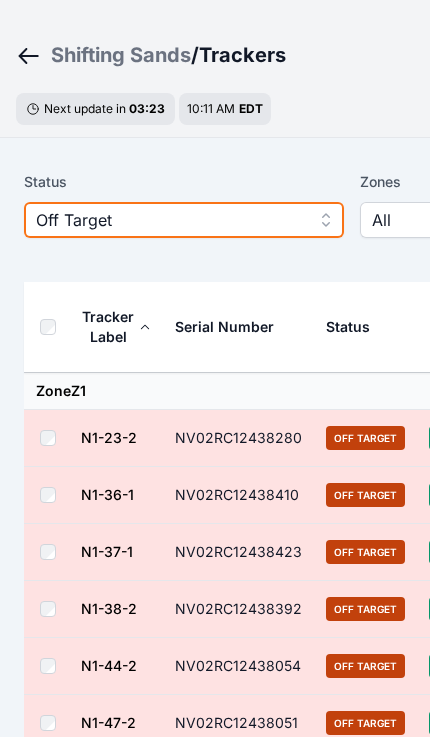 scroll, scrollTop: 0, scrollLeft: 0, axis: both 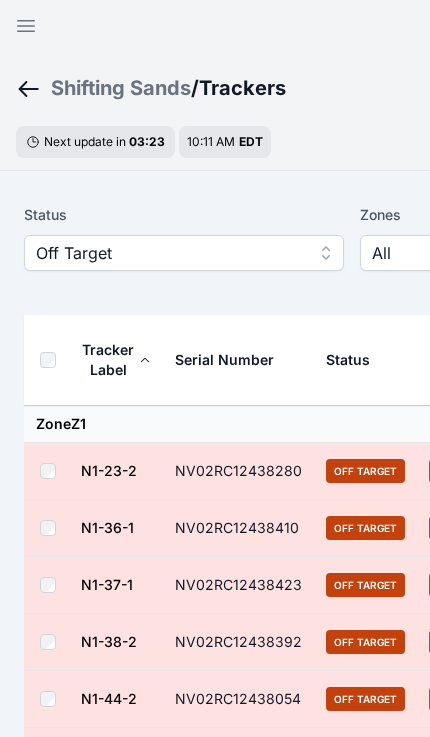 click at bounding box center [52, 360] 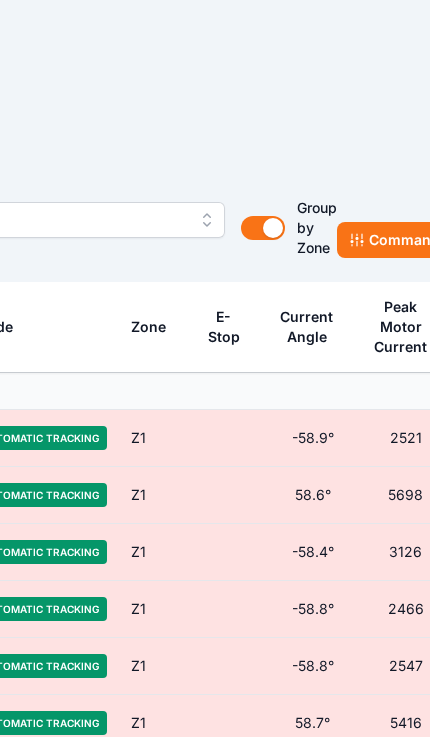 click on "Commands" at bounding box center [398, 240] 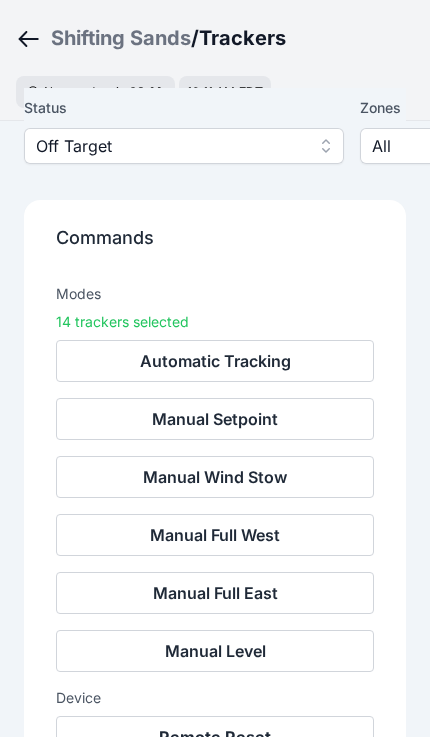 scroll, scrollTop: 113, scrollLeft: 0, axis: vertical 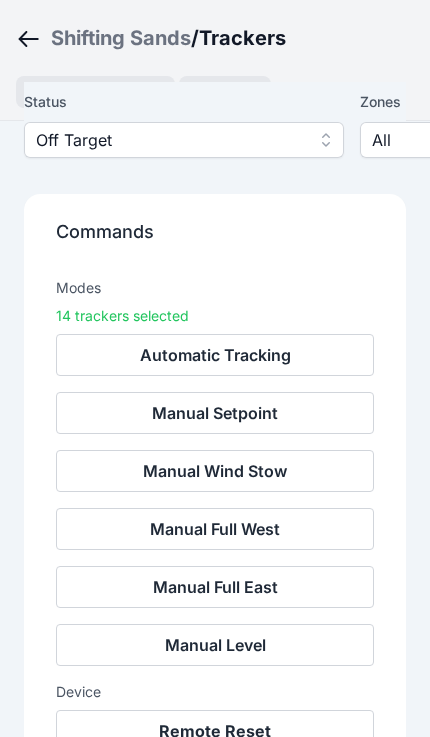 click on "Remote Reset" at bounding box center [215, 731] 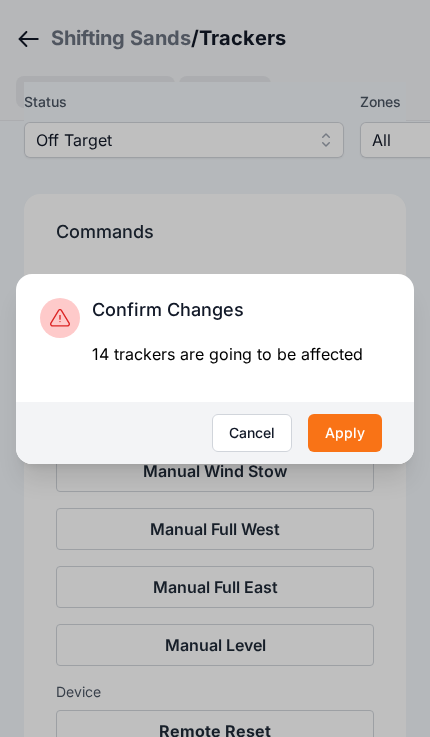click on "Apply" at bounding box center [345, 433] 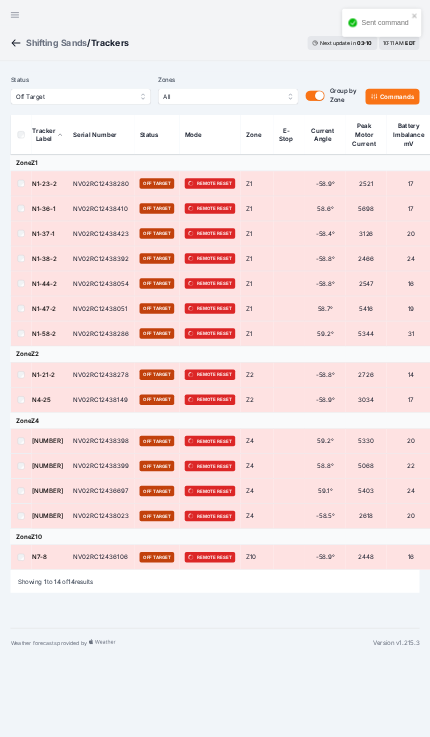 scroll, scrollTop: 0, scrollLeft: 0, axis: both 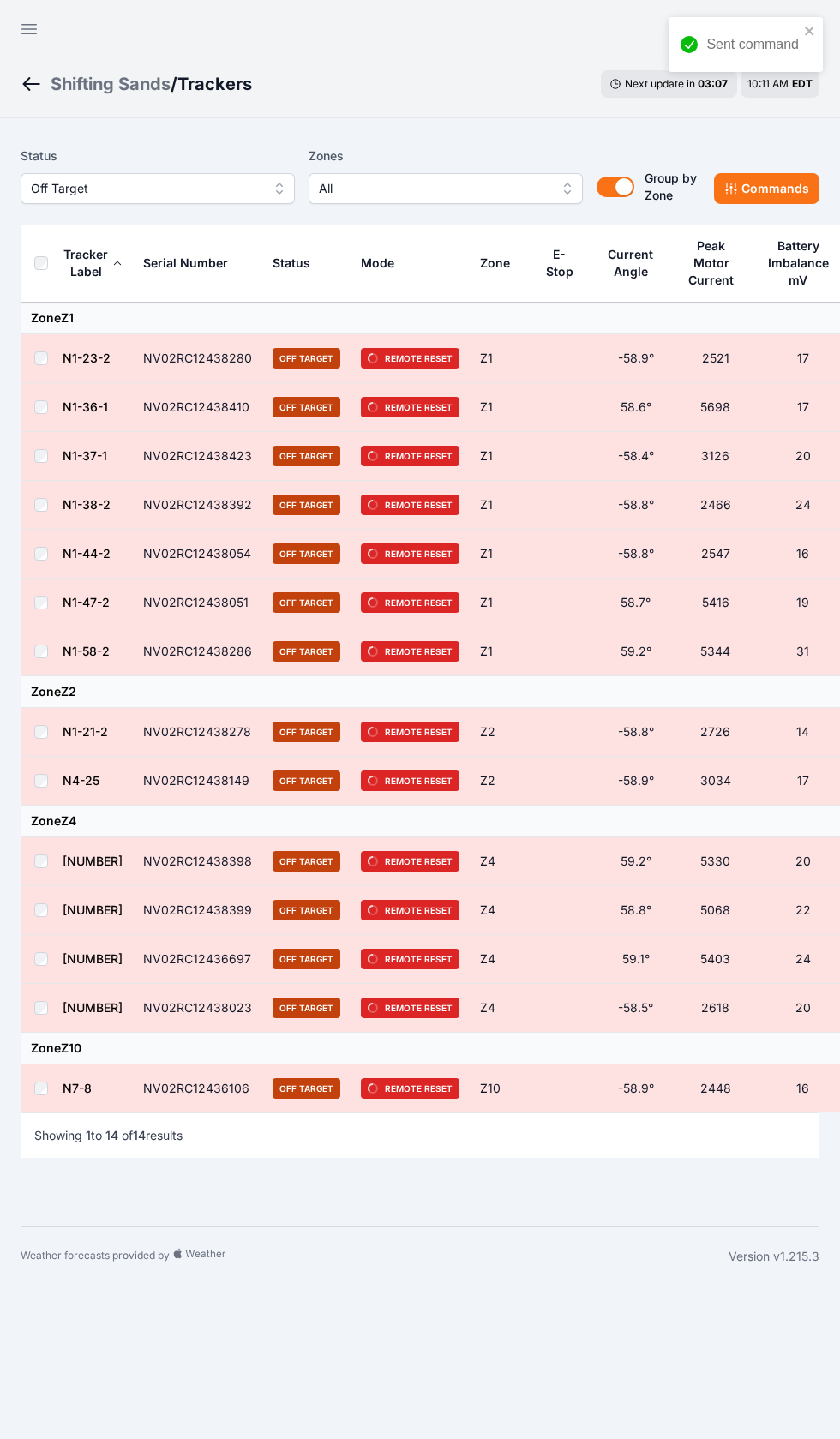 click at bounding box center (29, 29) 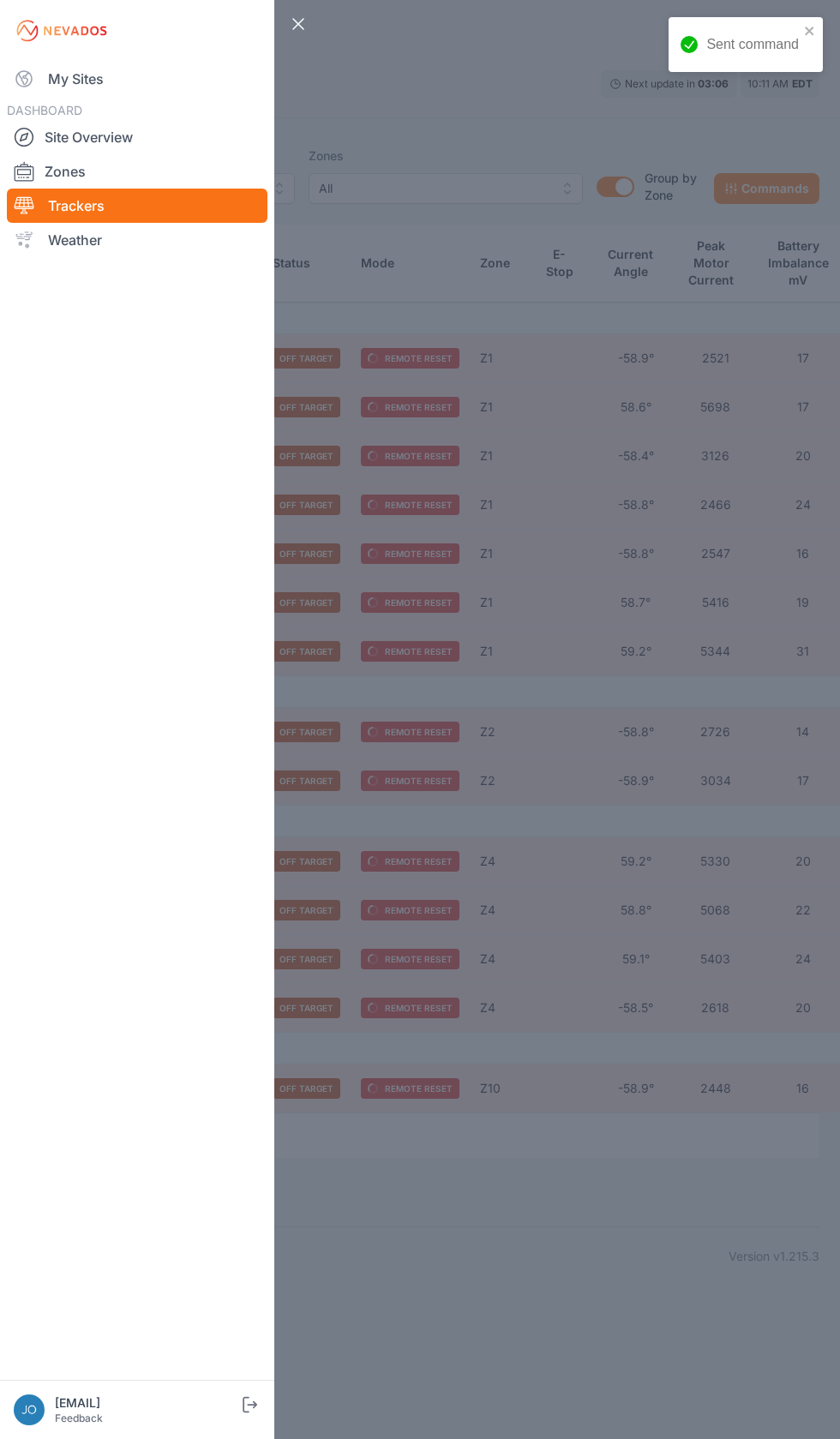 click at bounding box center [62, 31] 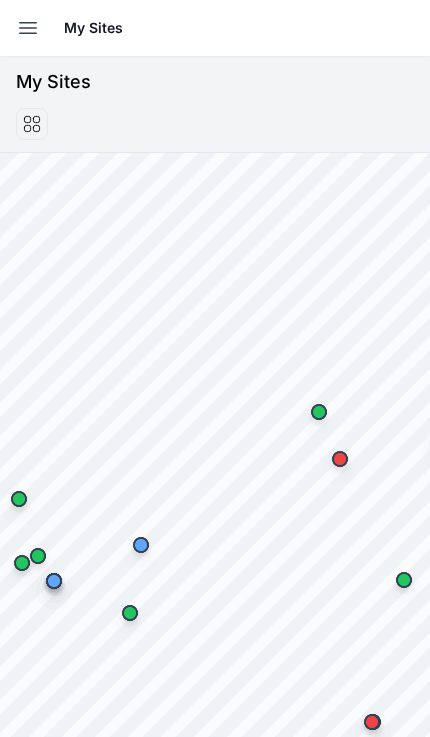 click on "Open sidebar" at bounding box center (28, 28) 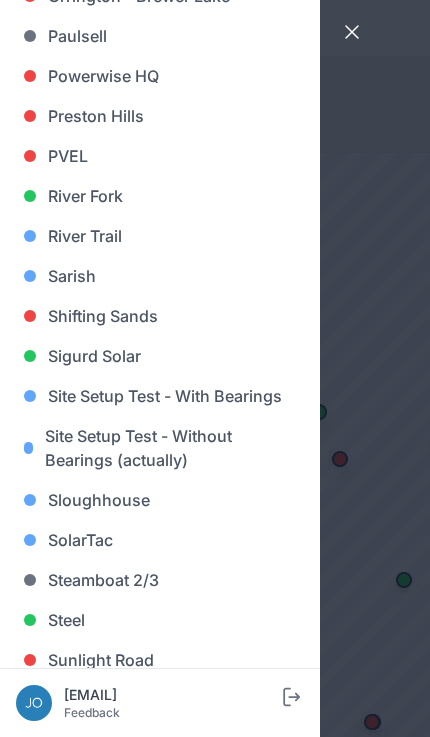 scroll, scrollTop: 1433, scrollLeft: 0, axis: vertical 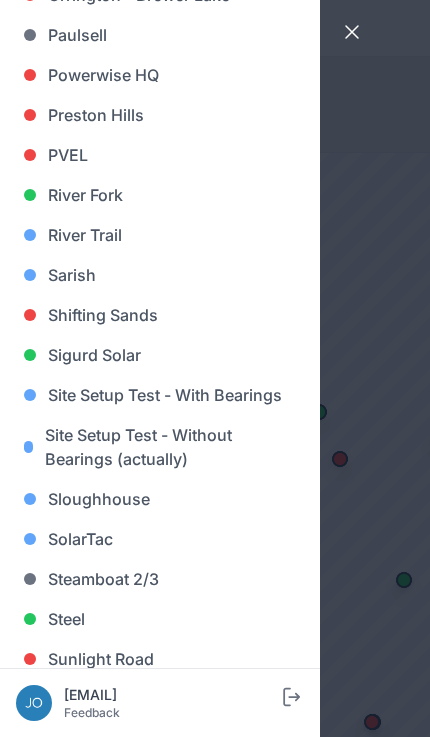click on "Sigurd Solar" at bounding box center (160, 355) 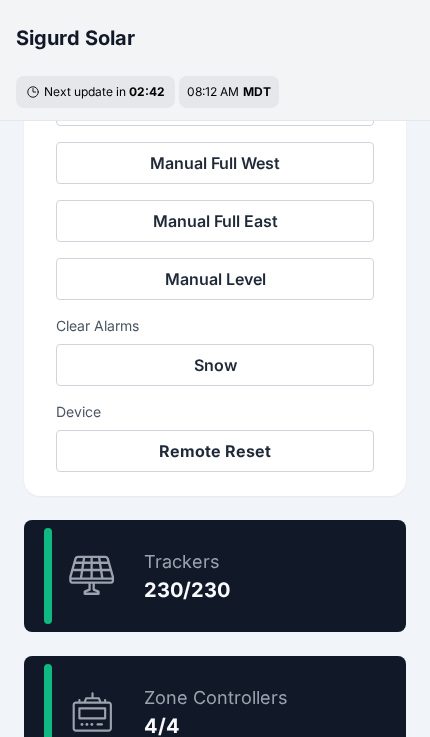 scroll, scrollTop: 976, scrollLeft: 0, axis: vertical 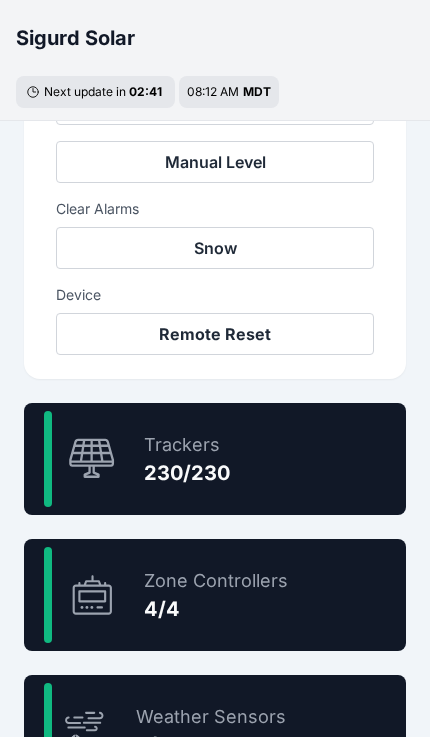 click on "100 % Trackers 230/230" at bounding box center [215, 459] 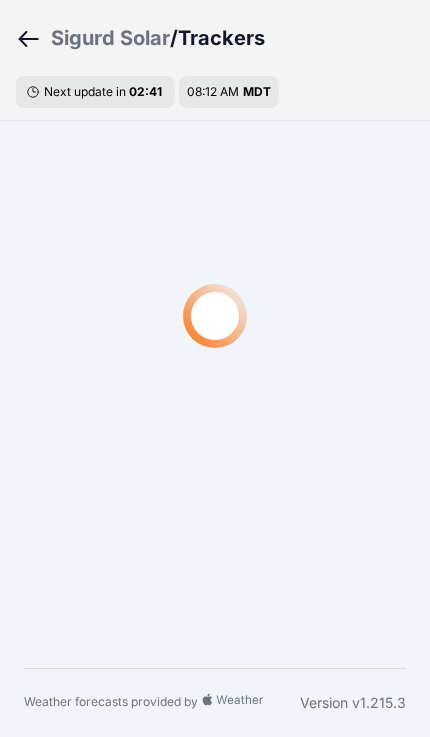 scroll, scrollTop: 33, scrollLeft: 0, axis: vertical 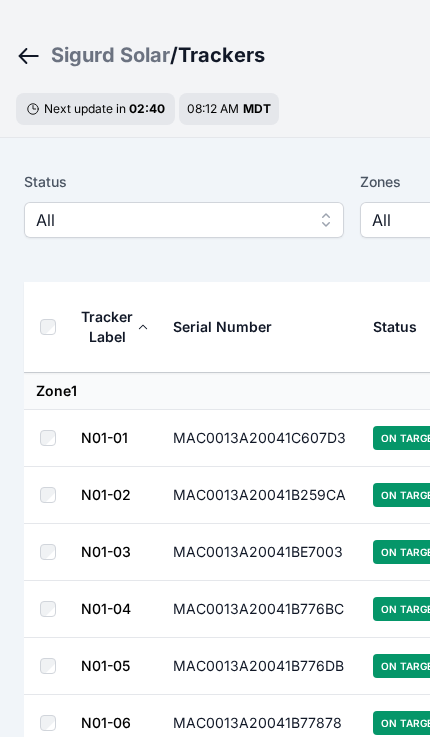 click on "All" at bounding box center [170, 220] 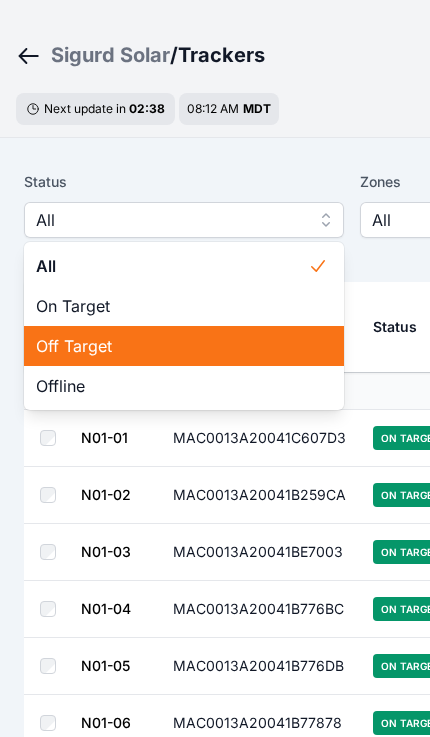 click on "Off Target" at bounding box center [172, 346] 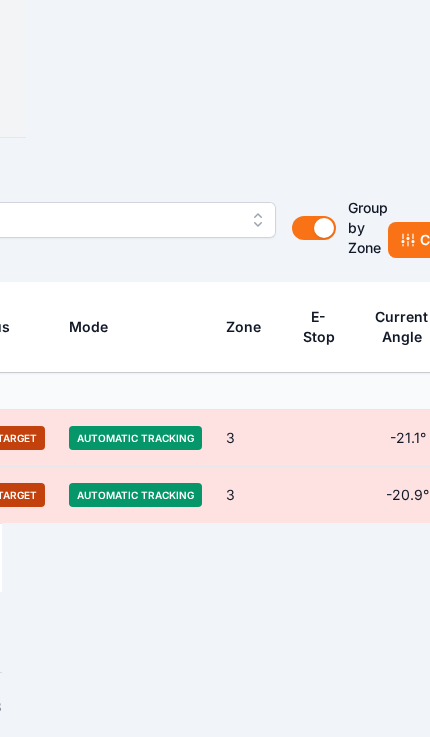 scroll, scrollTop: 33, scrollLeft: 405, axis: both 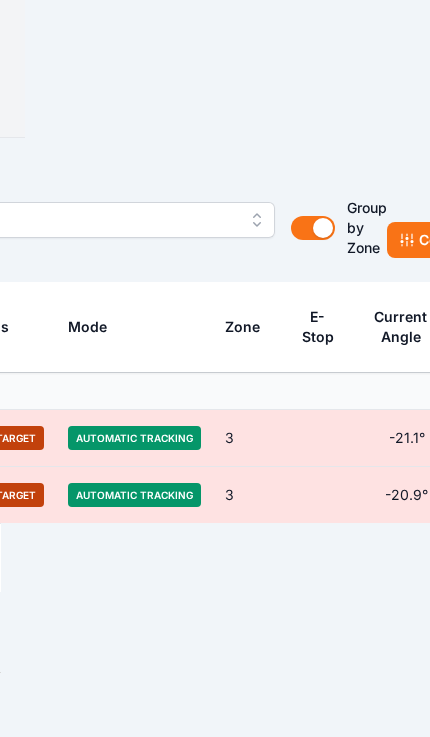 click at bounding box center [407, 240] 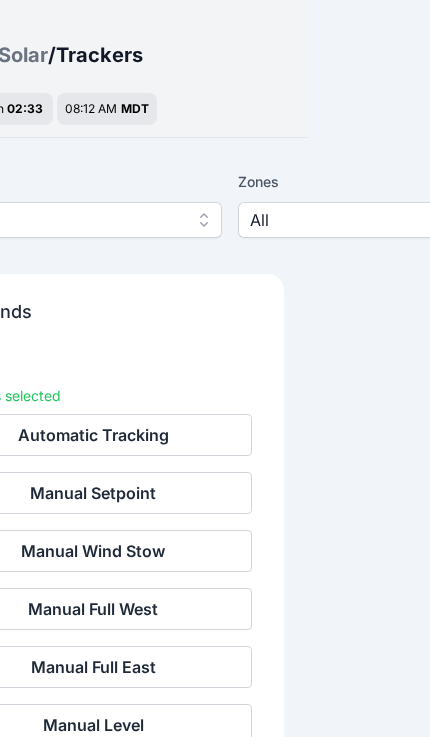 scroll, scrollTop: 33, scrollLeft: 0, axis: vertical 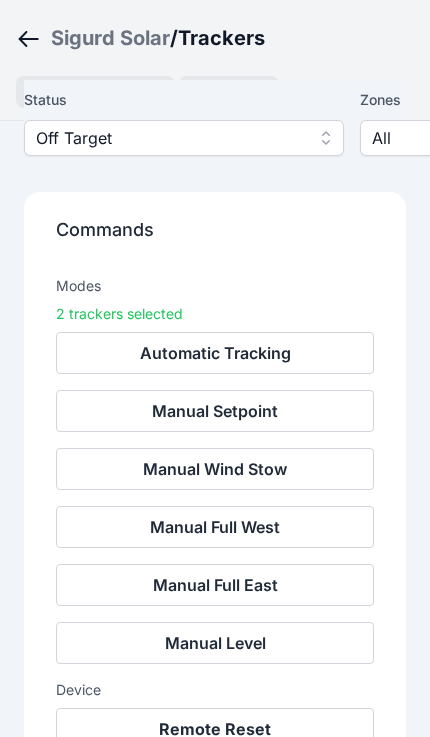 click on "Remote Reset" at bounding box center [215, 729] 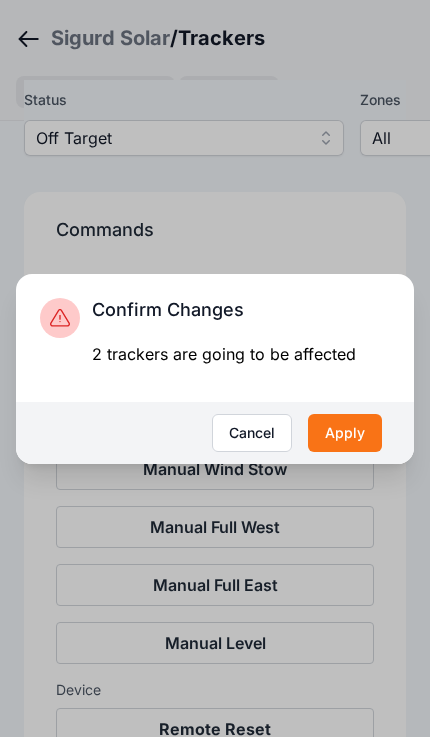 click on "Apply" at bounding box center [345, 433] 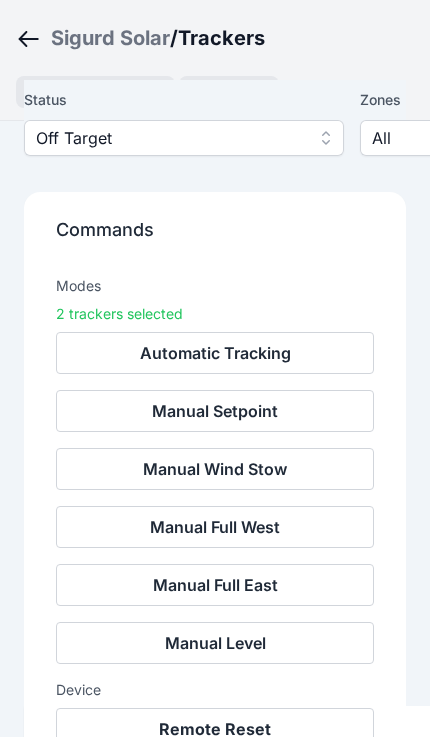 scroll, scrollTop: 207, scrollLeft: 0, axis: vertical 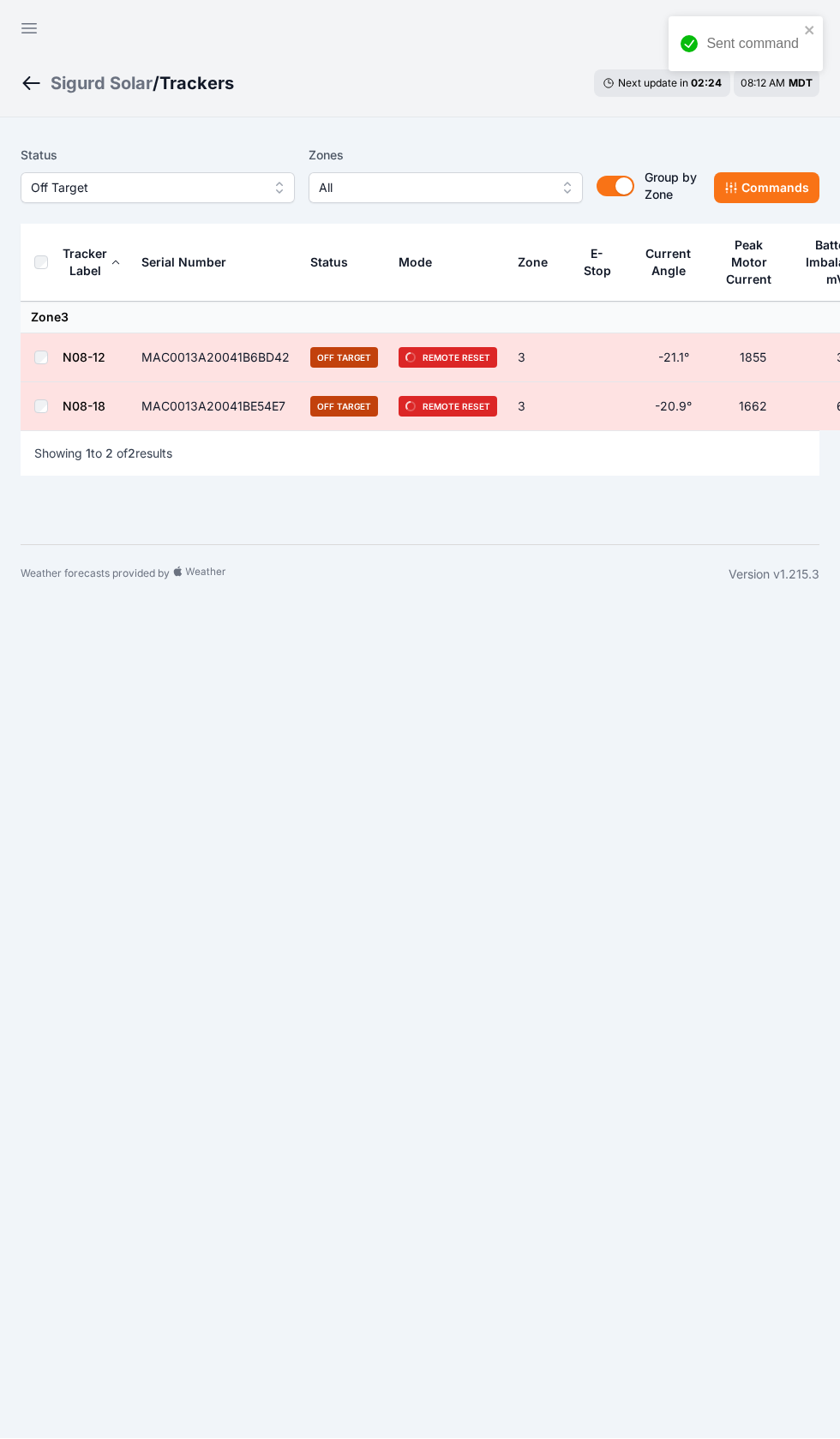 click at bounding box center (29, 29) 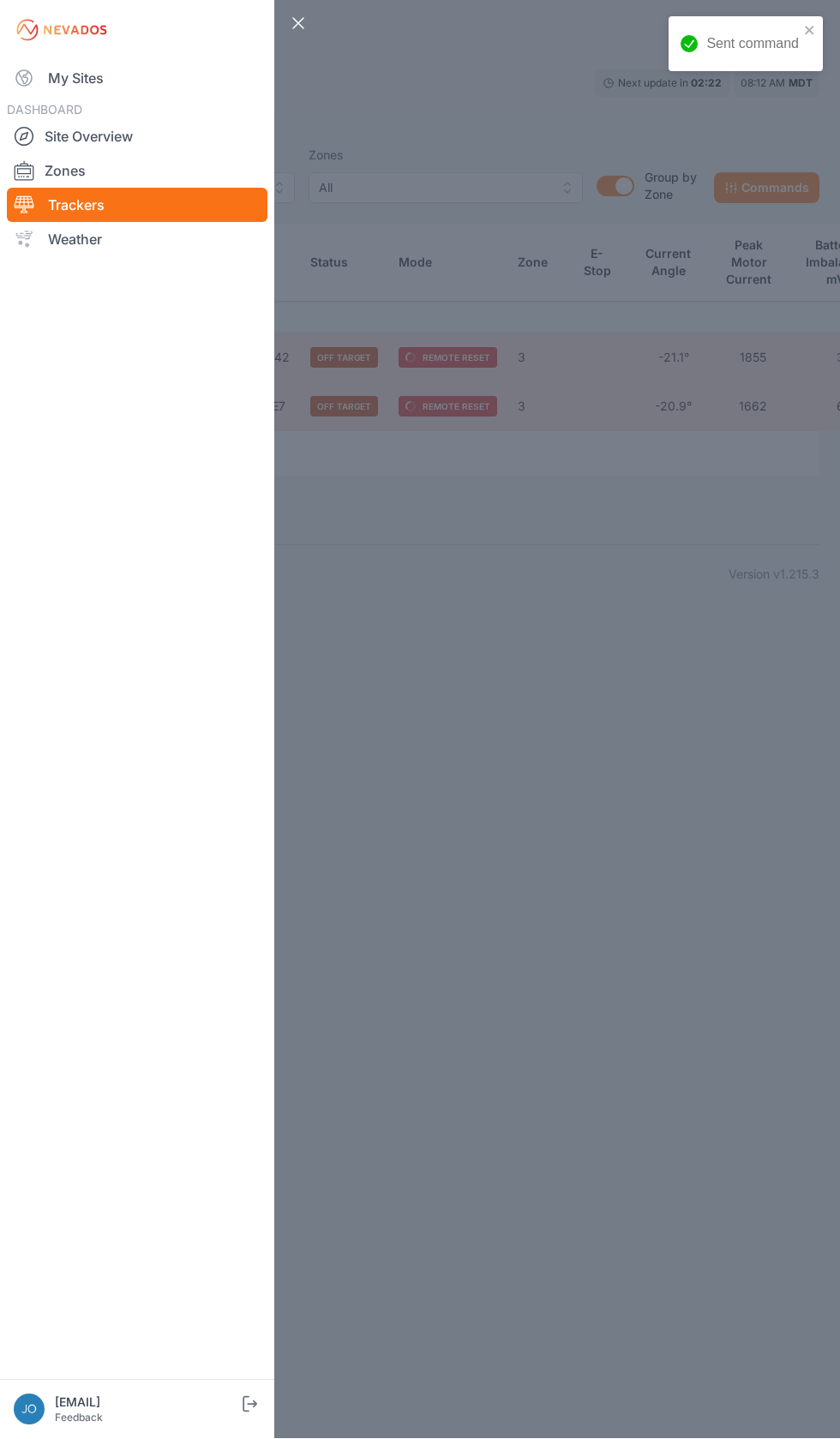 click on "My Sites" at bounding box center (137, 79) 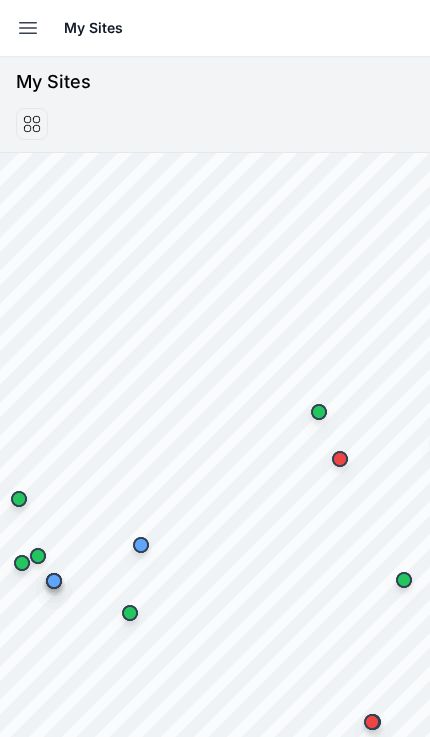 click on "Open sidebar" at bounding box center [28, 28] 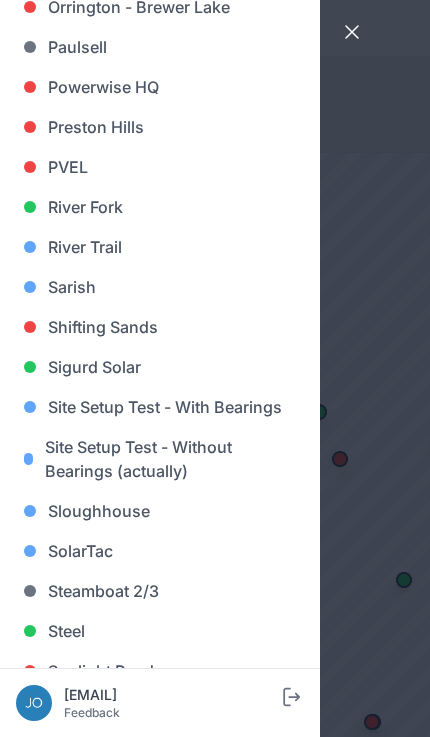 scroll, scrollTop: 1422, scrollLeft: 0, axis: vertical 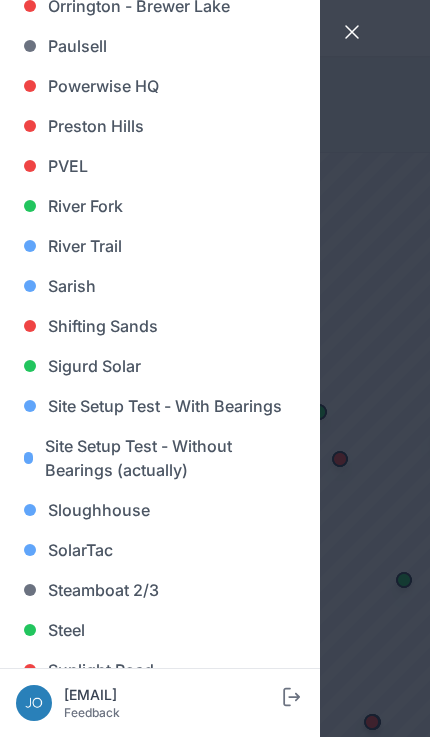 click on "Sloughhouse" at bounding box center [160, 510] 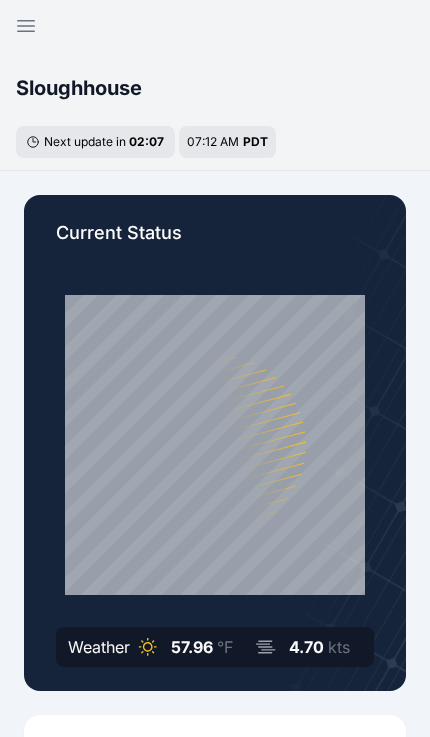 click at bounding box center [26, 26] 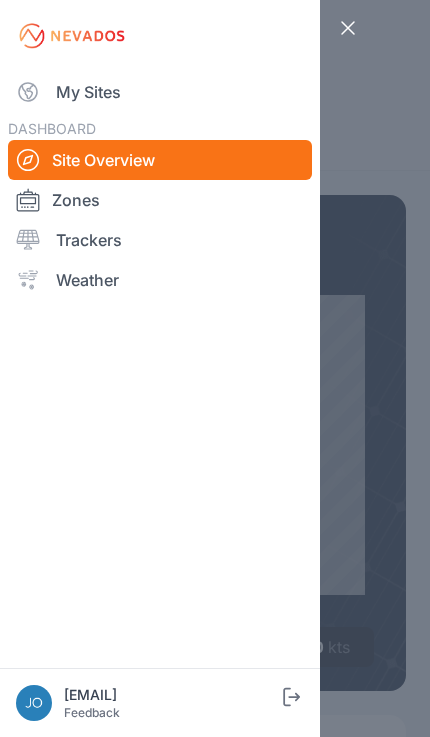 click on "My Sites" at bounding box center (160, 92) 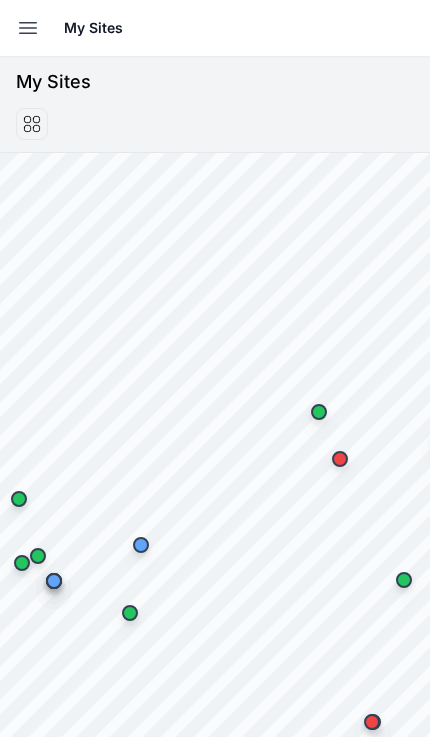 click on "Open sidebar" at bounding box center [28, 28] 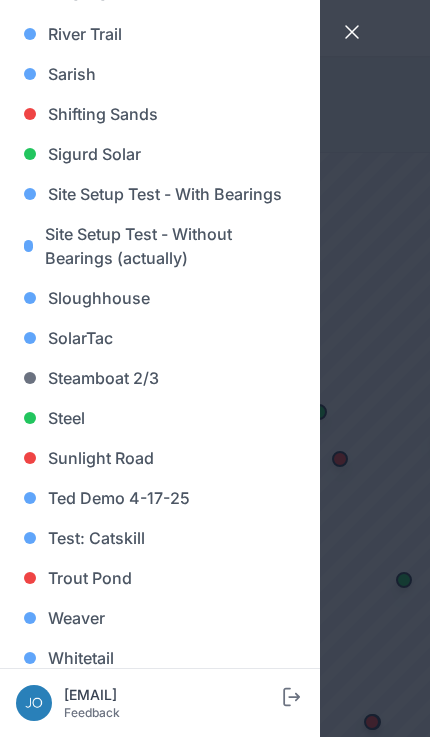 scroll, scrollTop: 1639, scrollLeft: 0, axis: vertical 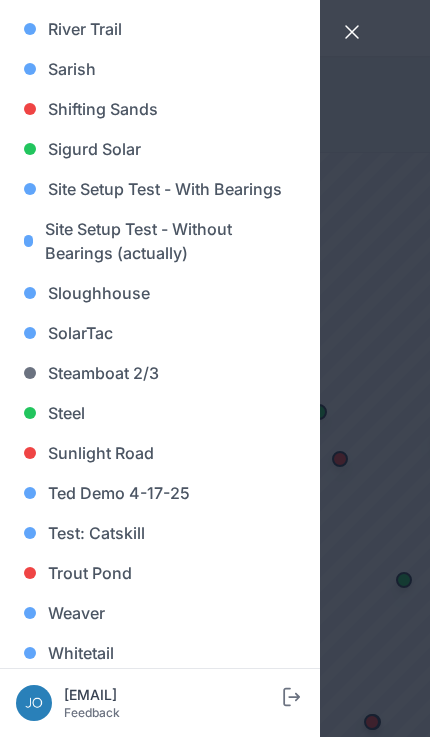click on "Steel" at bounding box center (160, 413) 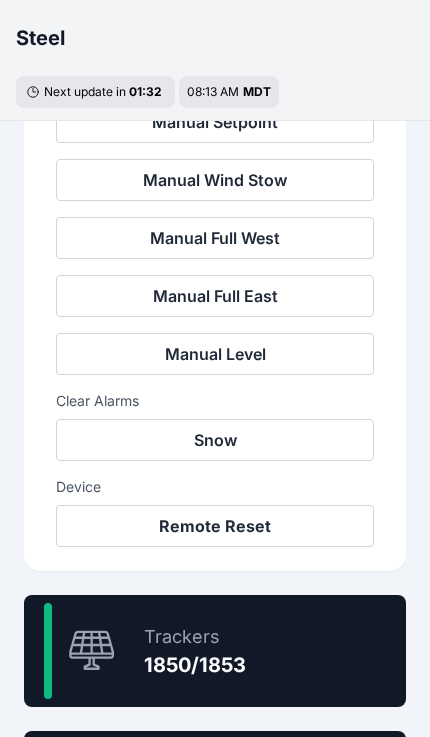 click on "99.8 % Trackers 1850/1853" at bounding box center [215, 651] 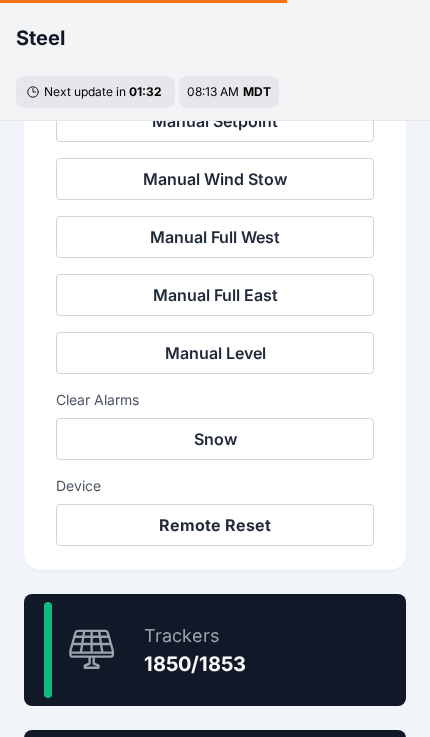 scroll, scrollTop: 33, scrollLeft: 0, axis: vertical 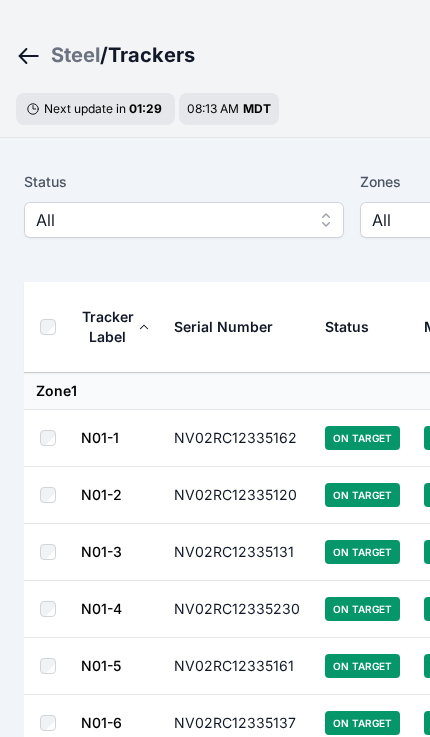 click on "All" at bounding box center [170, 220] 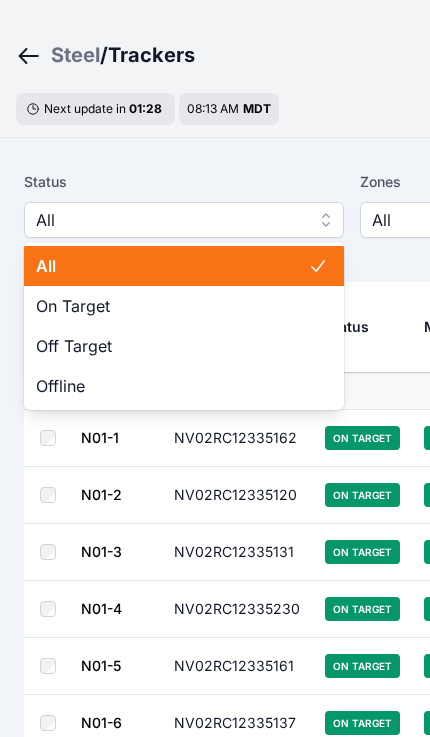 click on "Off Target" at bounding box center [172, 346] 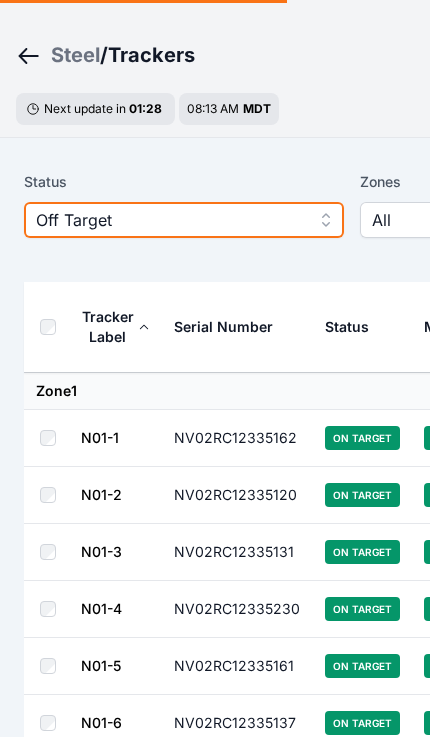 scroll, scrollTop: 0, scrollLeft: 0, axis: both 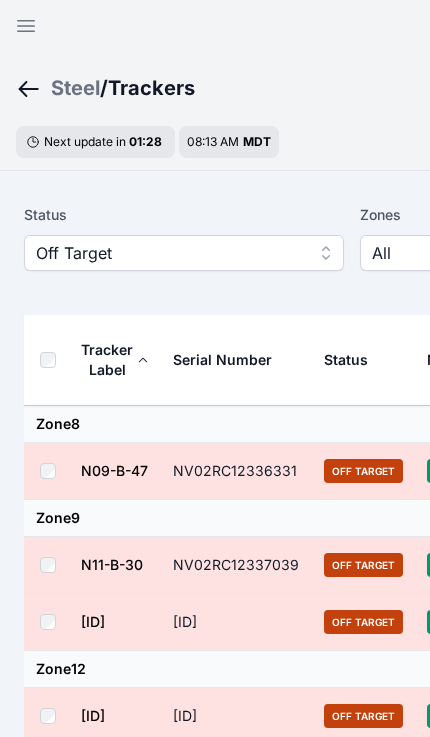 click at bounding box center (52, 360) 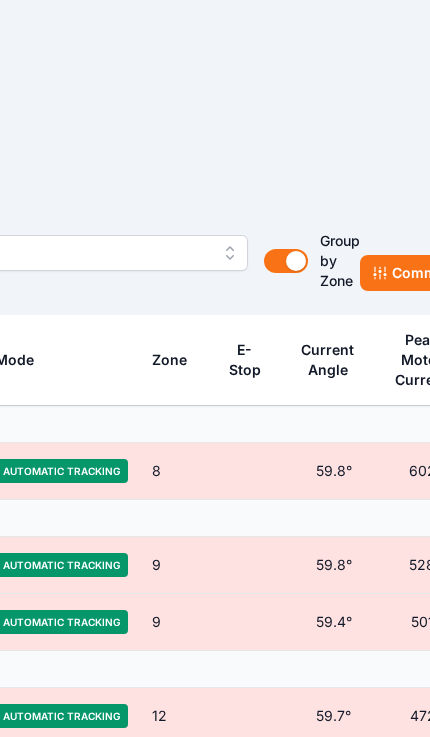 click on "Commands" at bounding box center (421, 273) 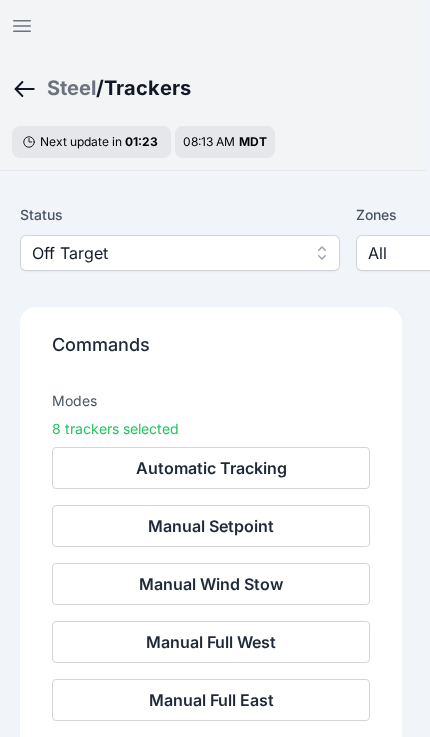 scroll, scrollTop: 0, scrollLeft: 0, axis: both 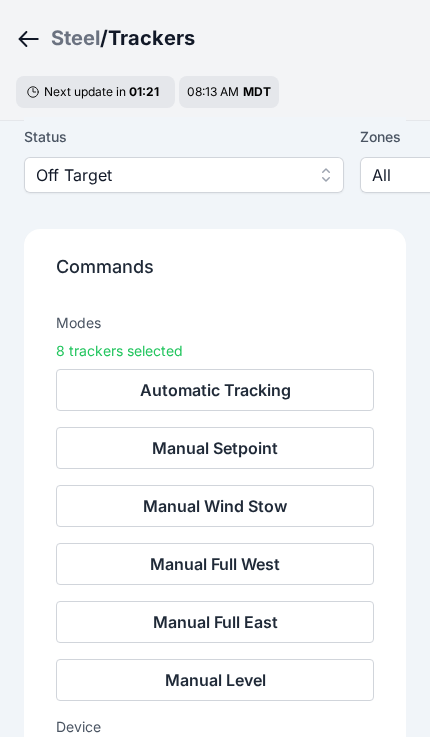 click on "Remote Reset" at bounding box center [215, 766] 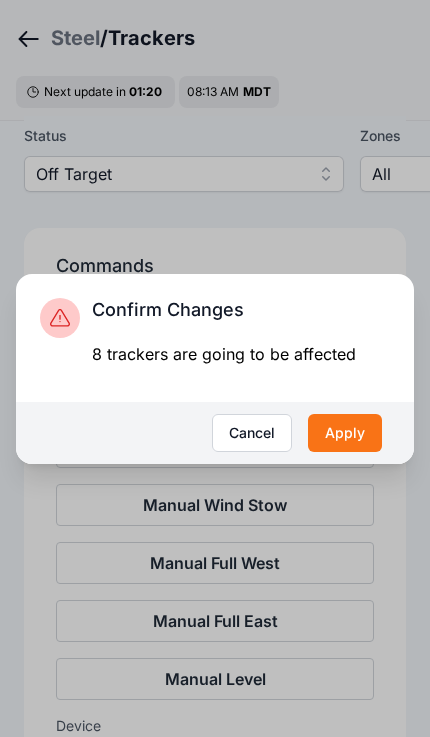 click on "Apply" at bounding box center [345, 433] 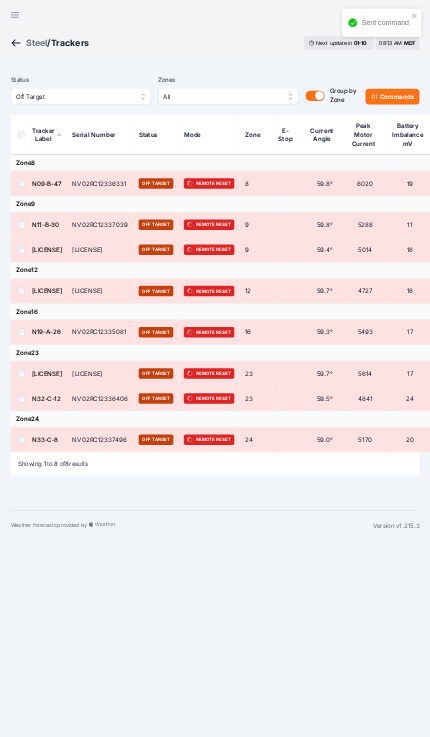 scroll, scrollTop: 0, scrollLeft: 0, axis: both 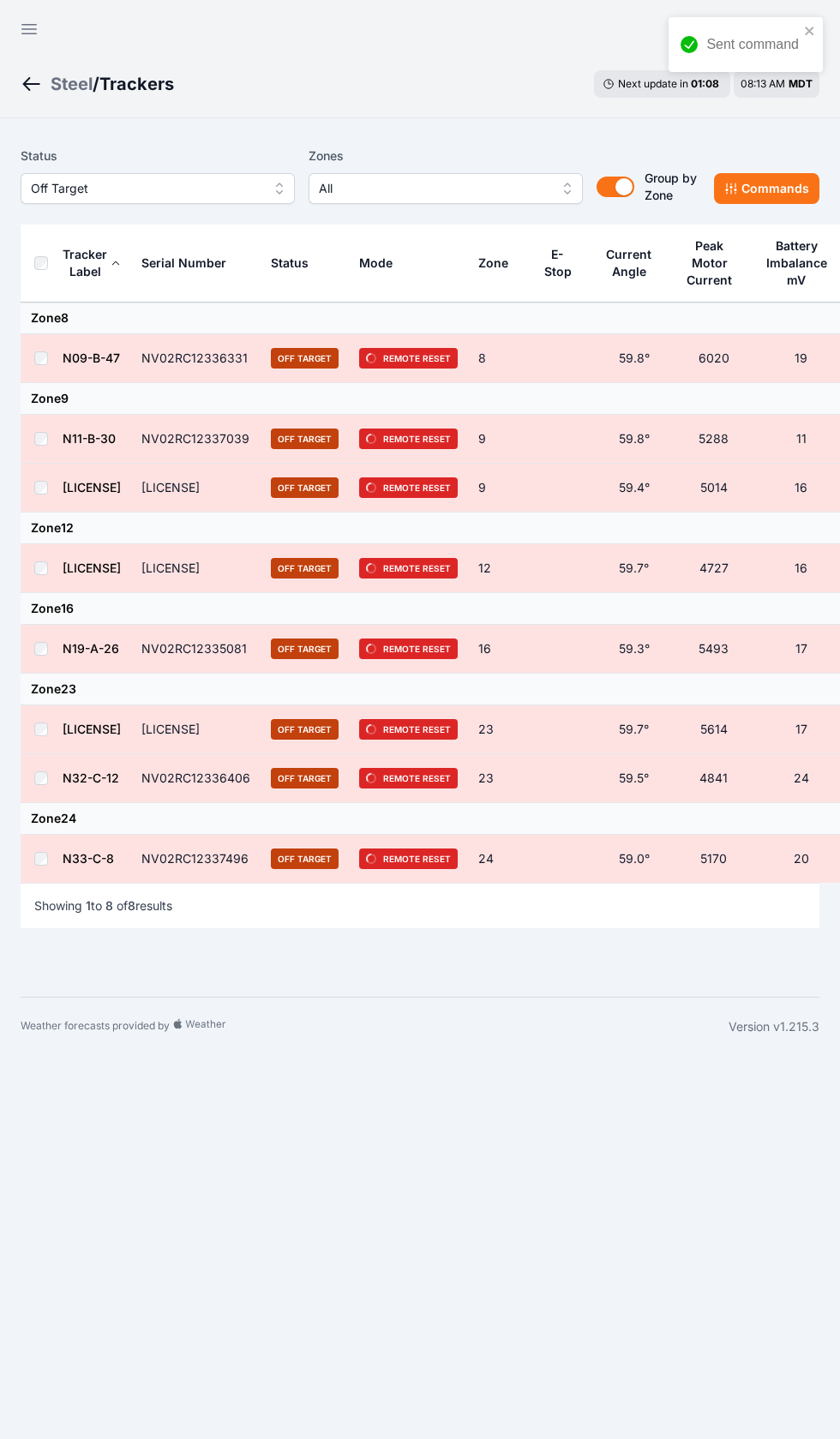 click on "Open sidebar" at bounding box center [29, 29] 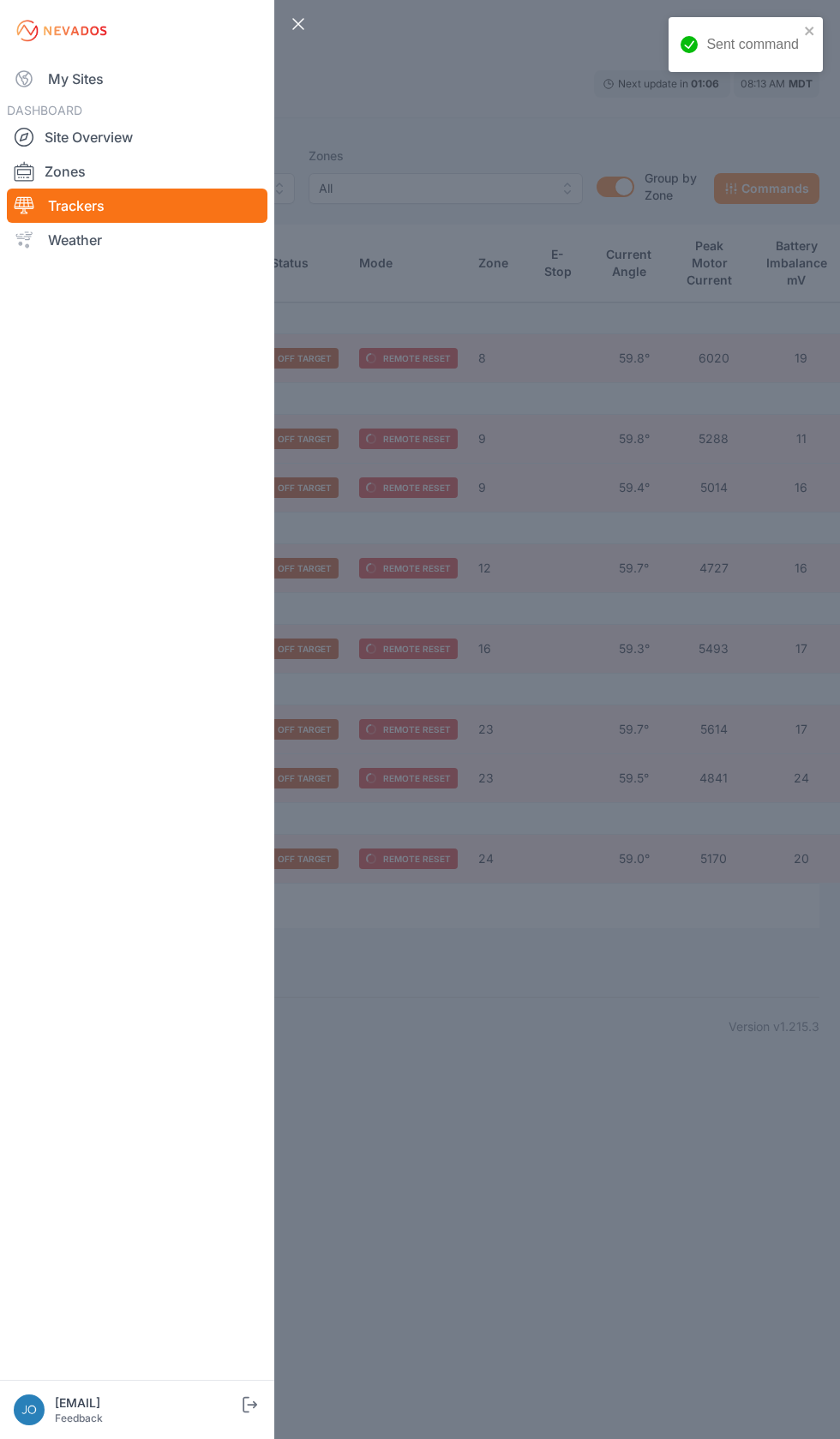 click on "My Sites" at bounding box center [137, 79] 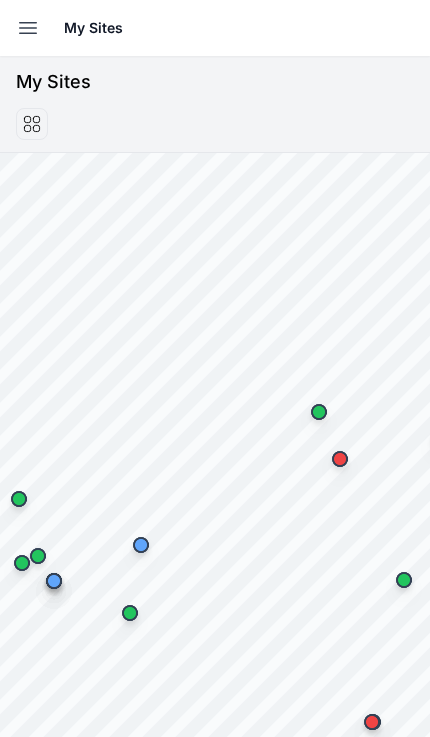 click on "Open sidebar" at bounding box center [28, 28] 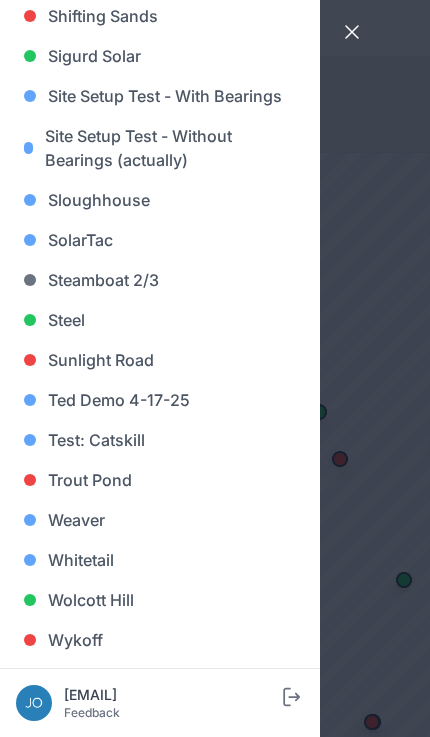 scroll, scrollTop: 1732, scrollLeft: 0, axis: vertical 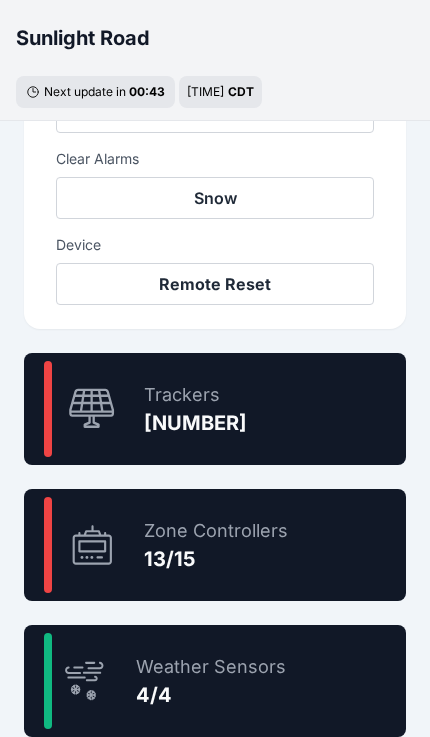 click on "[PERCENTAGE] [NUMBER]" at bounding box center [215, 409] 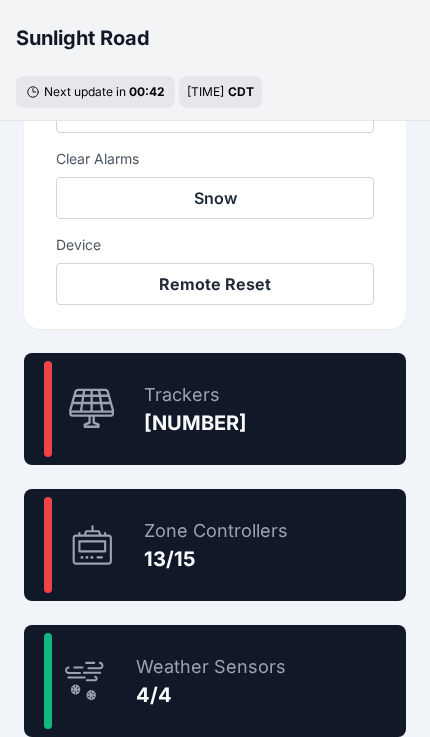 scroll, scrollTop: 33, scrollLeft: 0, axis: vertical 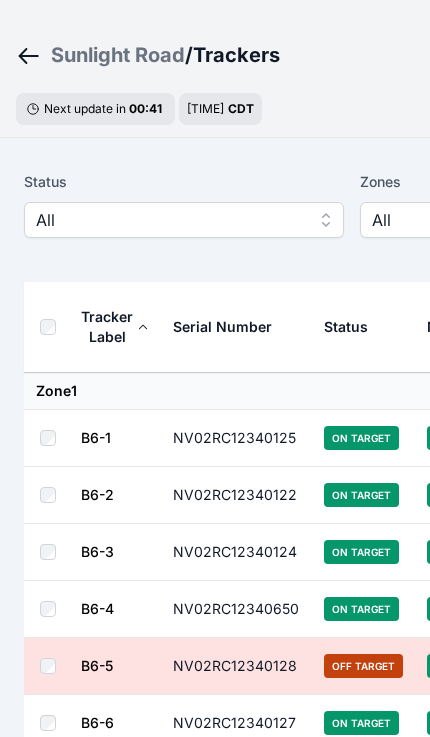 click on "All" at bounding box center [170, 220] 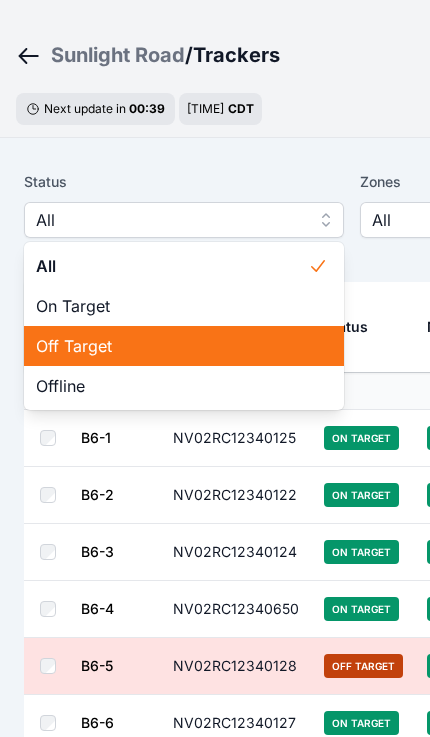 click on "Off Target" at bounding box center (172, 346) 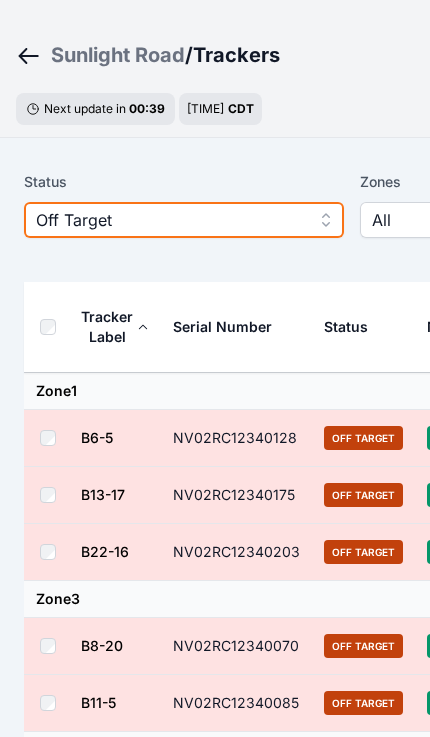 scroll, scrollTop: 0, scrollLeft: 0, axis: both 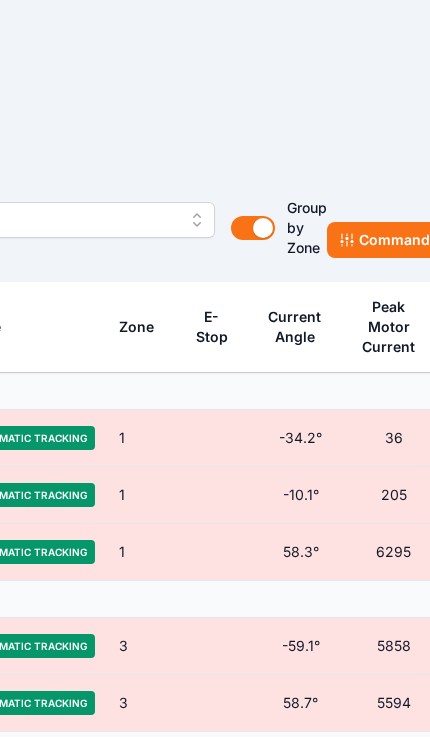 click on "Commands" at bounding box center (388, 240) 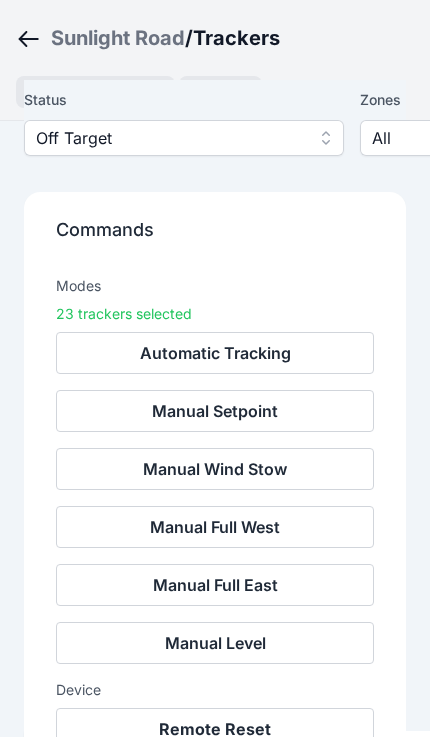 scroll, scrollTop: 184, scrollLeft: 0, axis: vertical 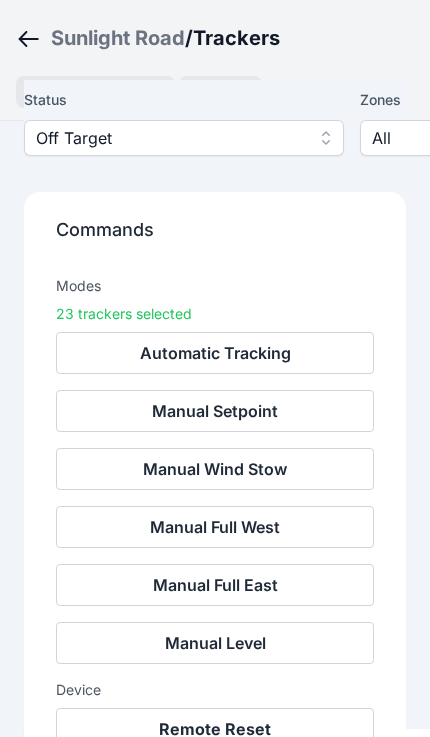 click on "Remote Reset" at bounding box center [215, 729] 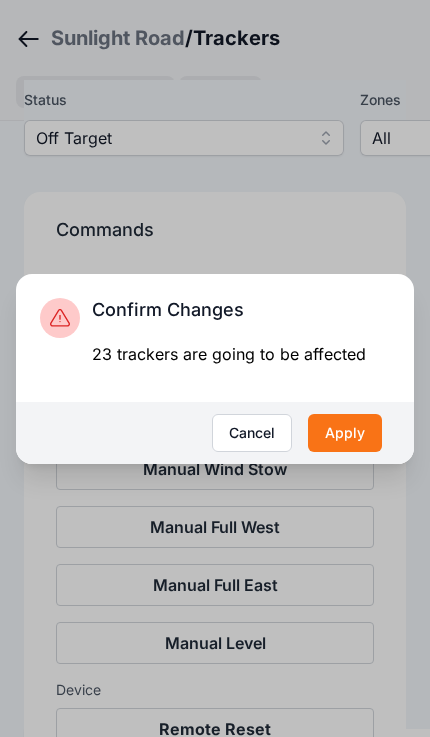 click on "Apply" at bounding box center [345, 433] 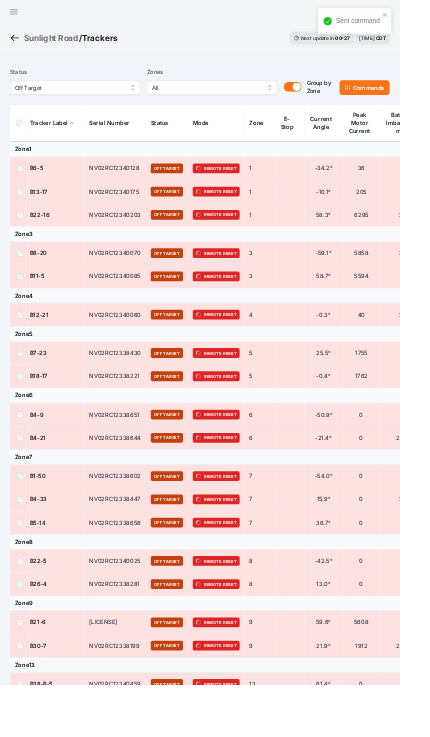 scroll, scrollTop: 0, scrollLeft: 0, axis: both 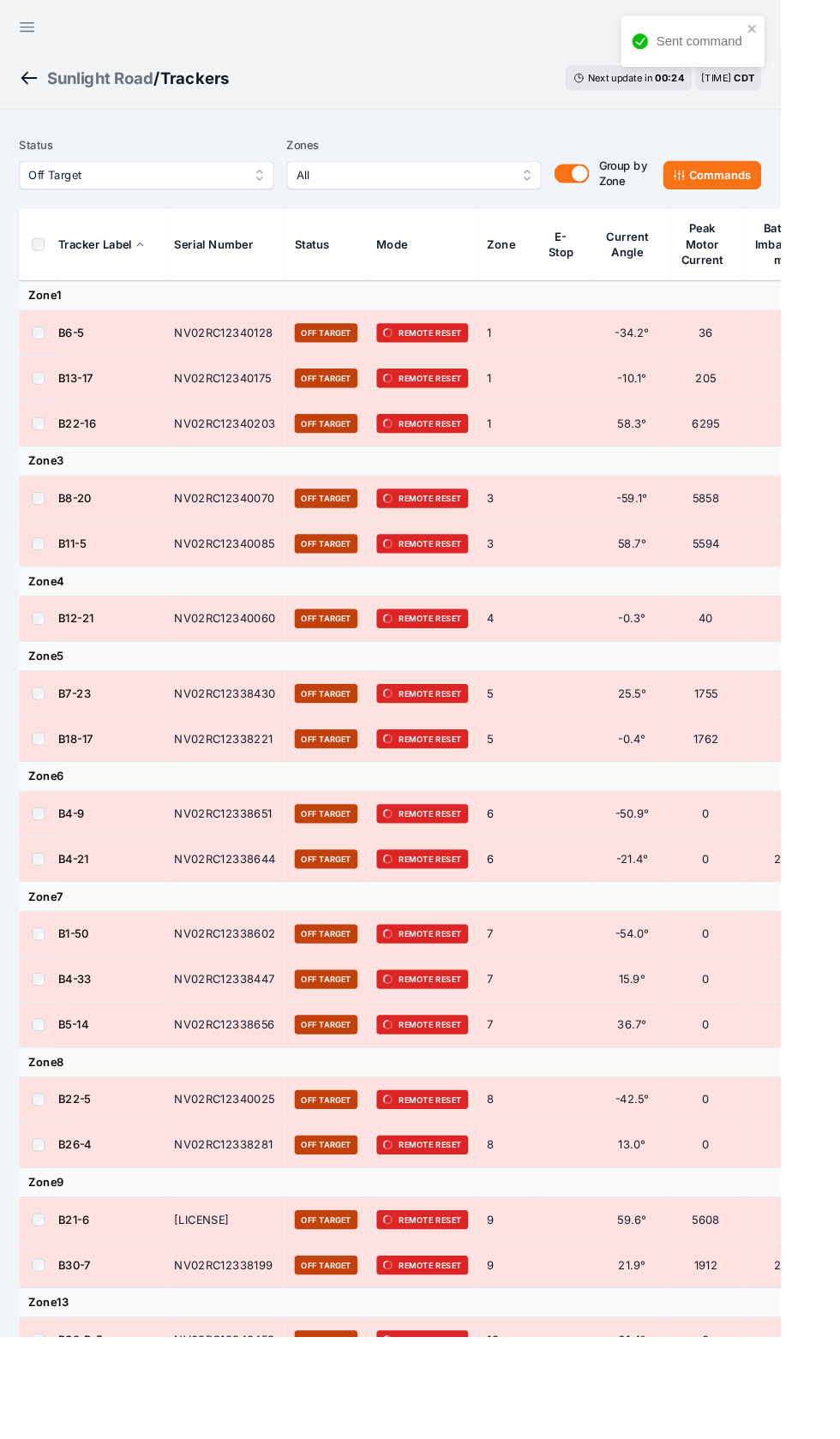 click on "Open sidebar" at bounding box center (29, 29) 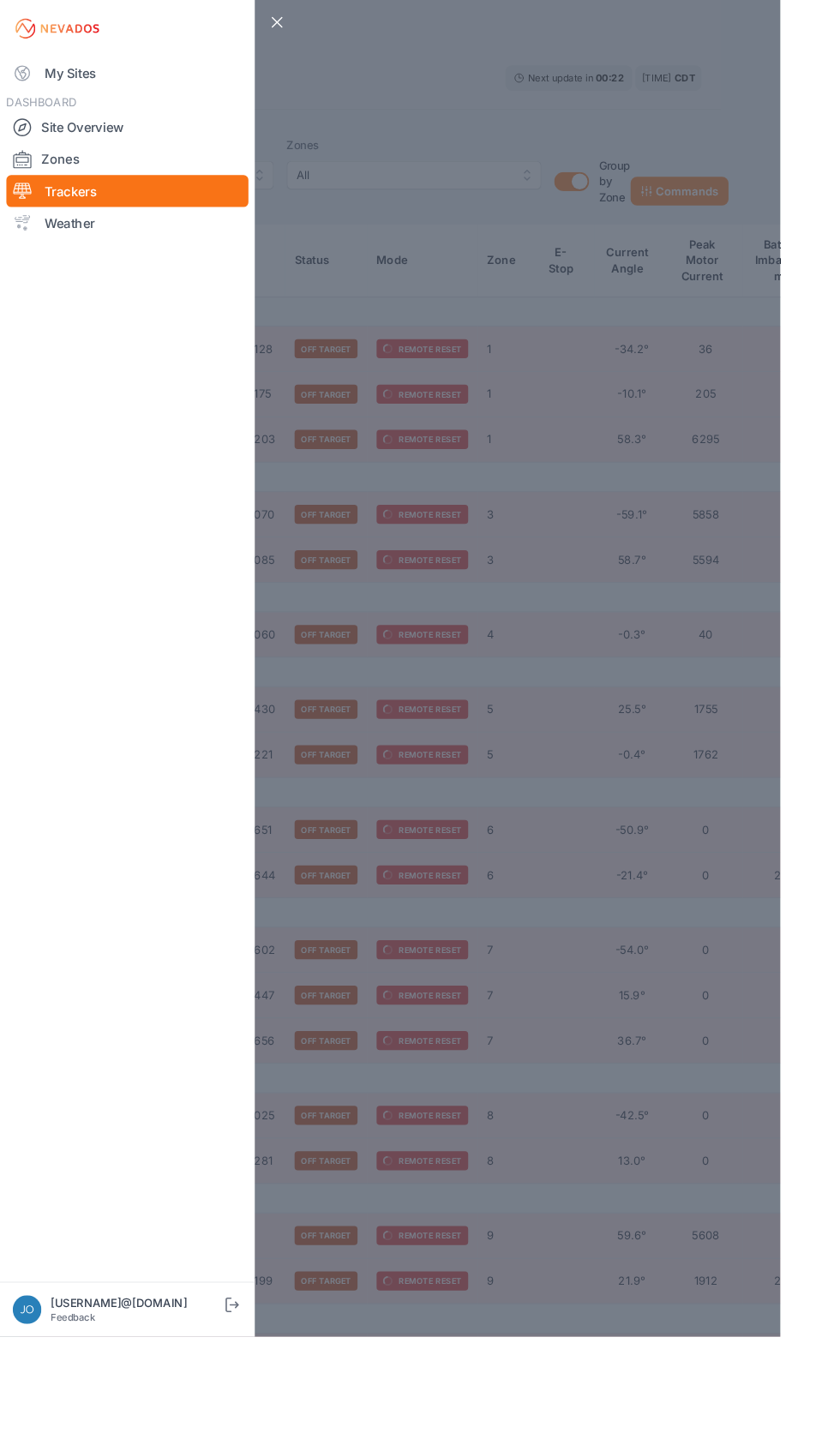 click on "My Sites" at bounding box center (137, 79) 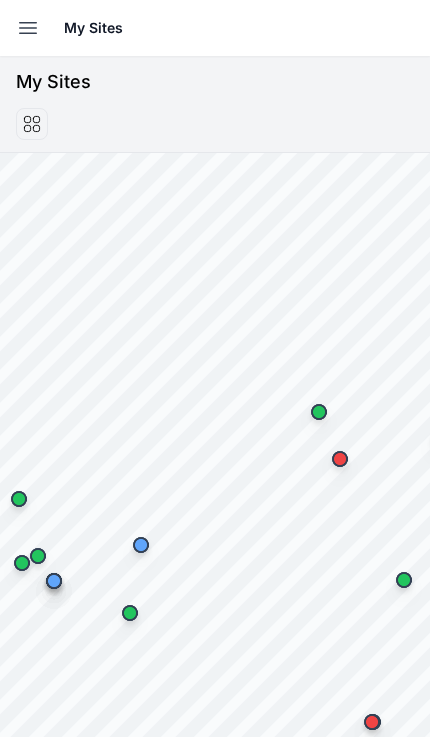 click at bounding box center [28, 28] 